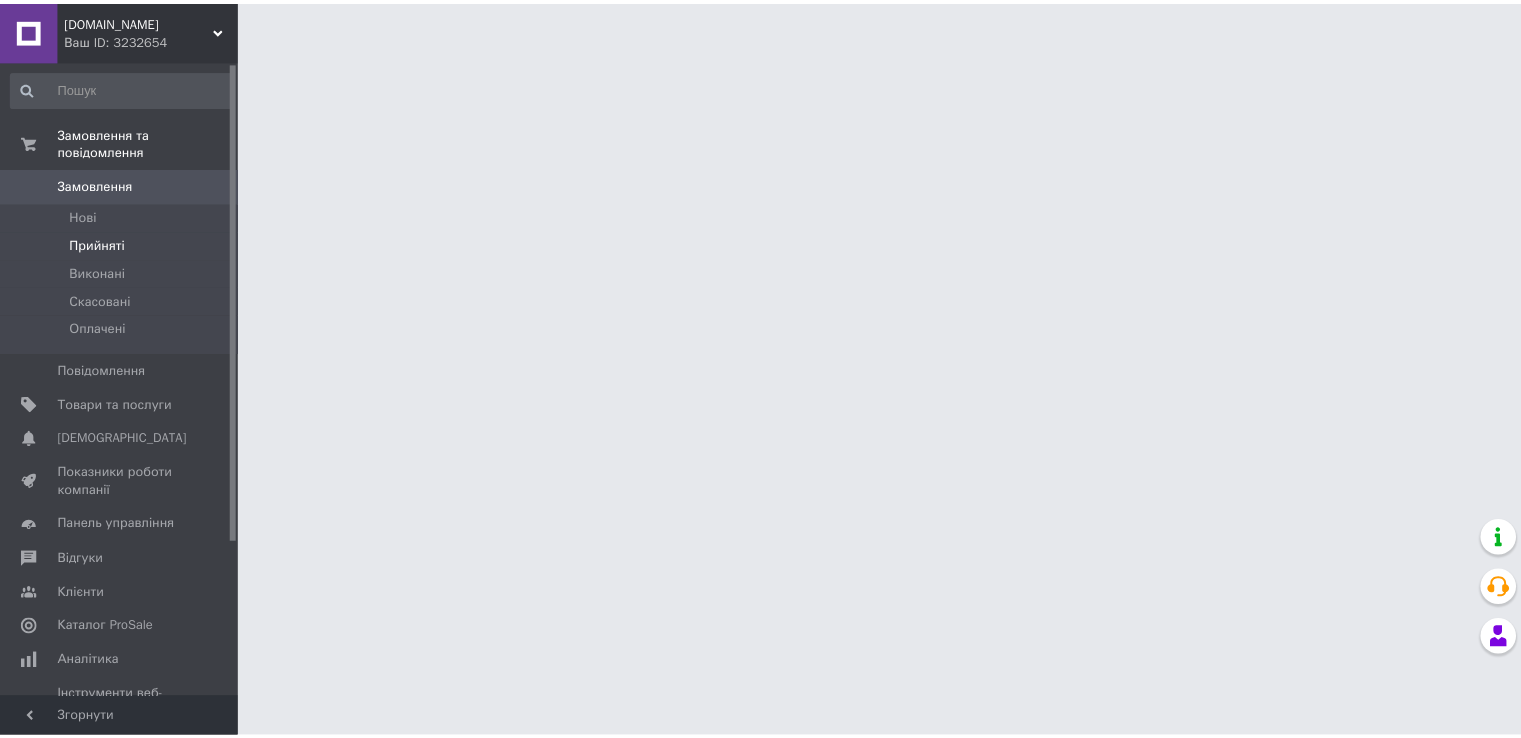 scroll, scrollTop: 0, scrollLeft: 0, axis: both 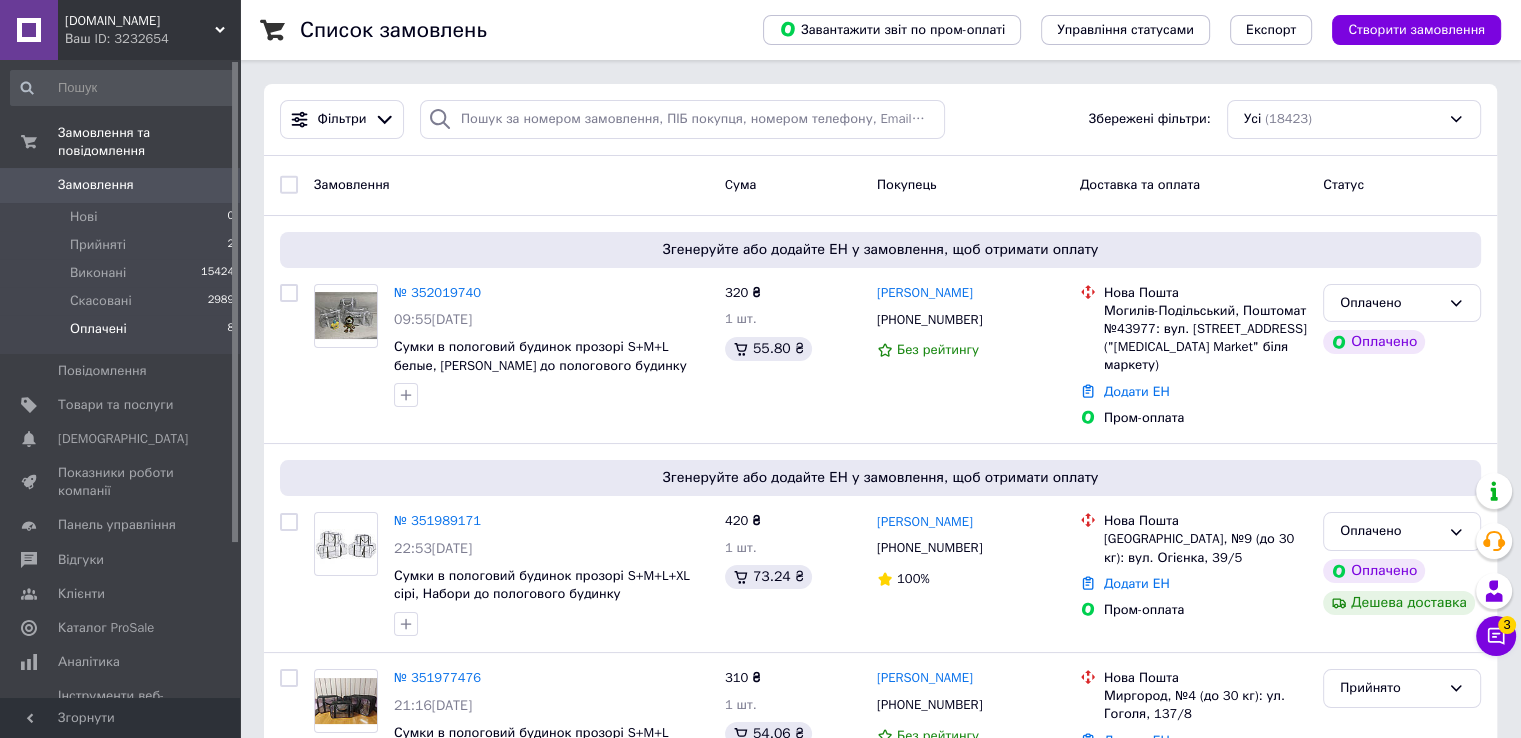click on "Оплачені 8" at bounding box center [123, 334] 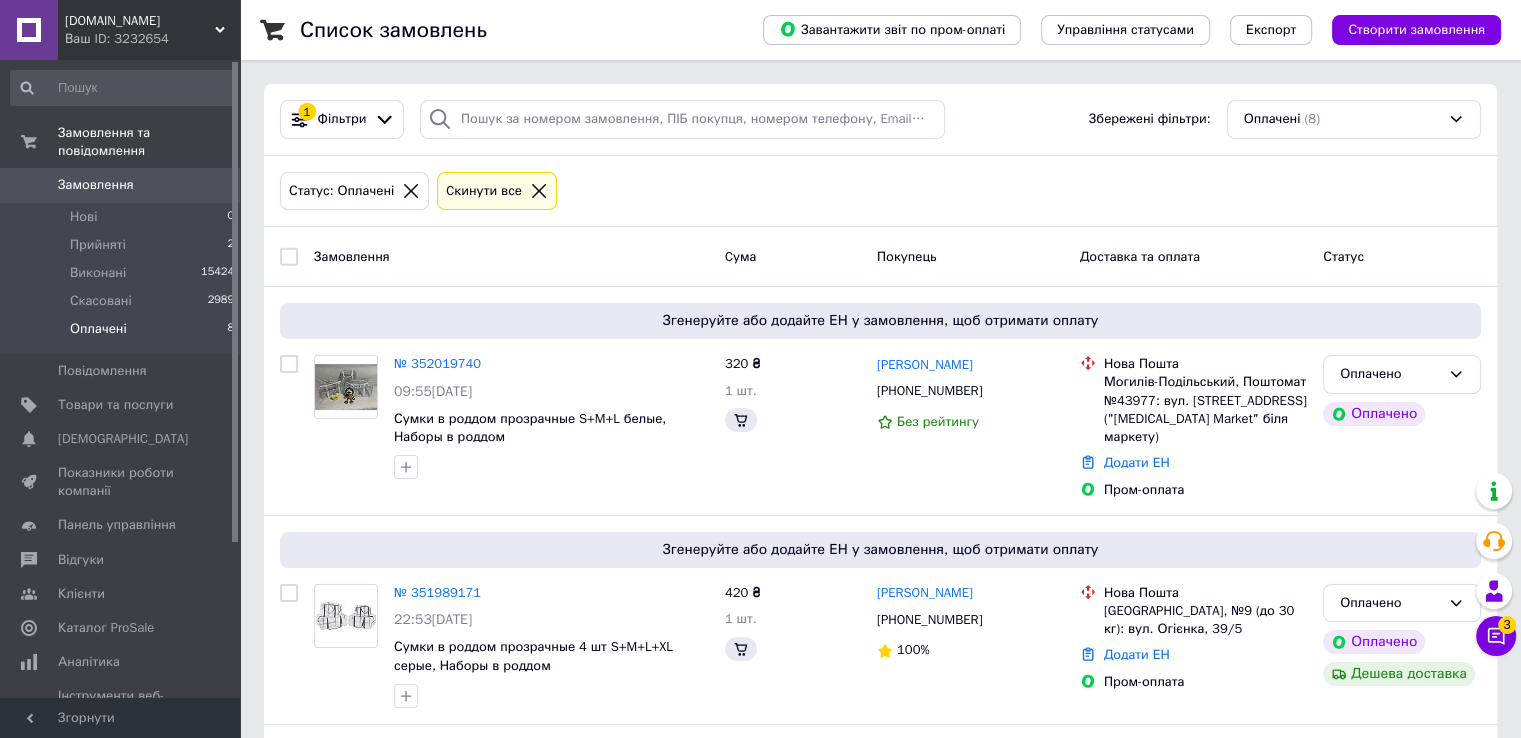 click on "Замовлення Cума Покупець Доставка та оплата Статус" at bounding box center (880, 257) 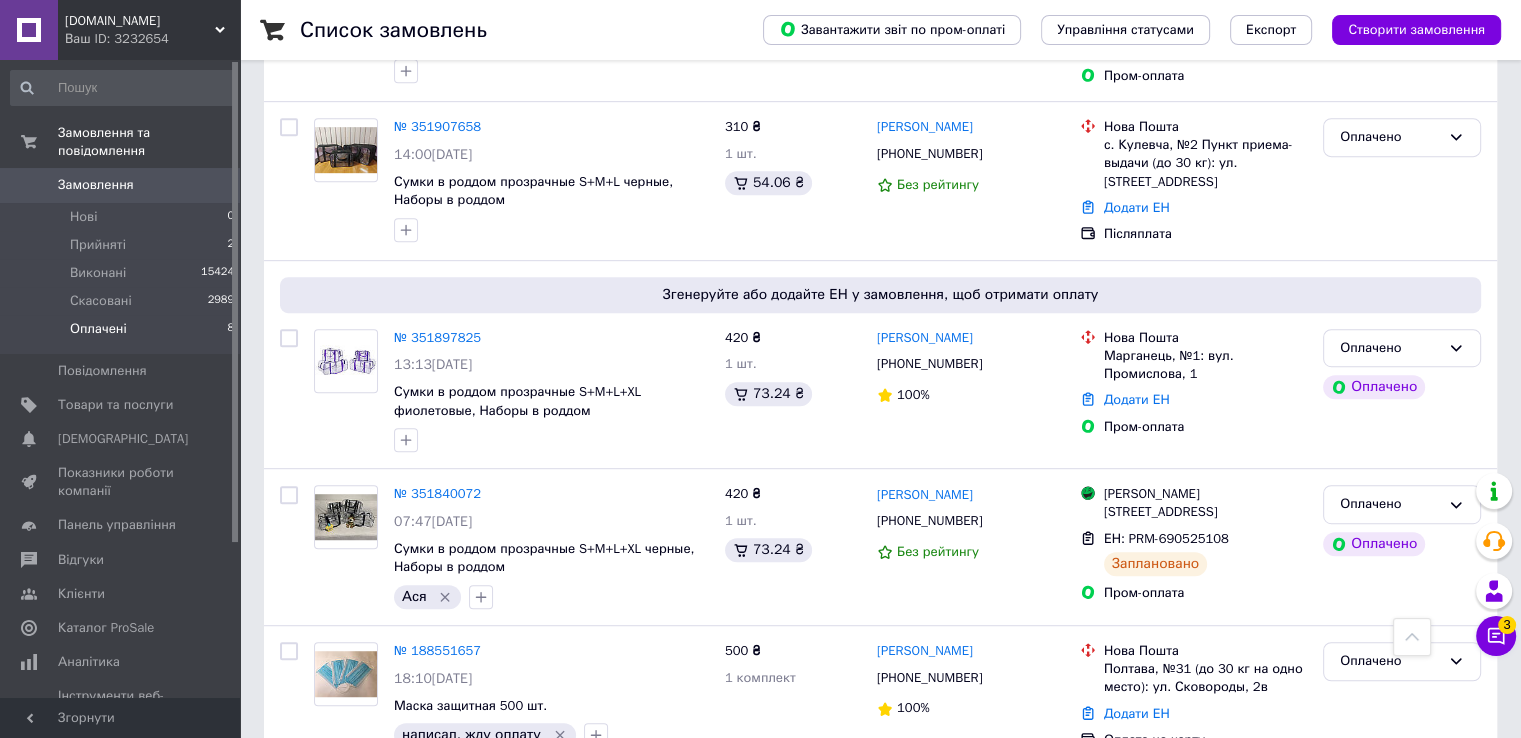 scroll, scrollTop: 1091, scrollLeft: 0, axis: vertical 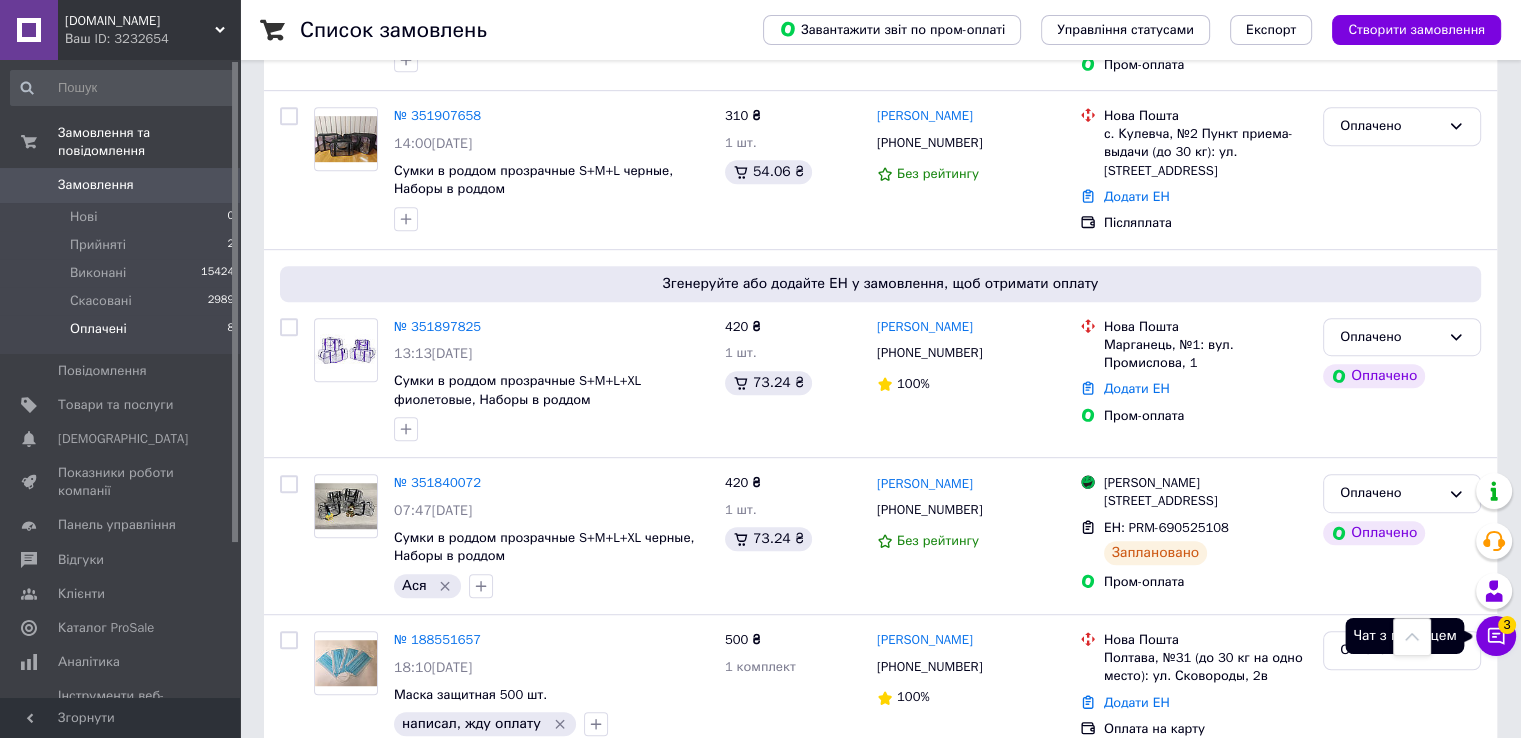 click 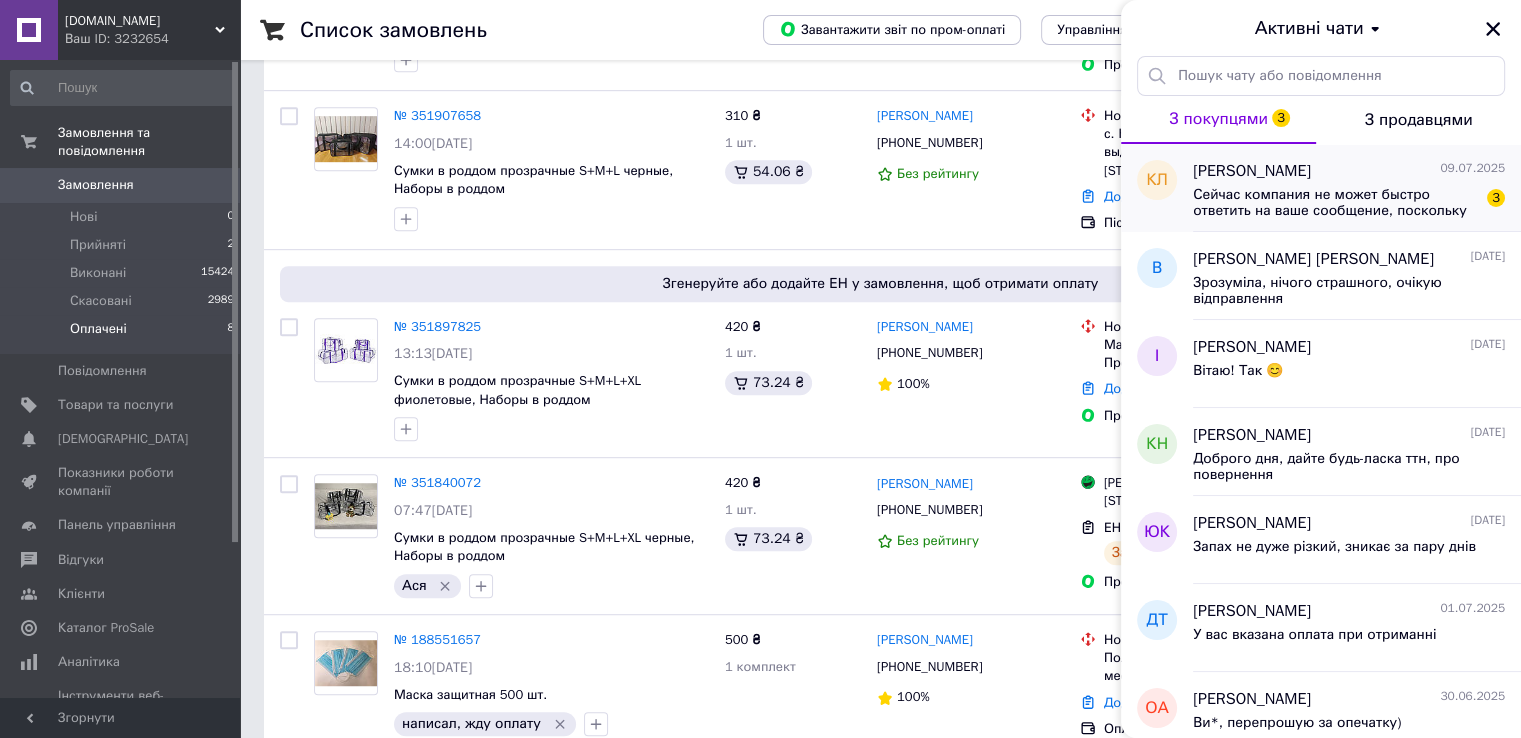 click on "Сейчас компания не может быстро ответить на ваше сообщение, поскольку по ее графику работы сейчас не рабочее время. Компания ответит вам в ближайшее время. Напишите номер телефона, чтобы компания быстрее связалась с вами." at bounding box center [1335, 203] 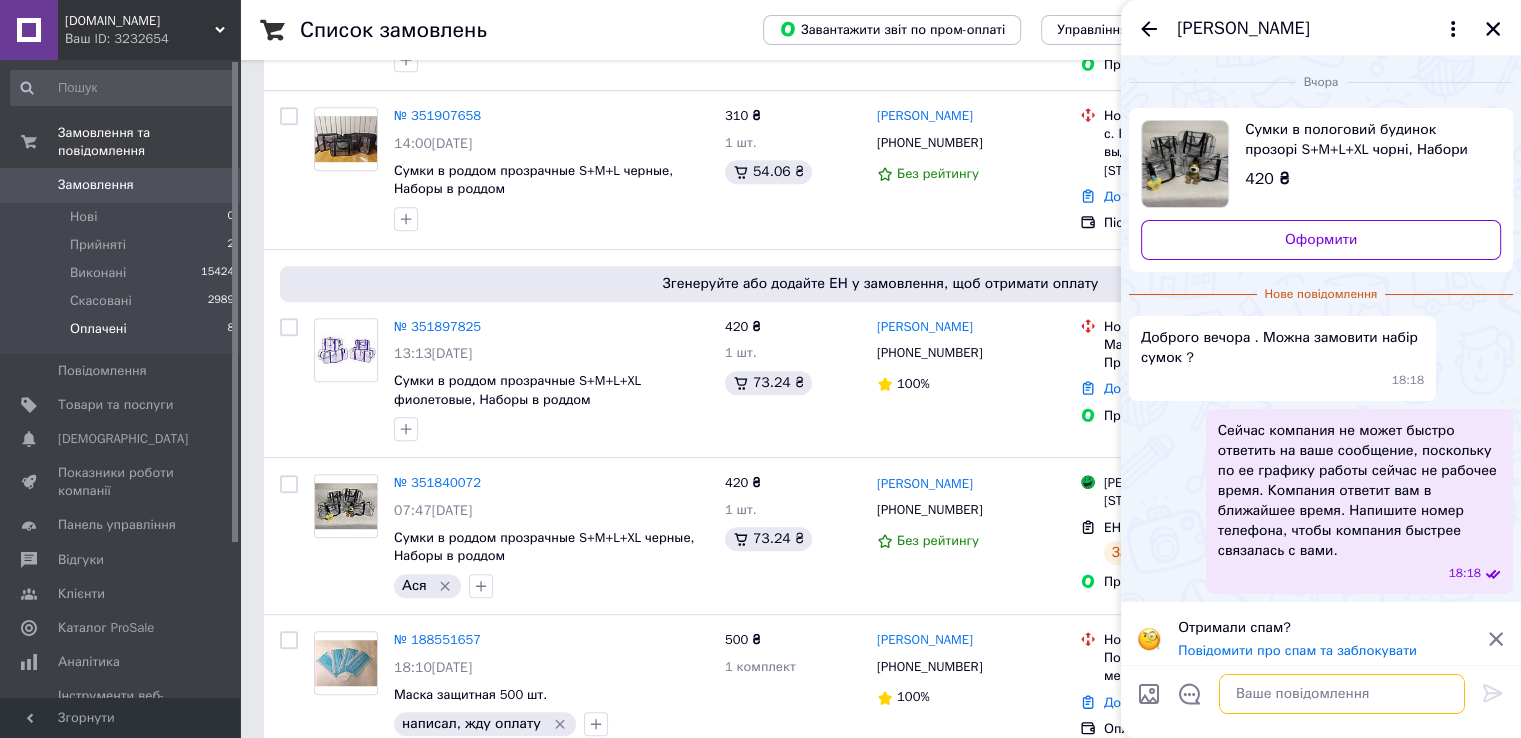 click at bounding box center (1342, 694) 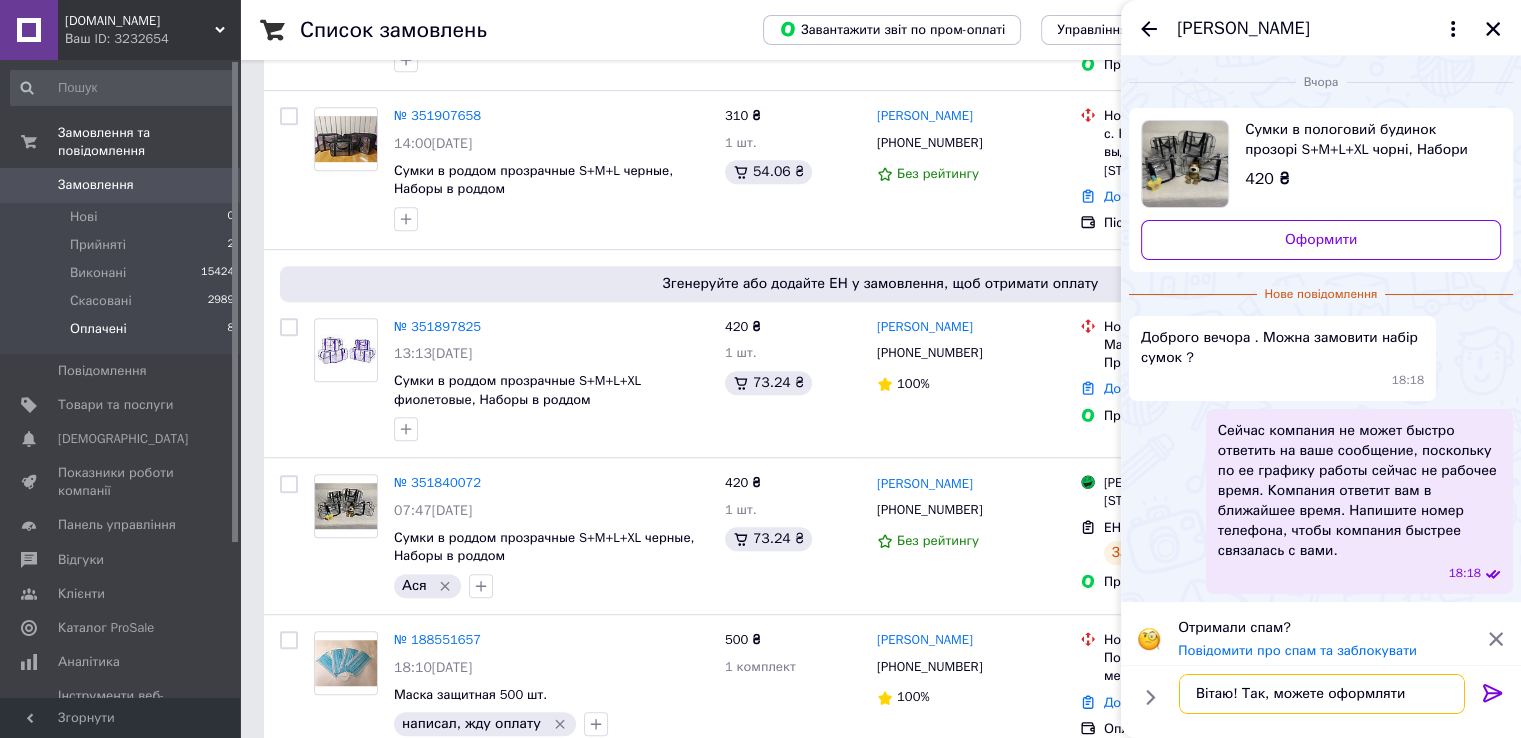 type on "Вітаю! Так, можете оформляти)" 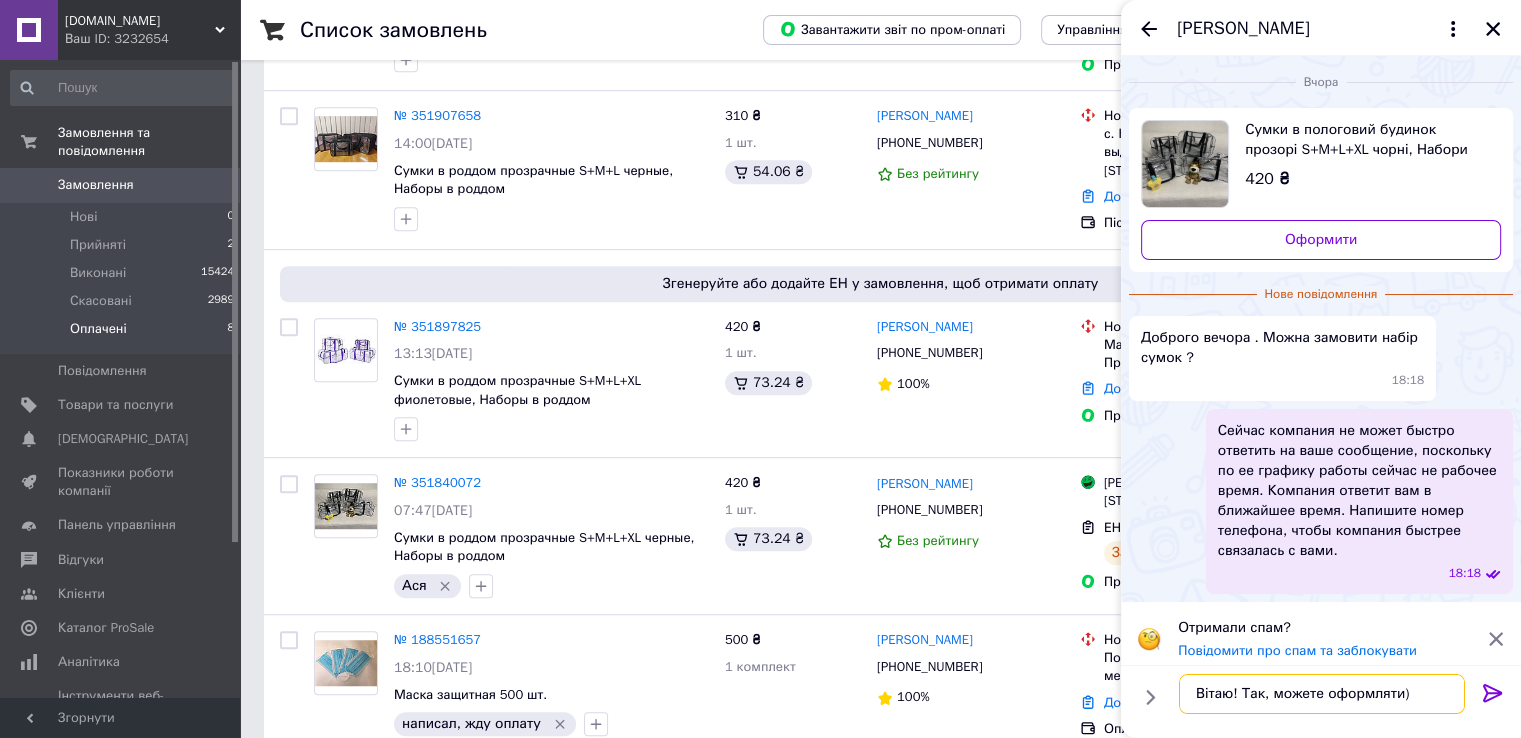 type 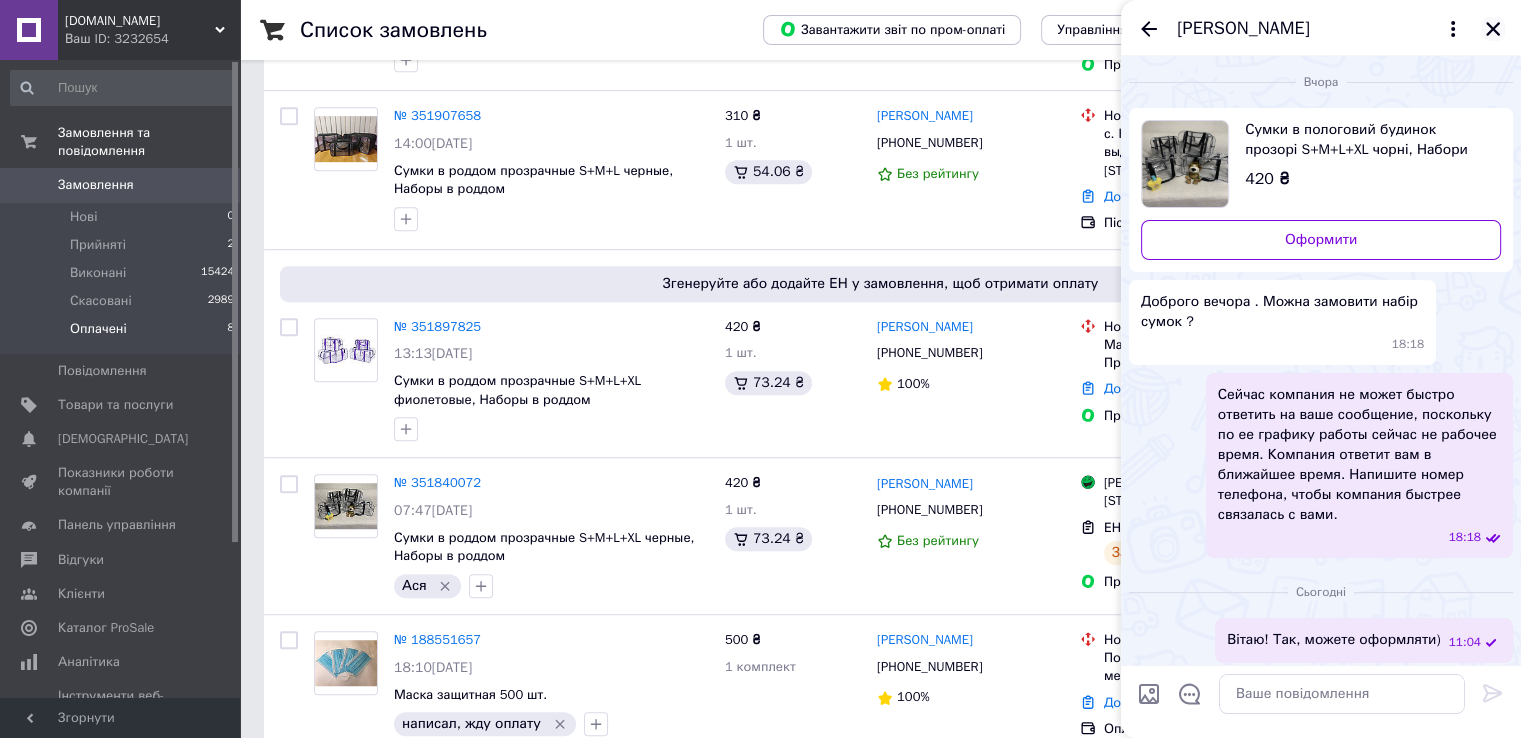 click 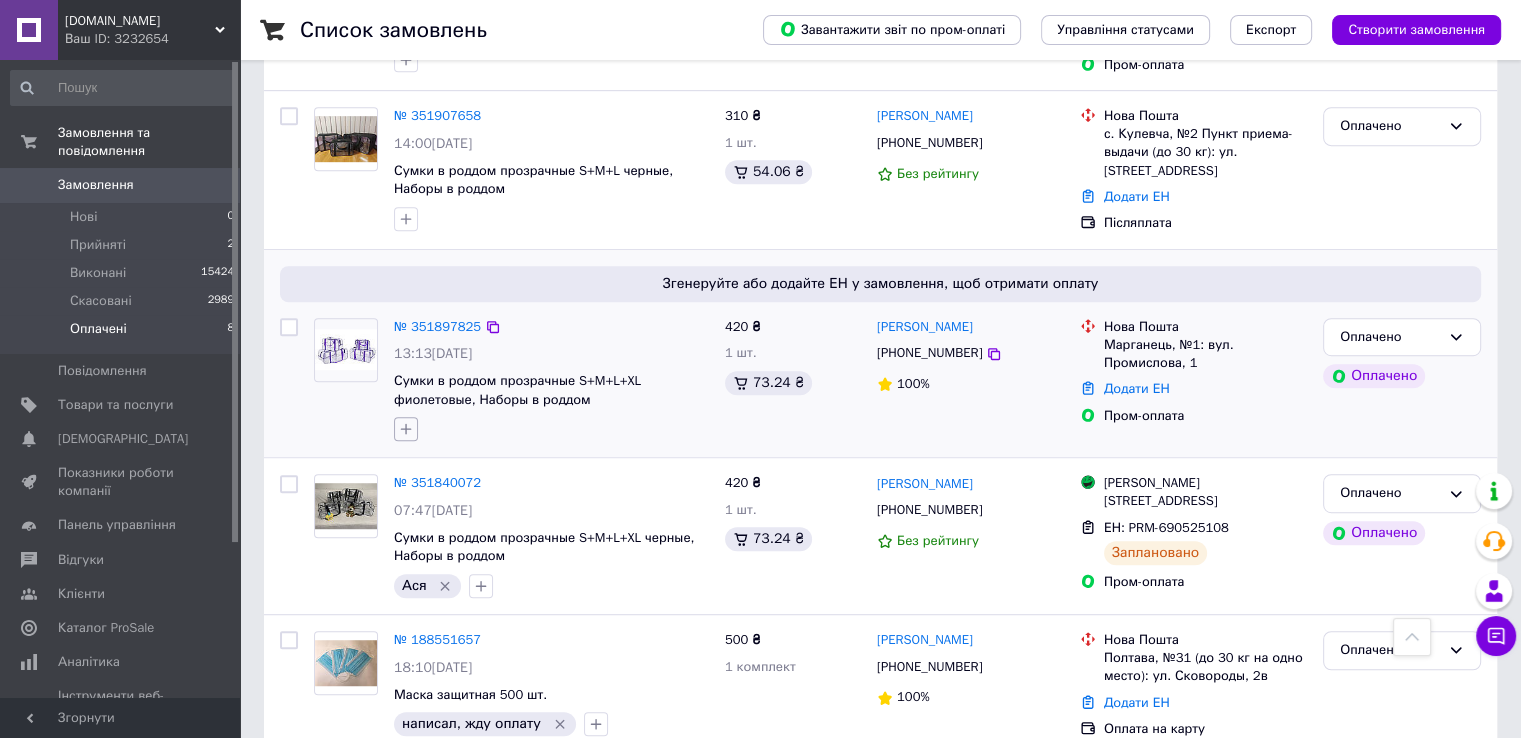 click 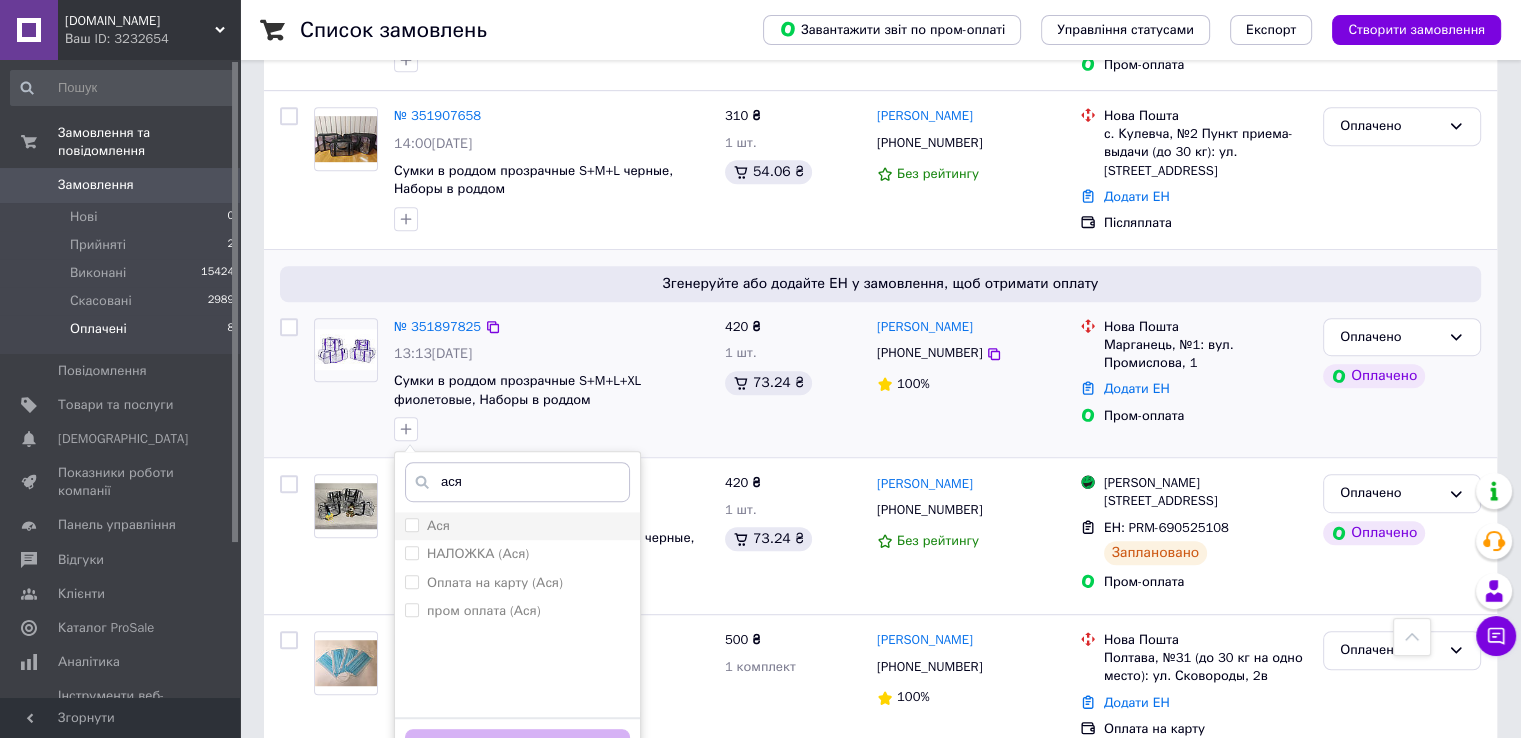 type on "ася" 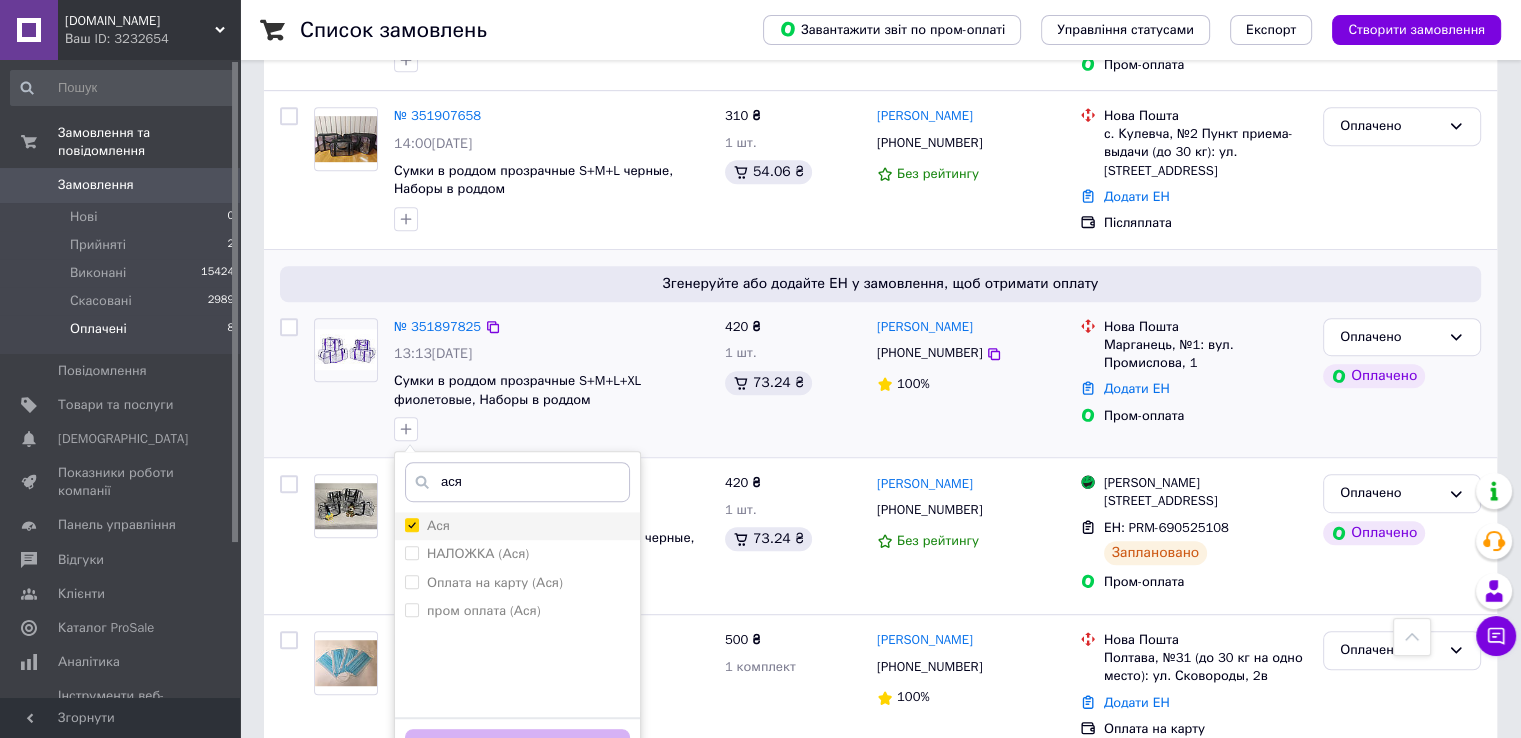 checkbox on "true" 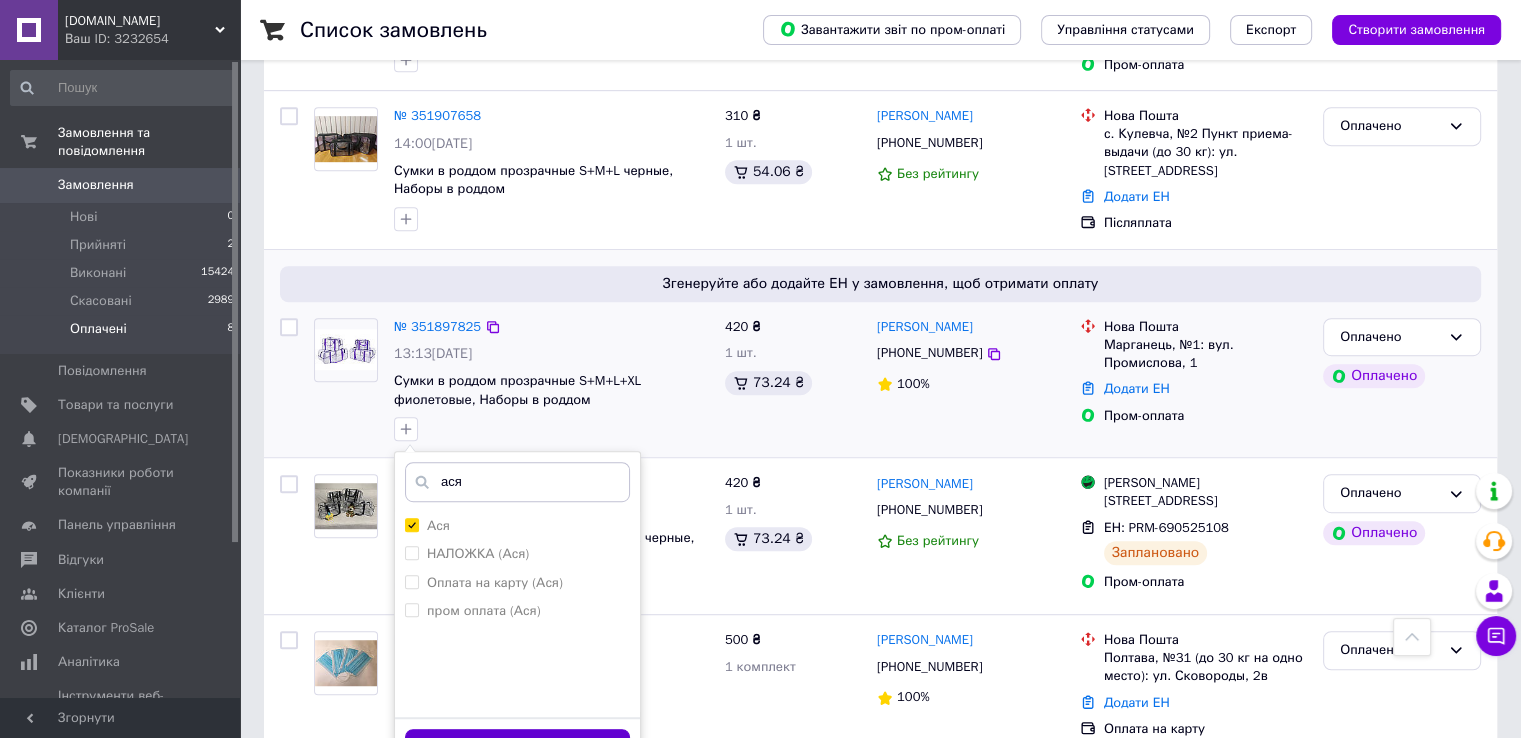 click on "Додати мітку" at bounding box center (517, 748) 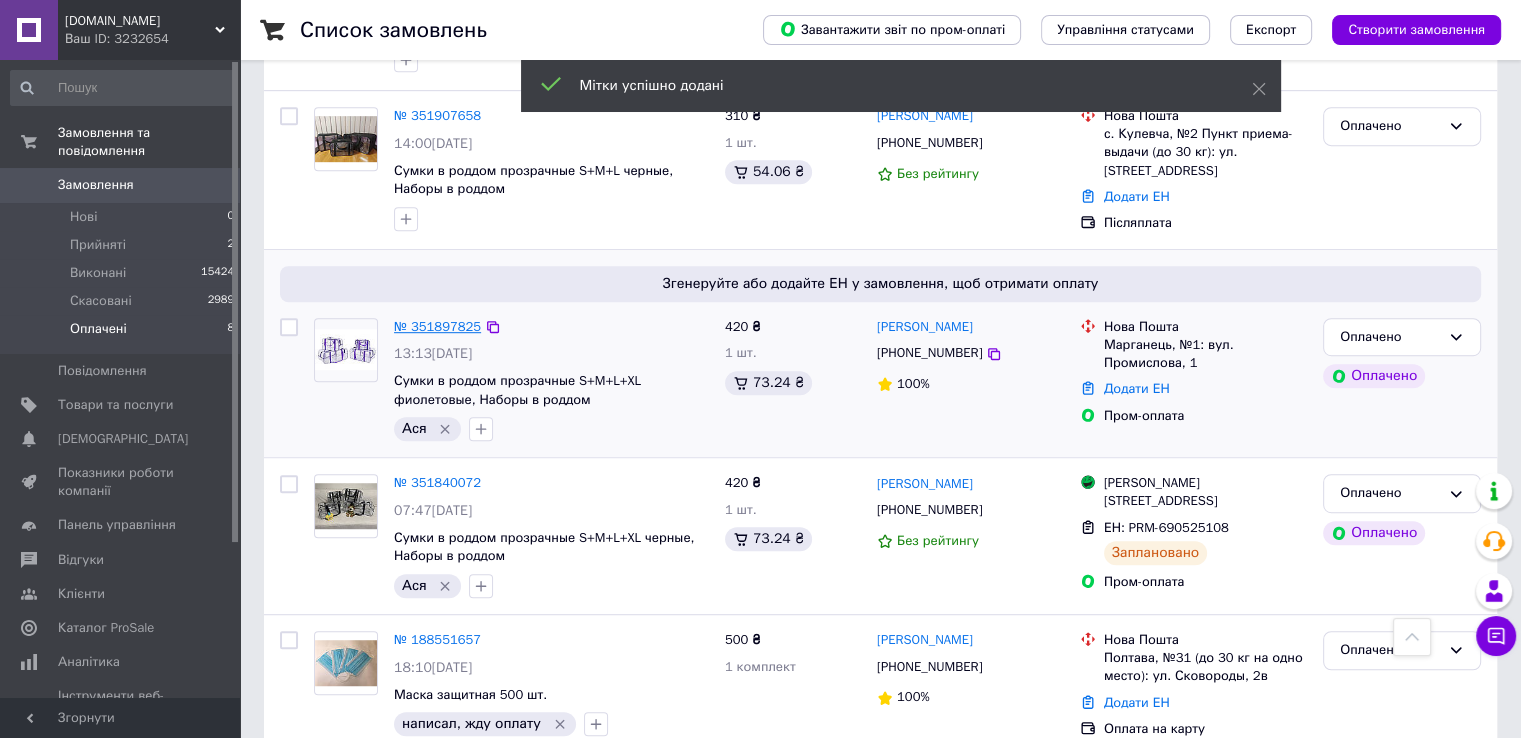 click on "№ 351897825" at bounding box center (437, 326) 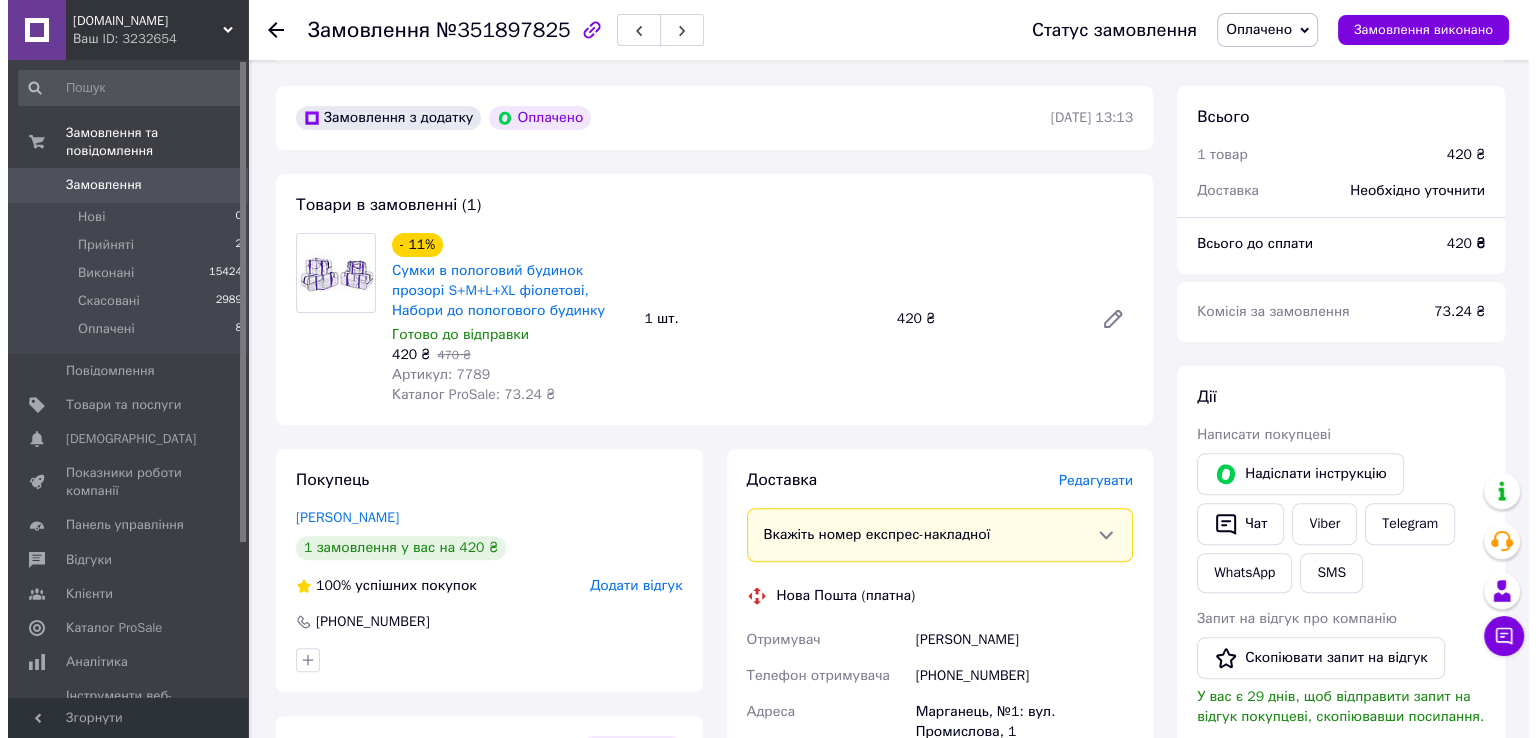 scroll, scrollTop: 560, scrollLeft: 0, axis: vertical 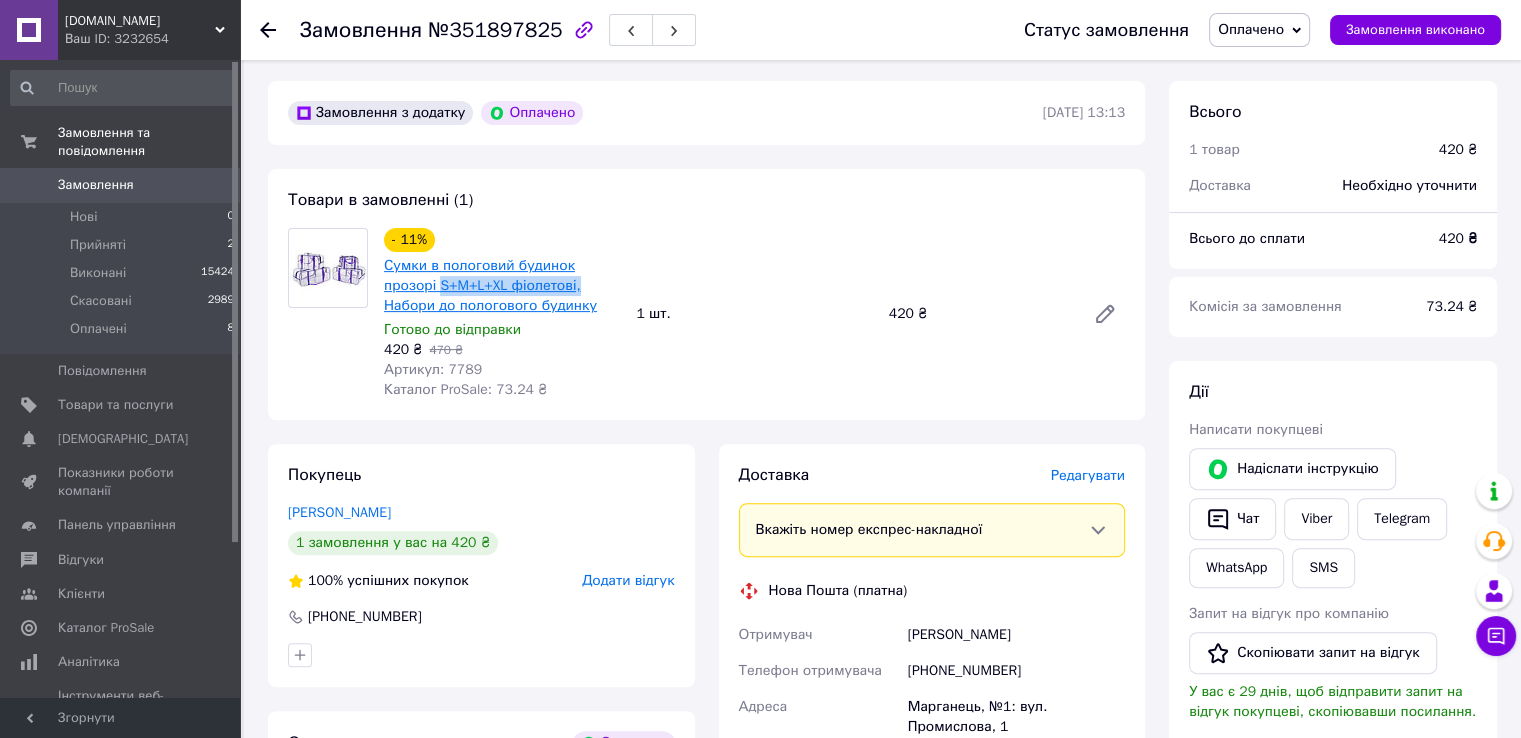 drag, startPoint x: 584, startPoint y: 288, endPoint x: 438, endPoint y: 289, distance: 146.00342 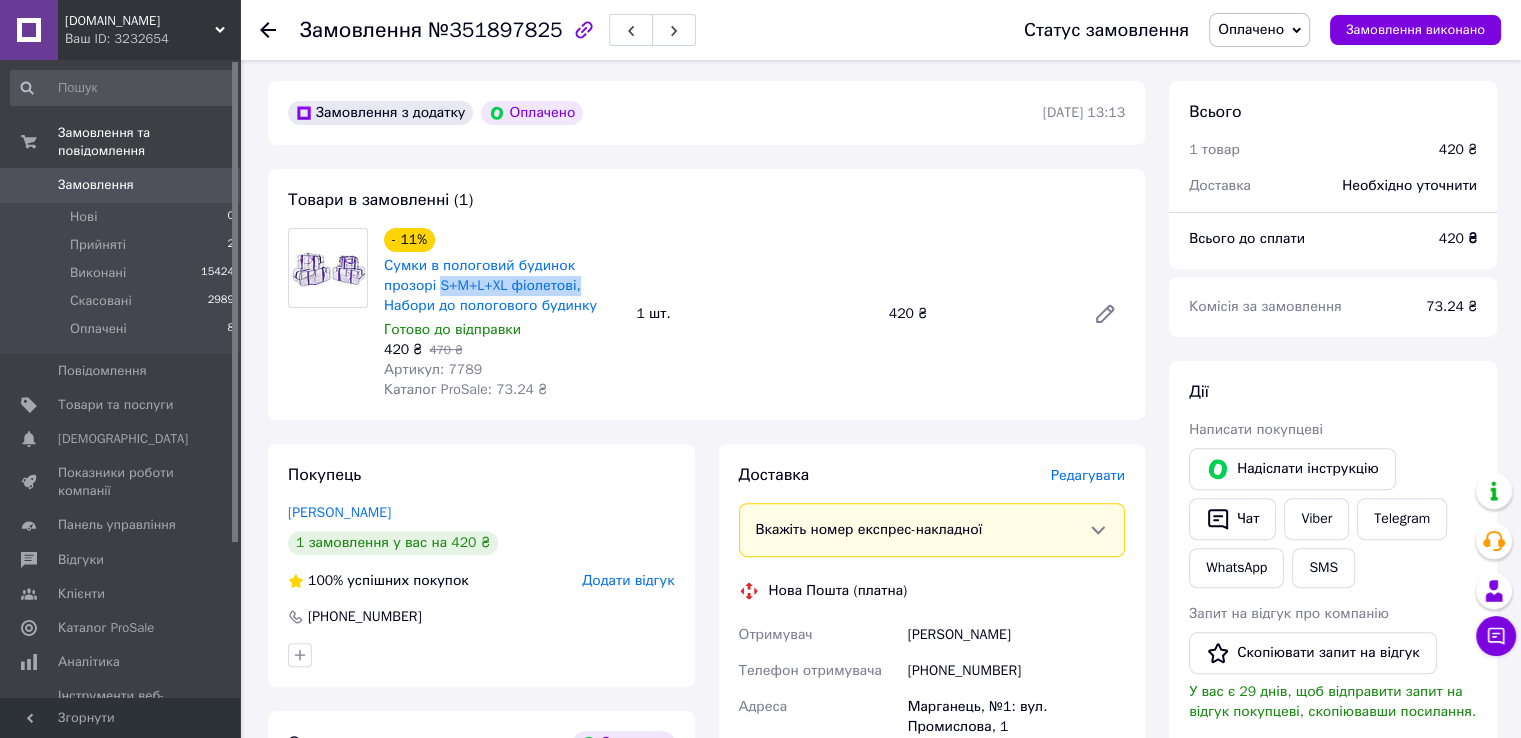 click on "Редагувати" at bounding box center (1088, 475) 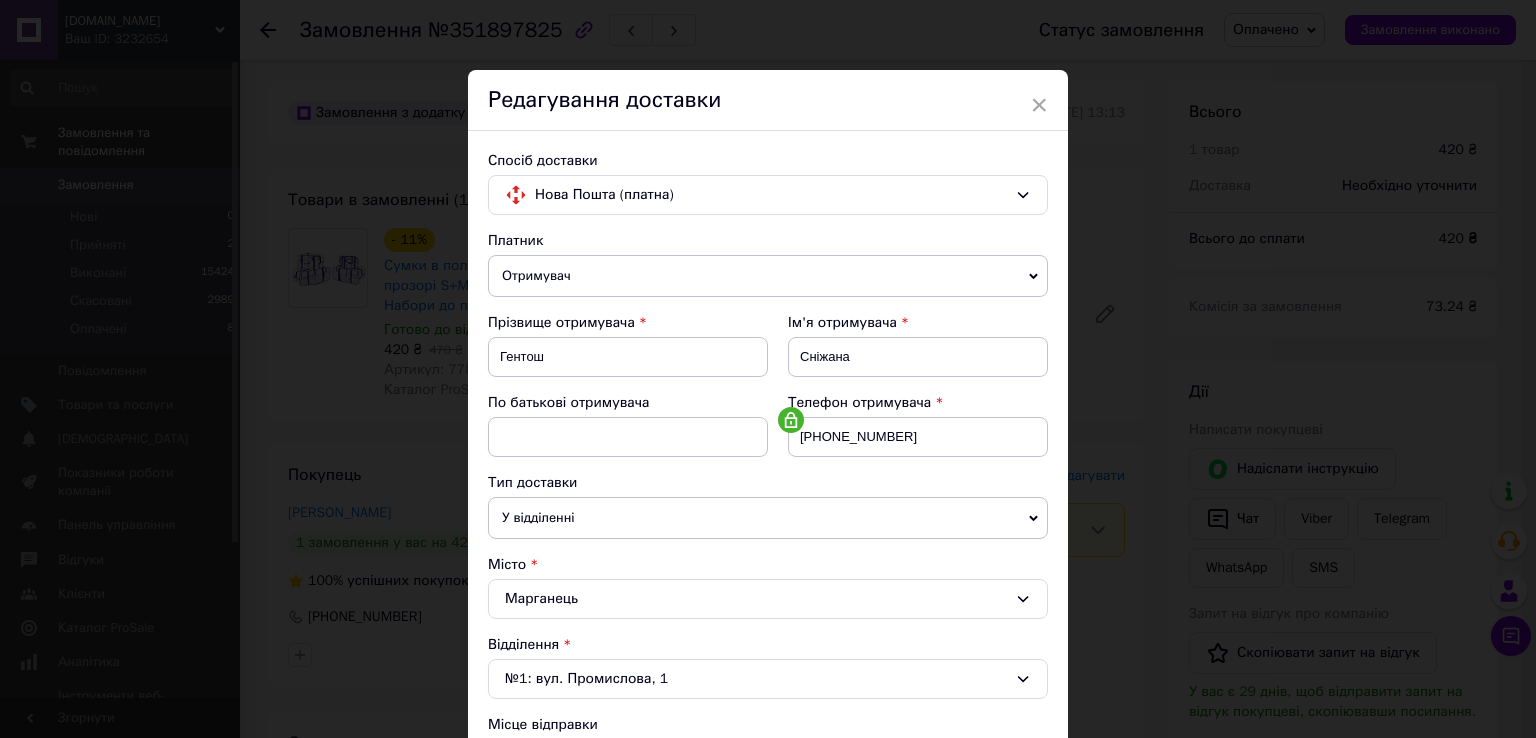 click on "Телефон отримувача [PHONE_NUMBER]" at bounding box center [908, 433] 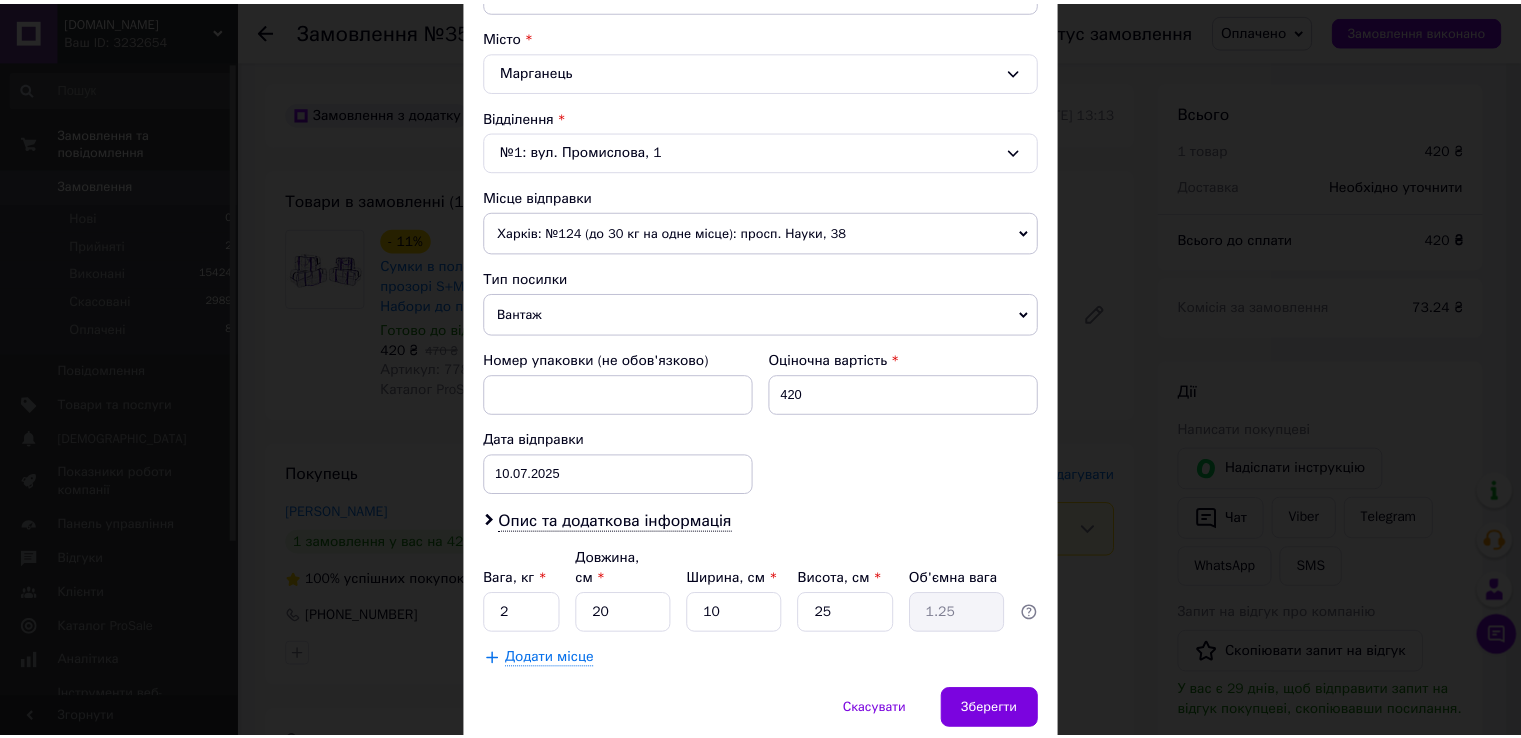 scroll, scrollTop: 584, scrollLeft: 0, axis: vertical 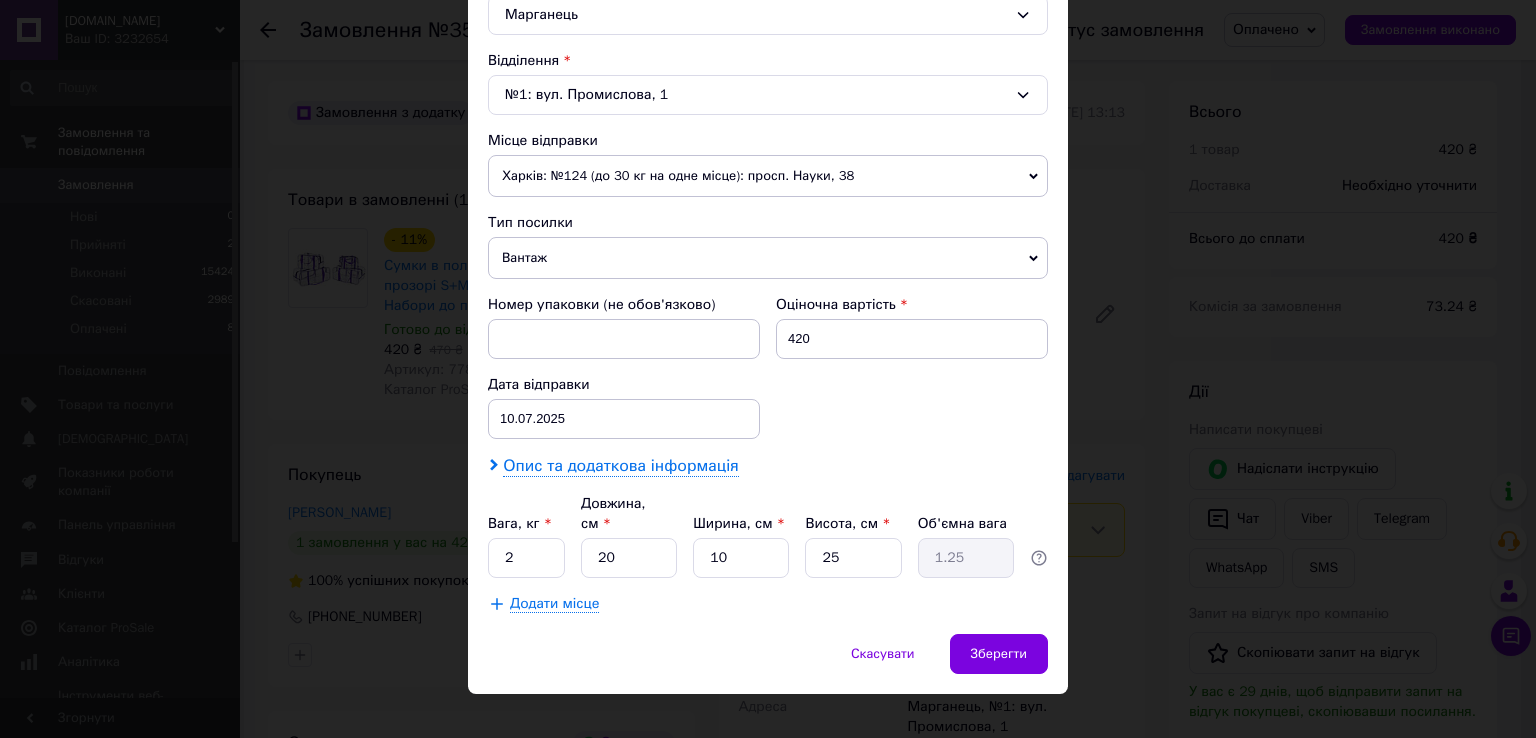 click on "Опис та додаткова інформація" at bounding box center [620, 466] 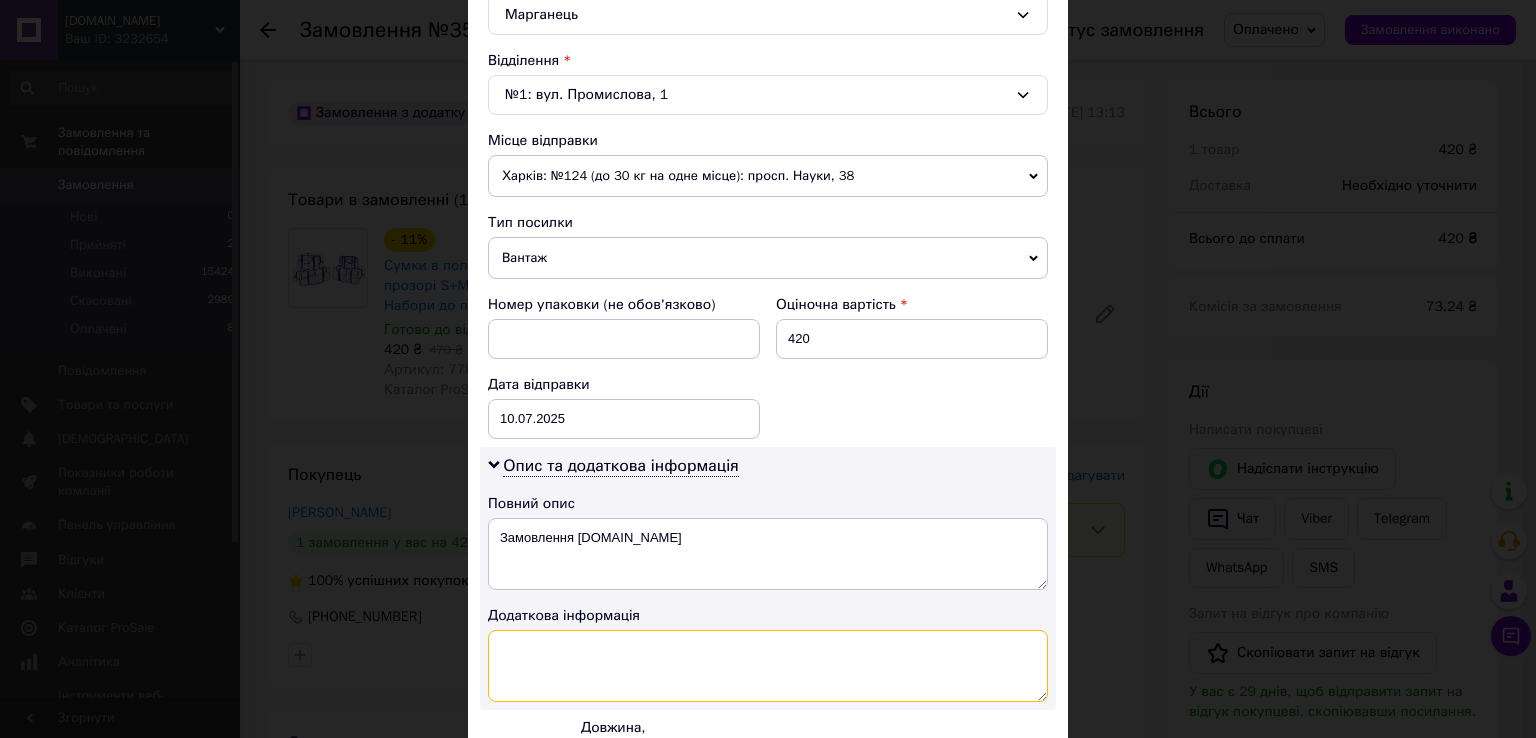 click at bounding box center [768, 666] 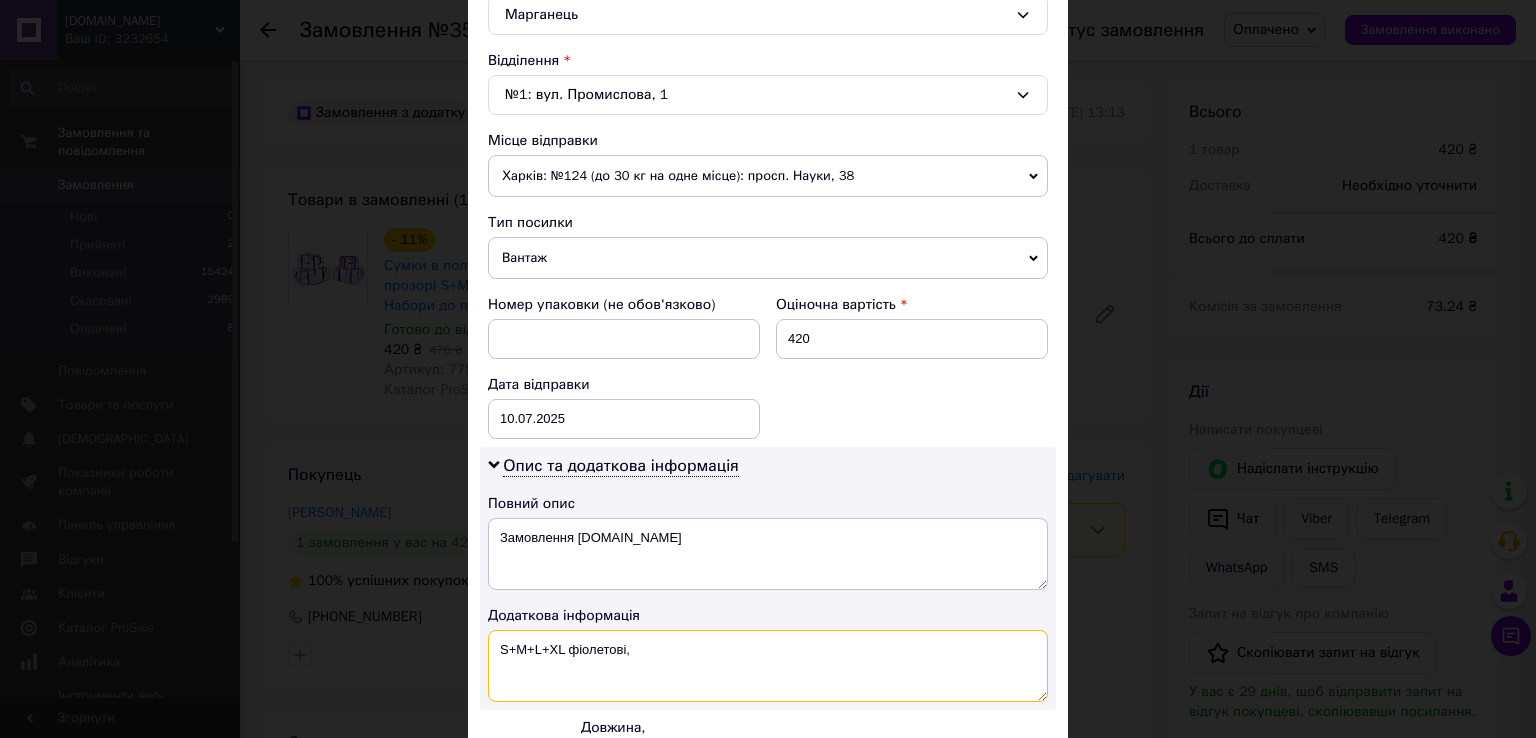 type on "S+M+L+XL фіолетові" 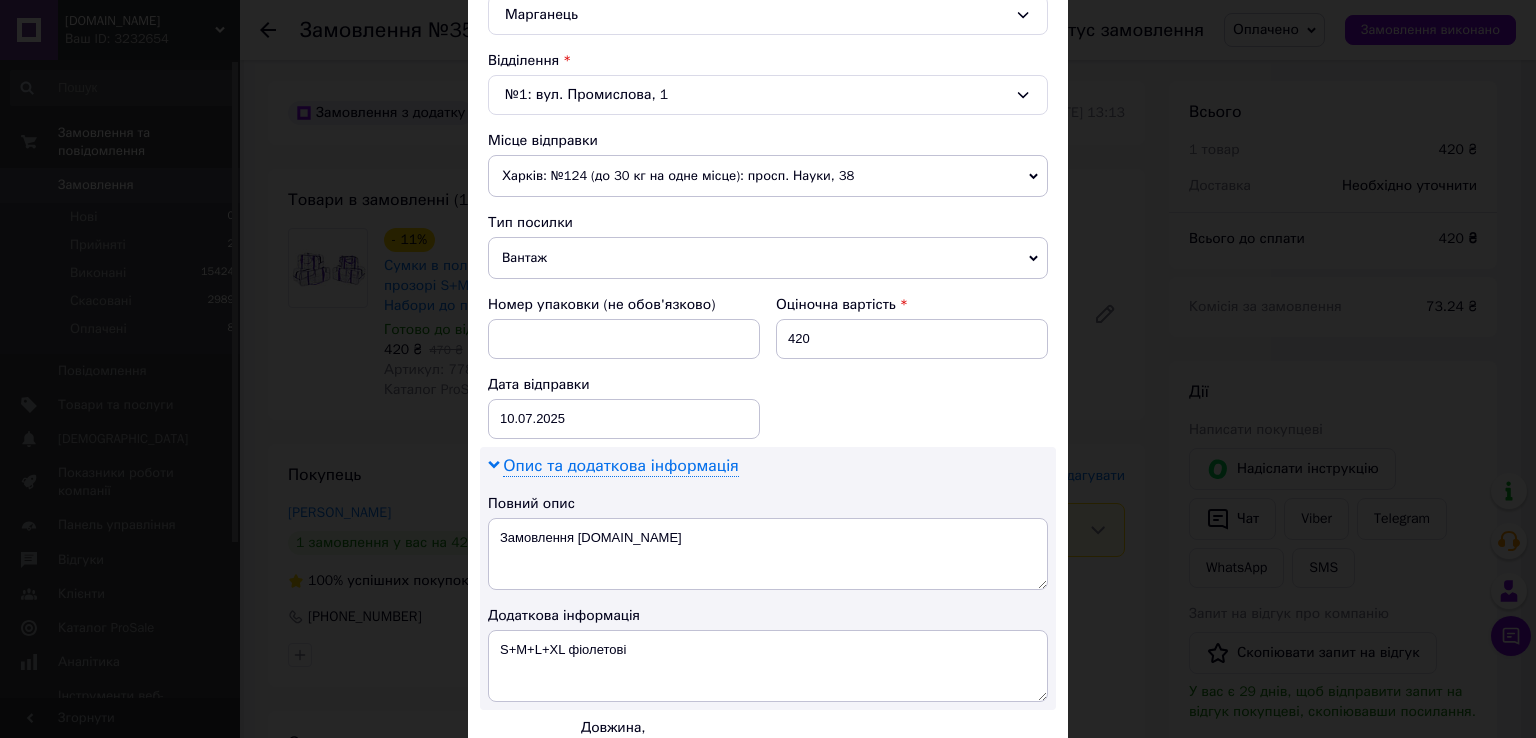 click on "Опис та додаткова інформація" at bounding box center [620, 466] 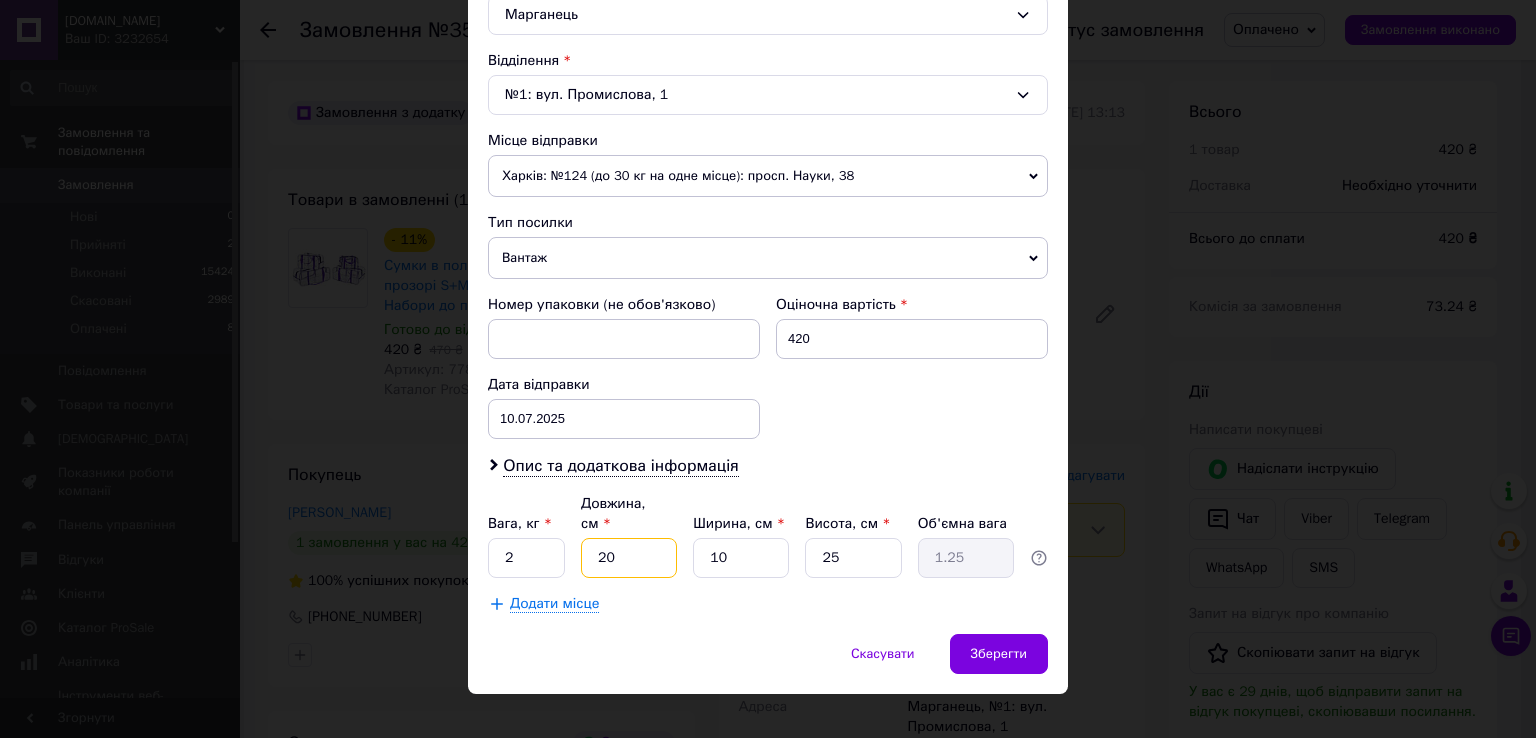 click on "20" at bounding box center [629, 558] 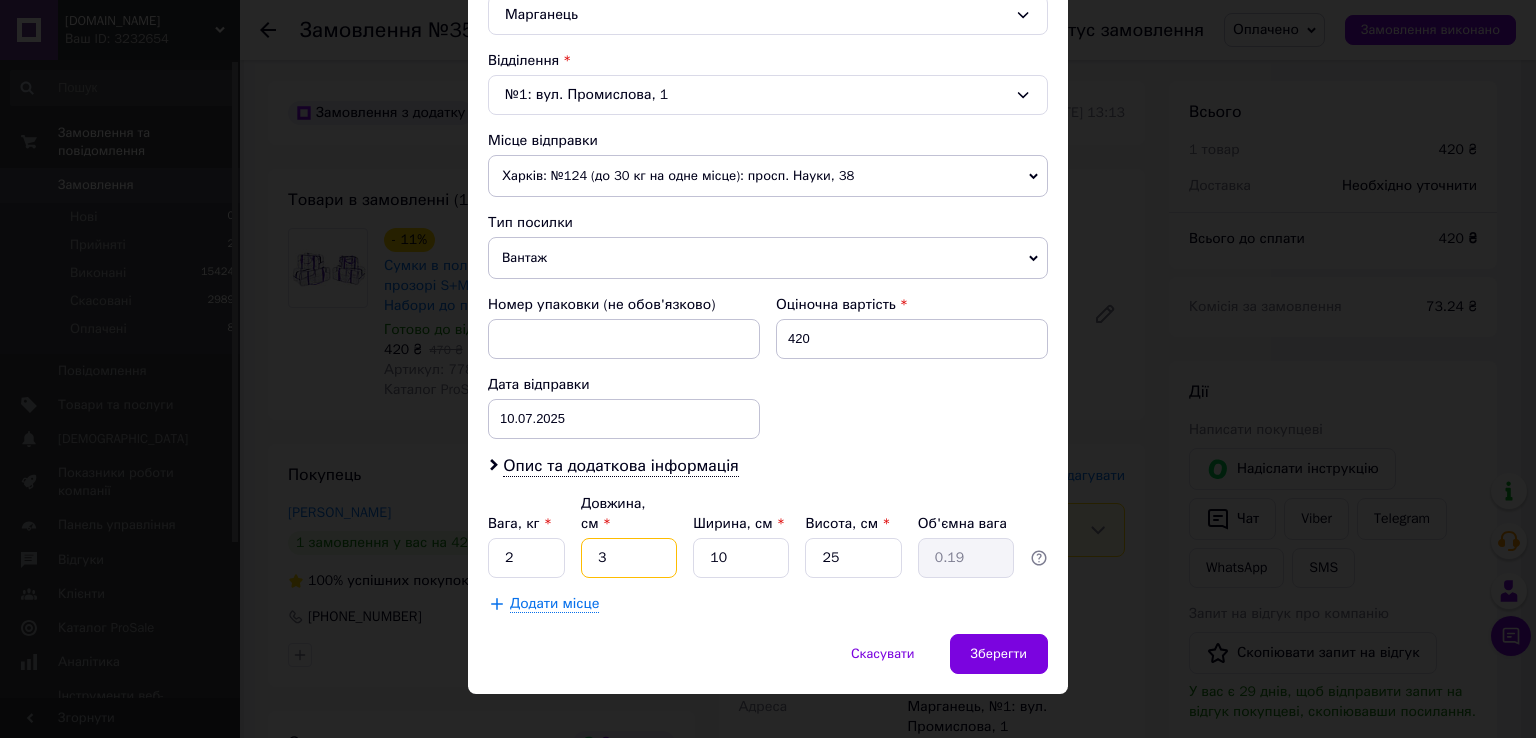 type on "30" 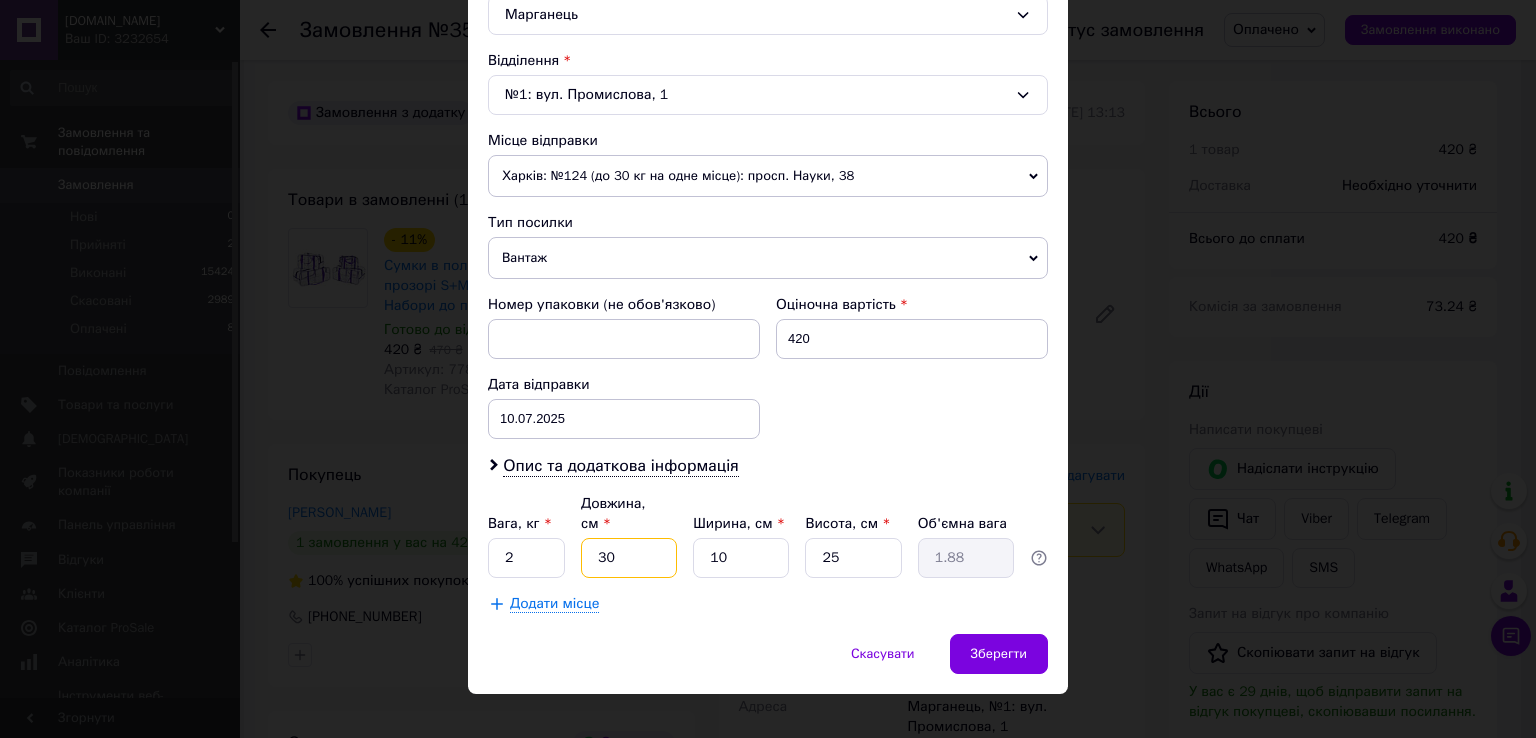 type on "30" 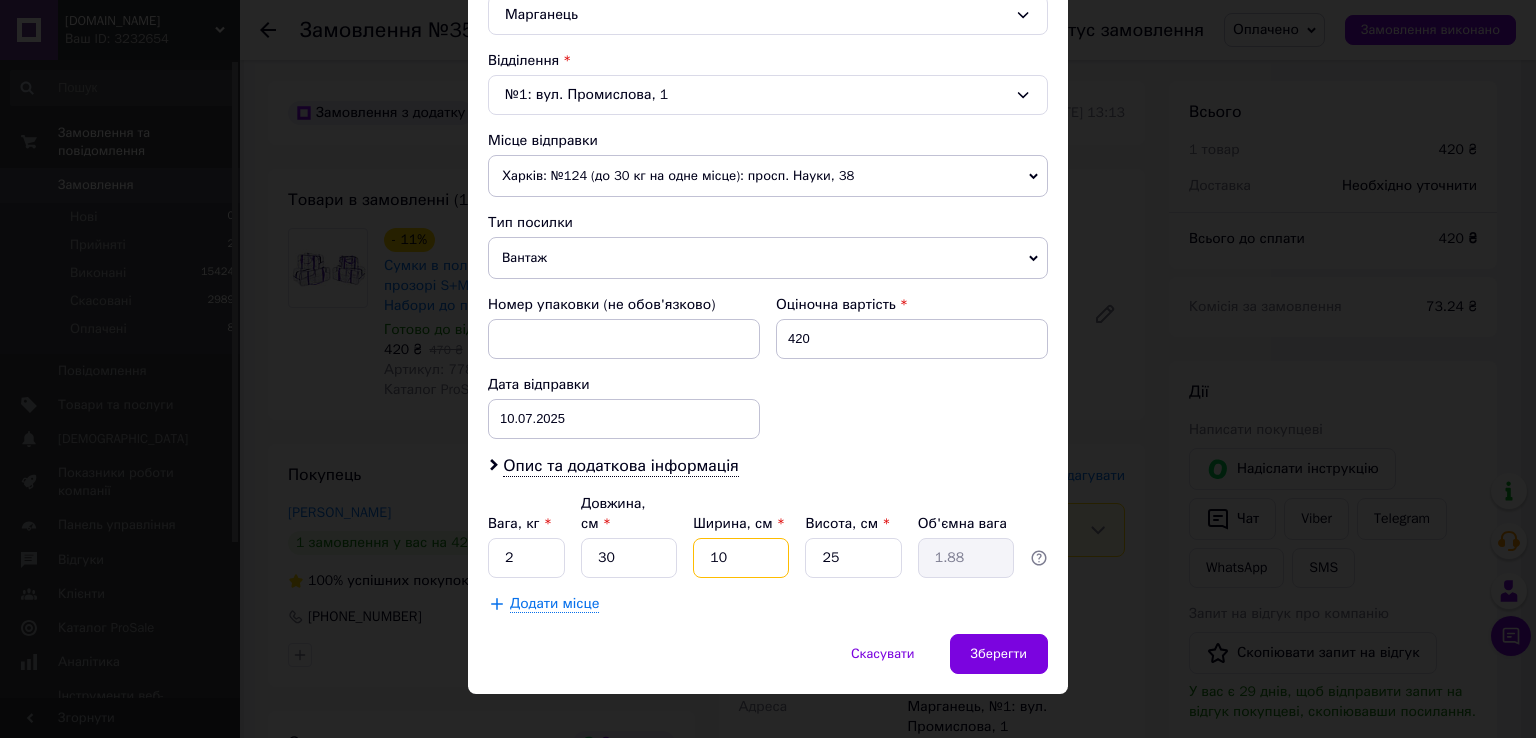click on "10" at bounding box center [741, 558] 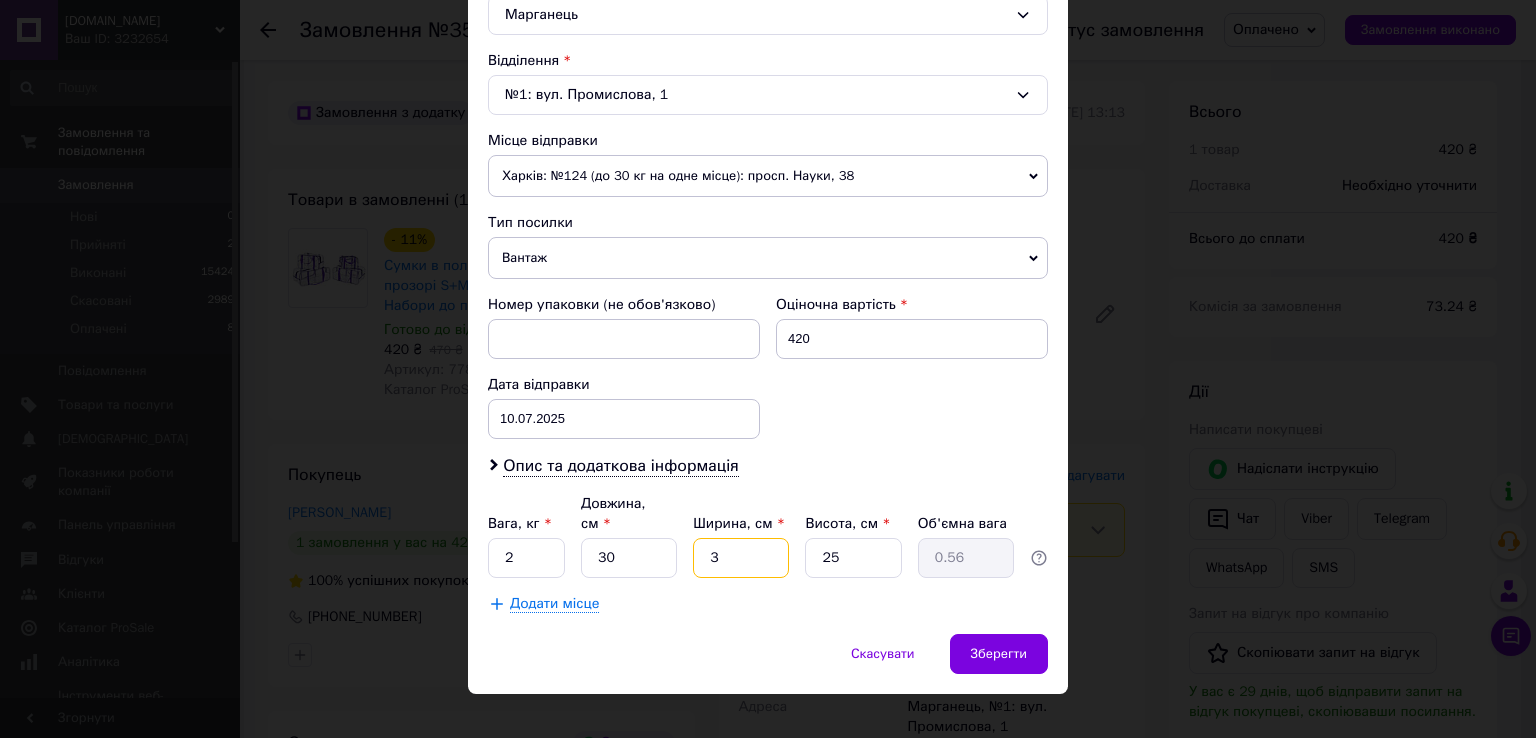 type on "30" 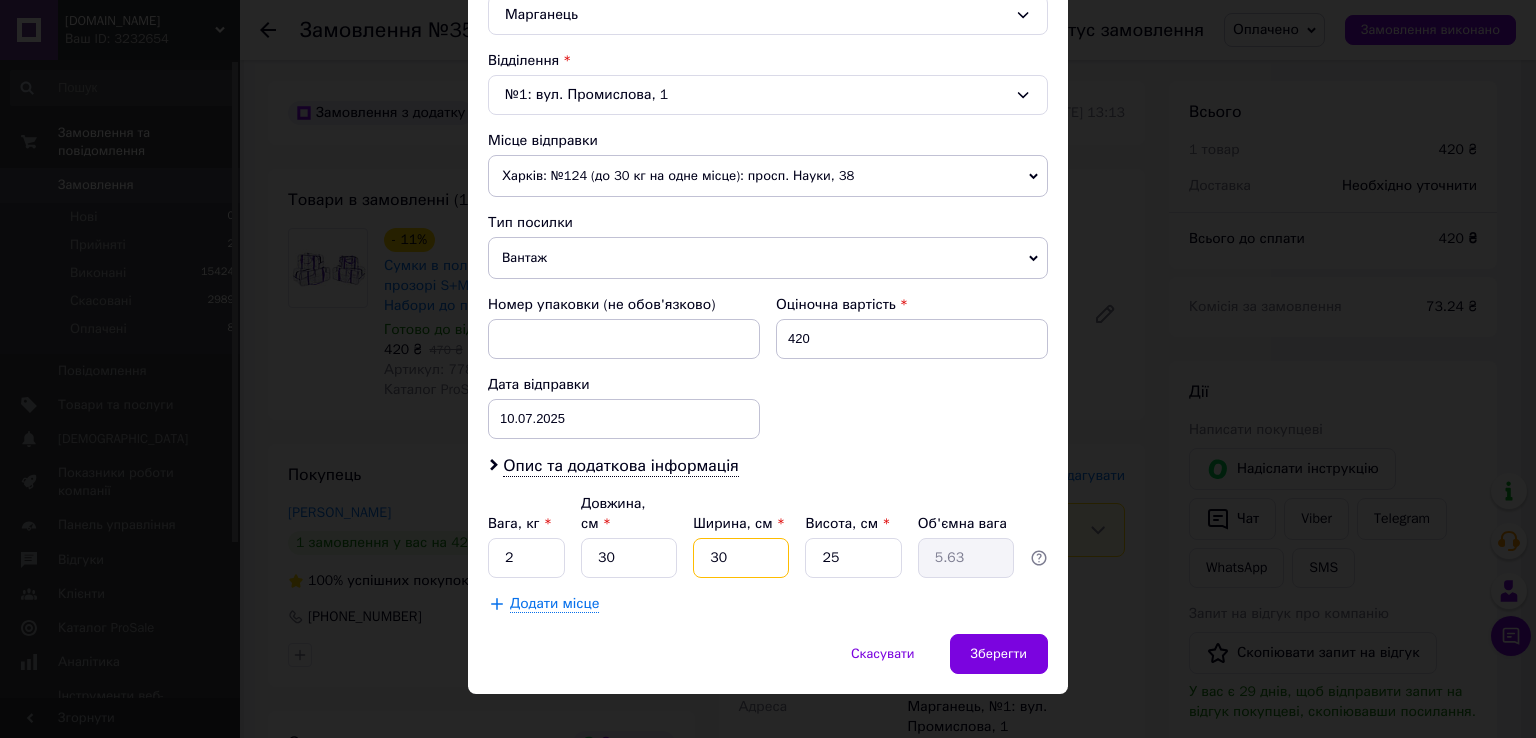 type on "30" 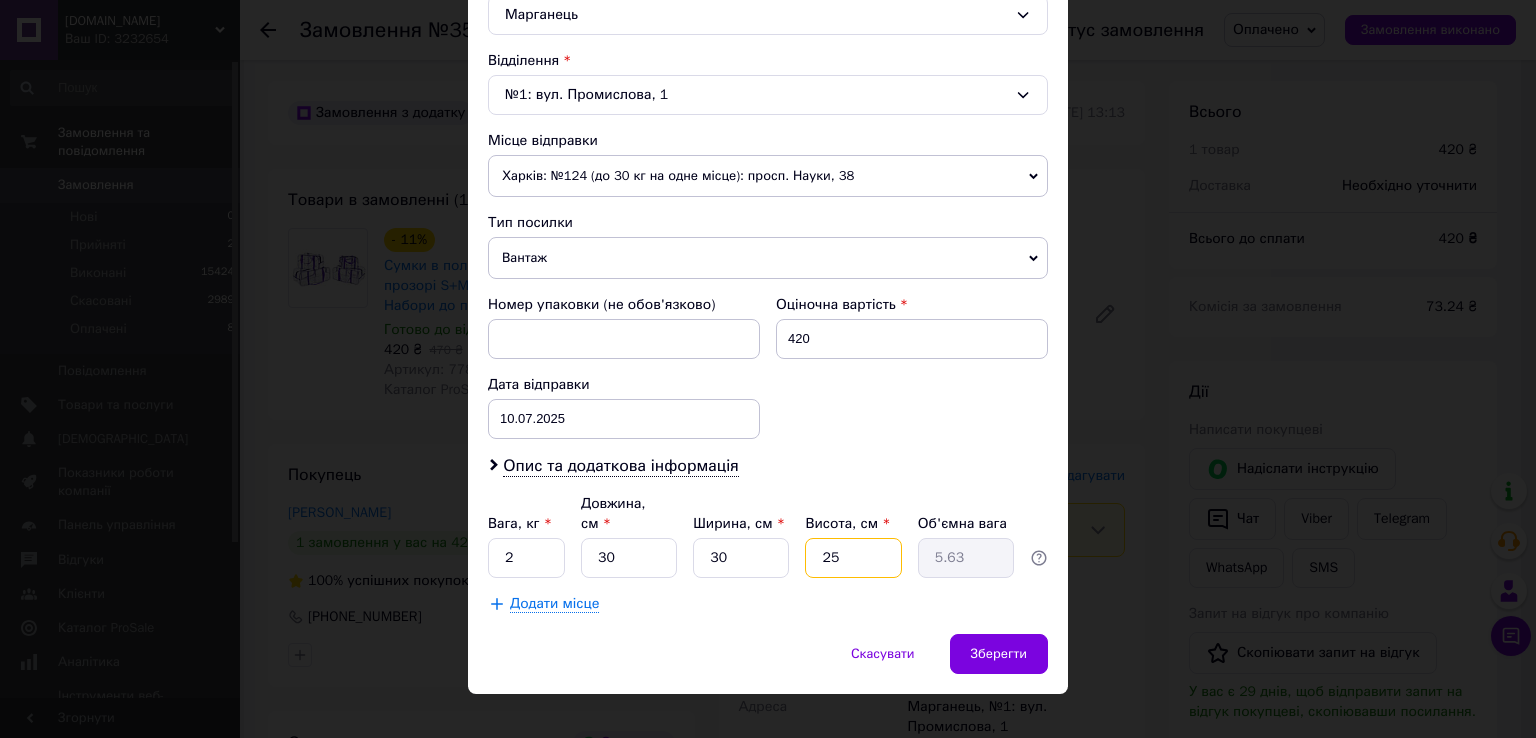 click on "25" at bounding box center [853, 558] 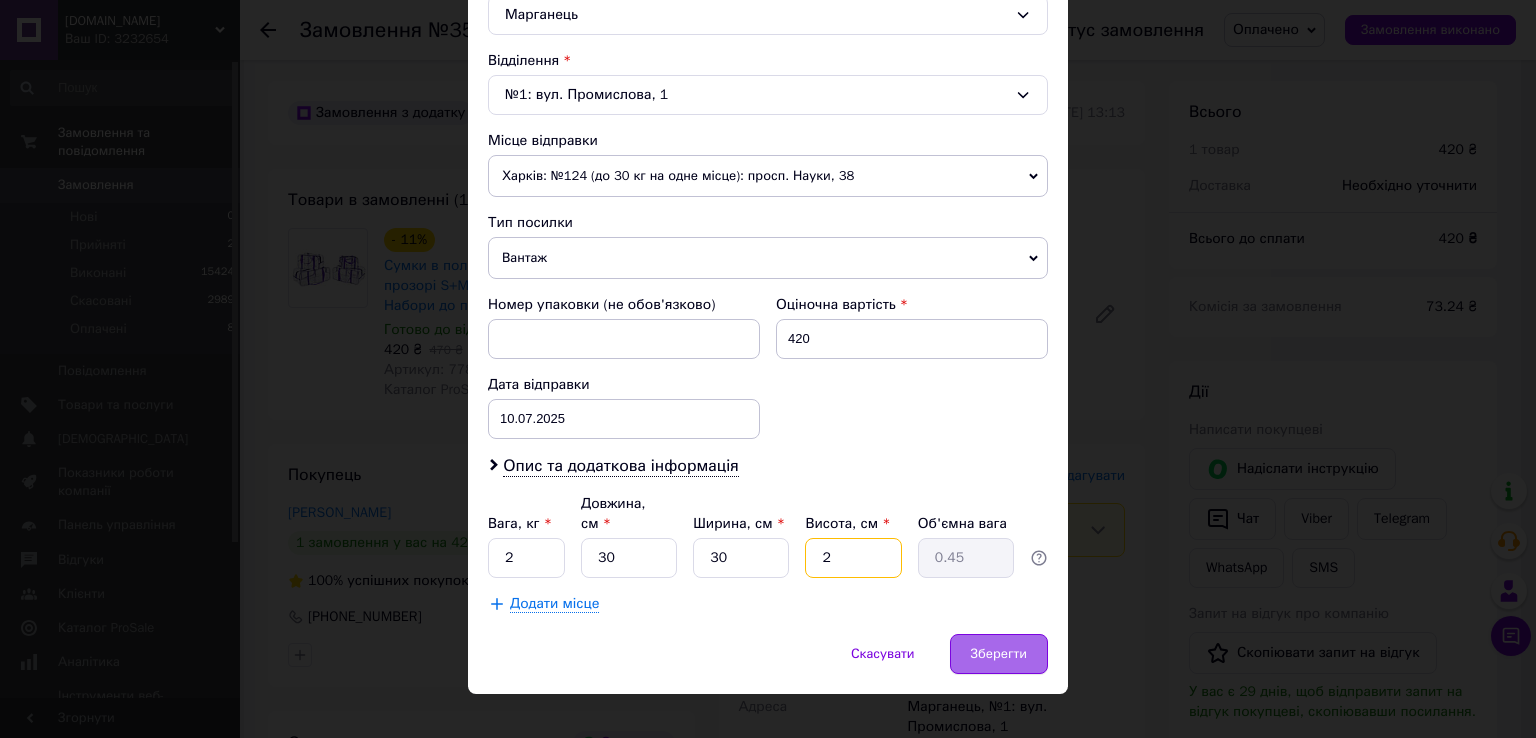 type on "2" 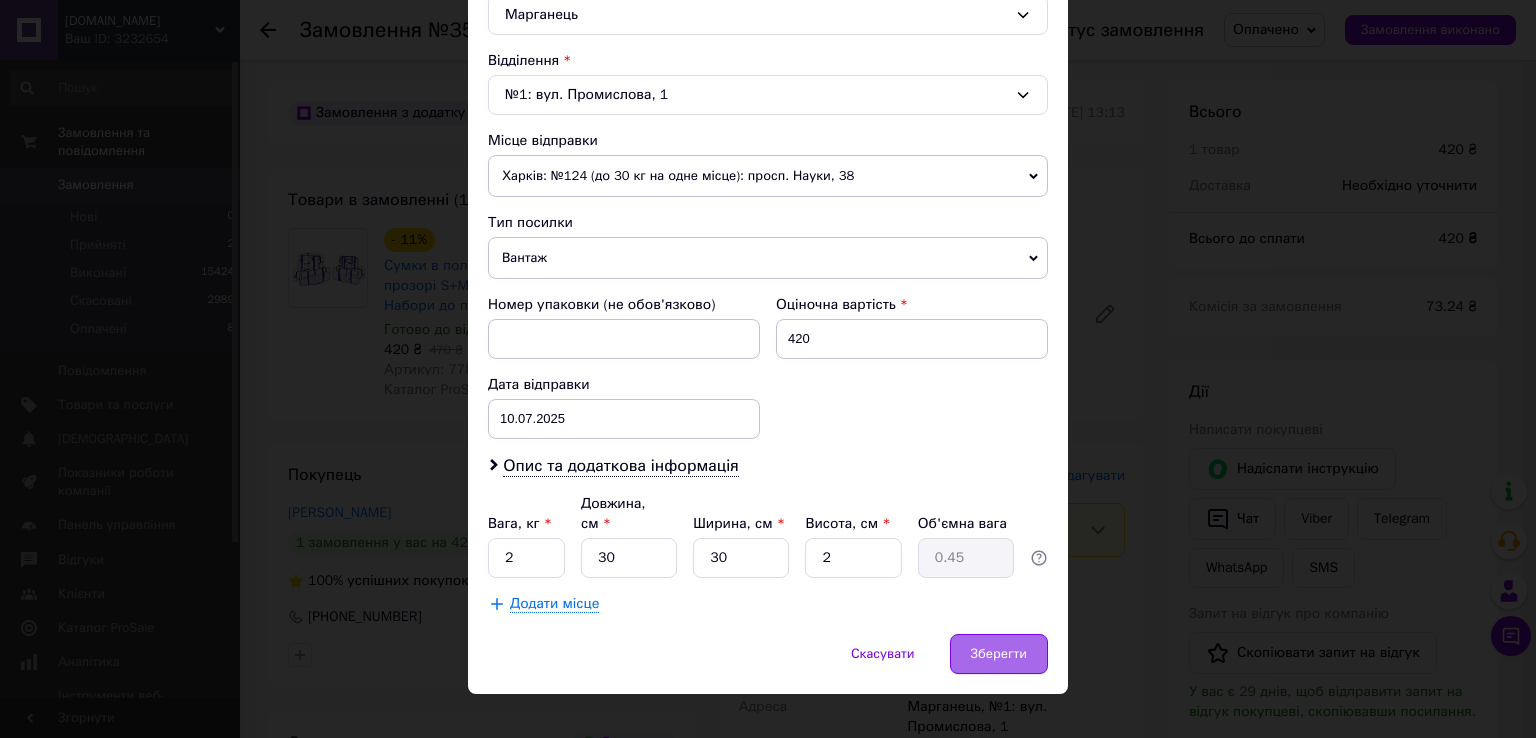 click on "Зберегти" at bounding box center (999, 654) 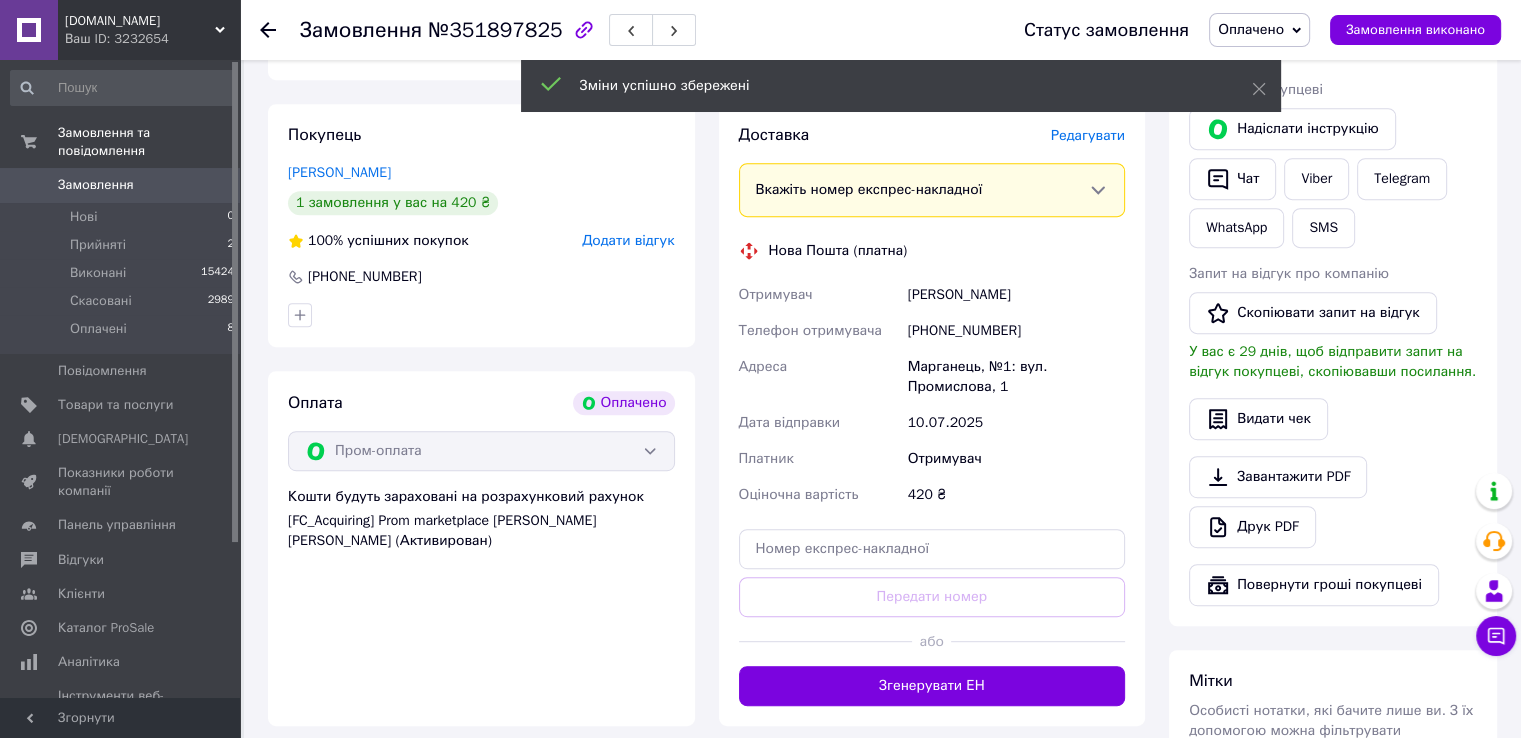 scroll, scrollTop: 1000, scrollLeft: 0, axis: vertical 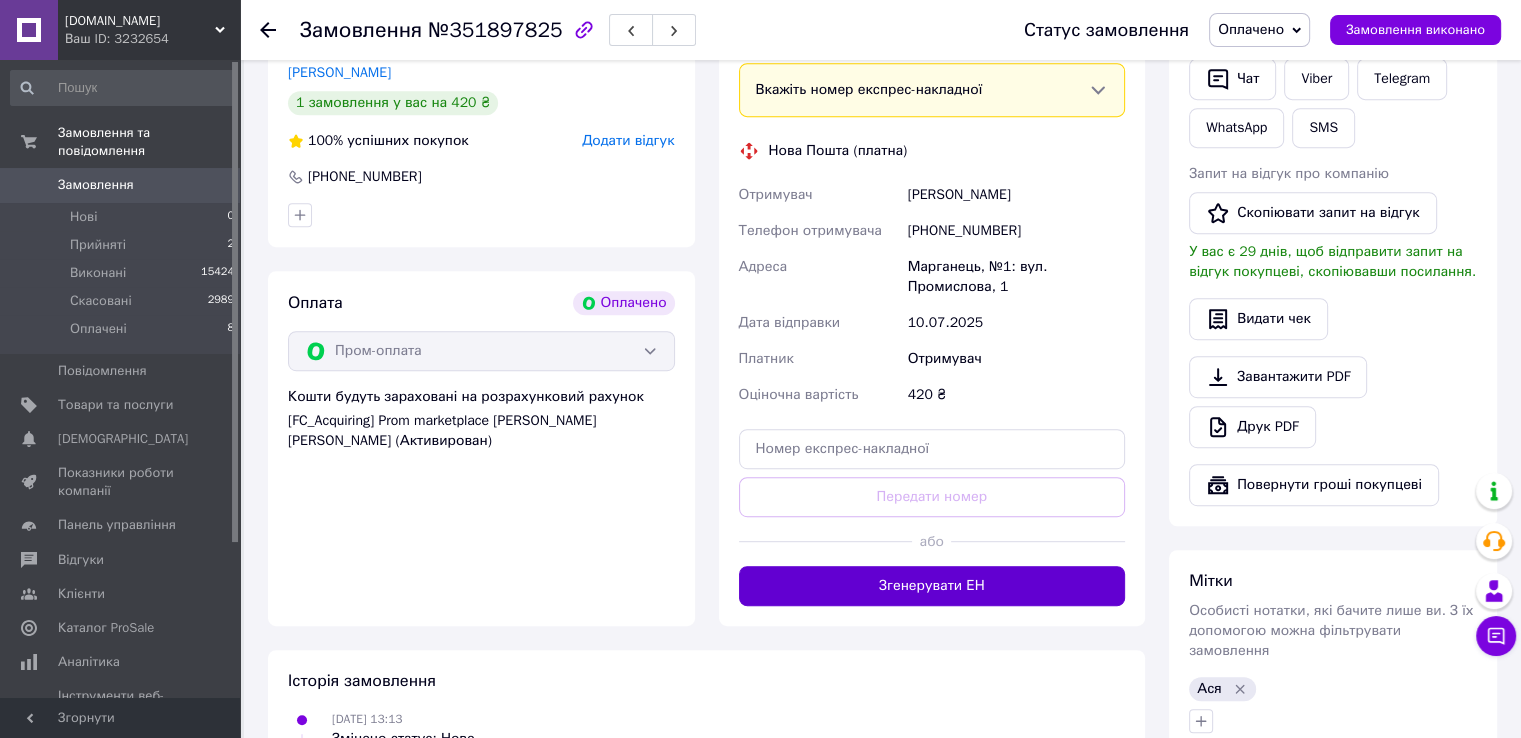 click on "Згенерувати ЕН" at bounding box center (932, 586) 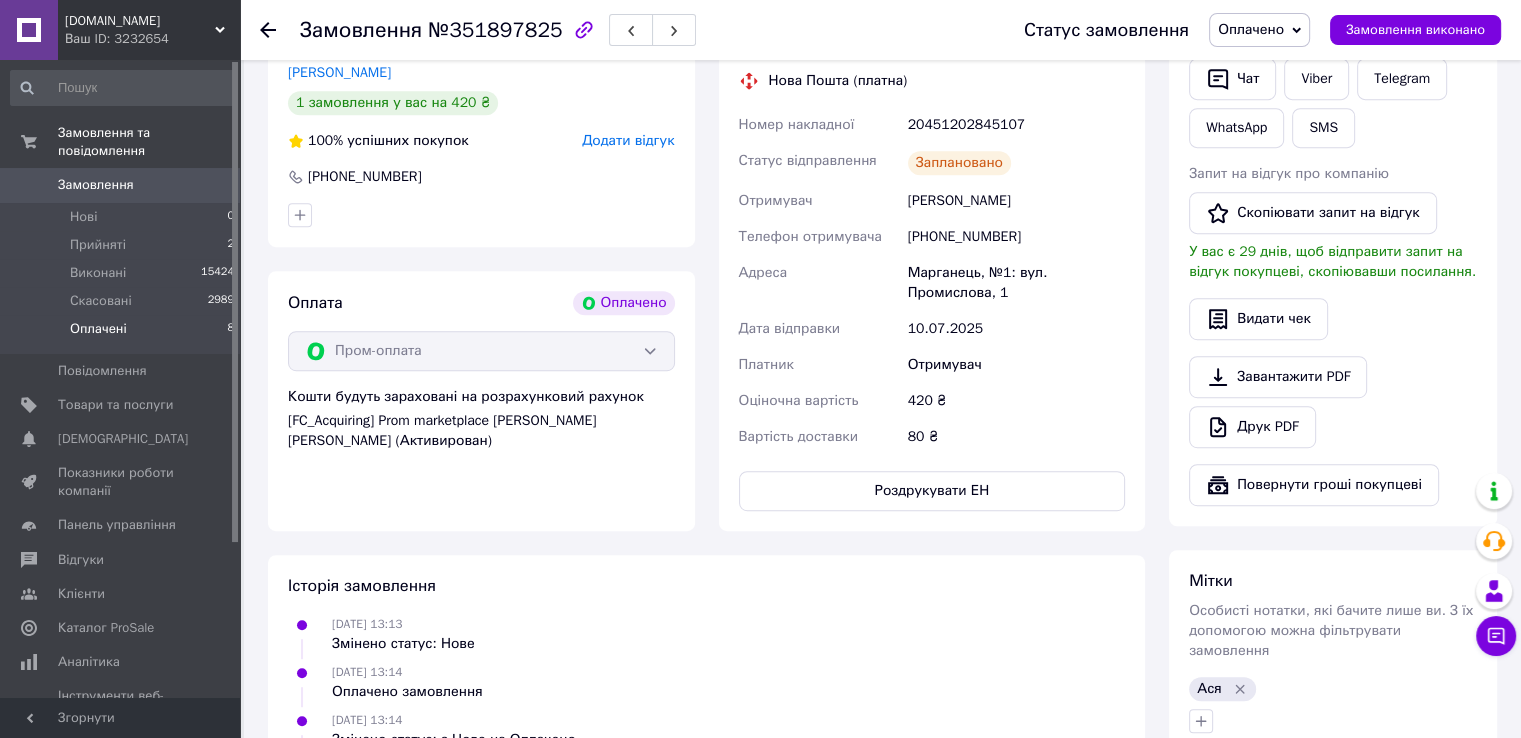 click on "Оплачені 8" at bounding box center [123, 334] 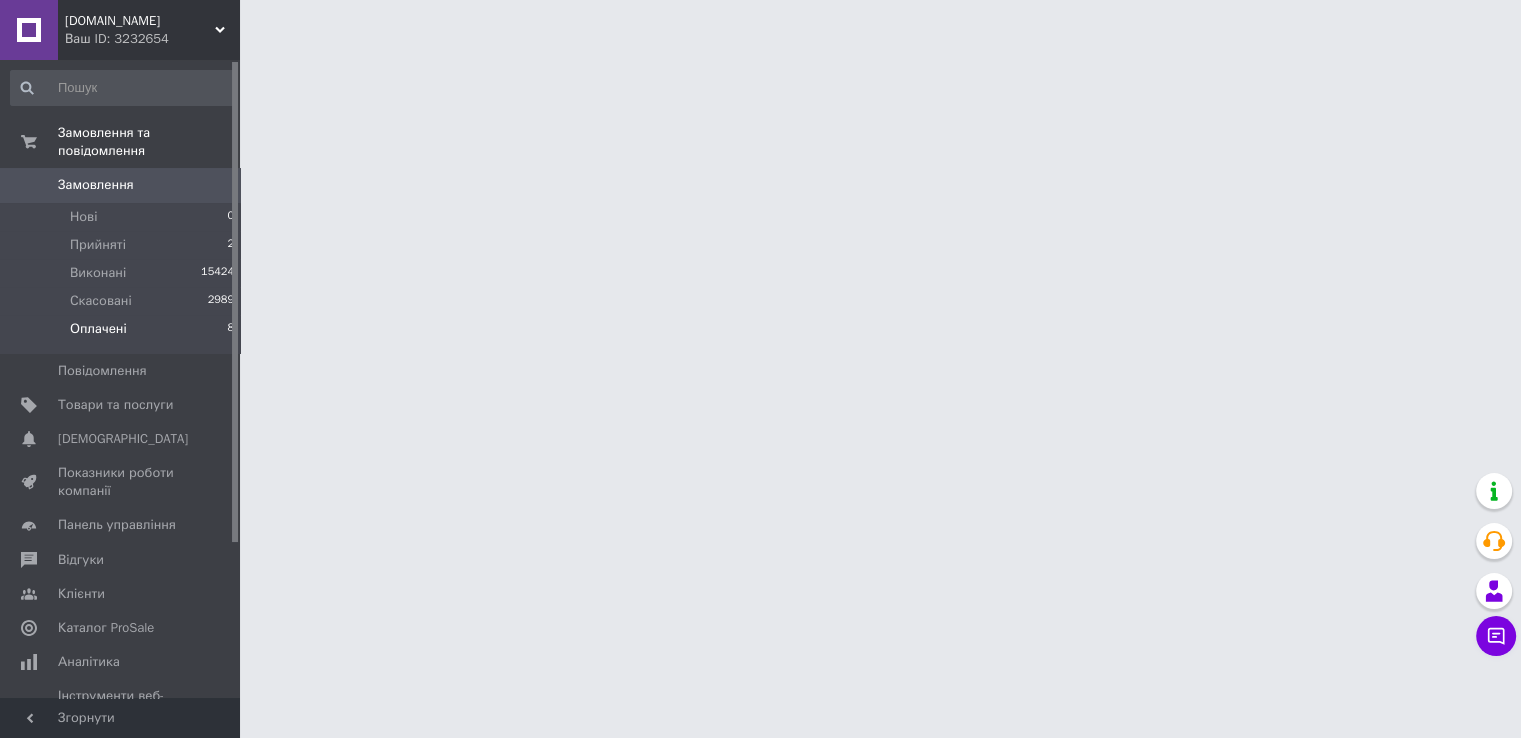 scroll, scrollTop: 0, scrollLeft: 0, axis: both 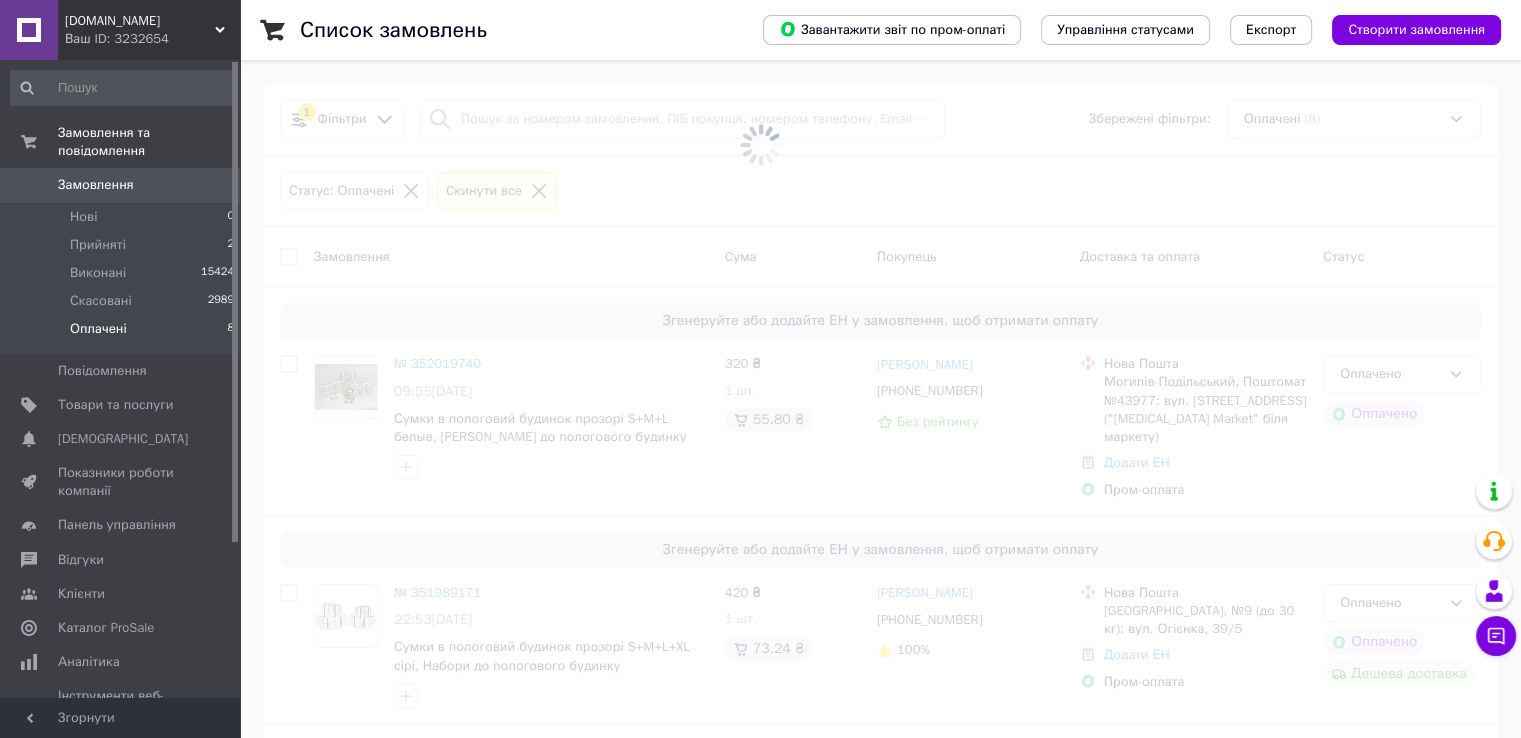 click at bounding box center (760, 144) 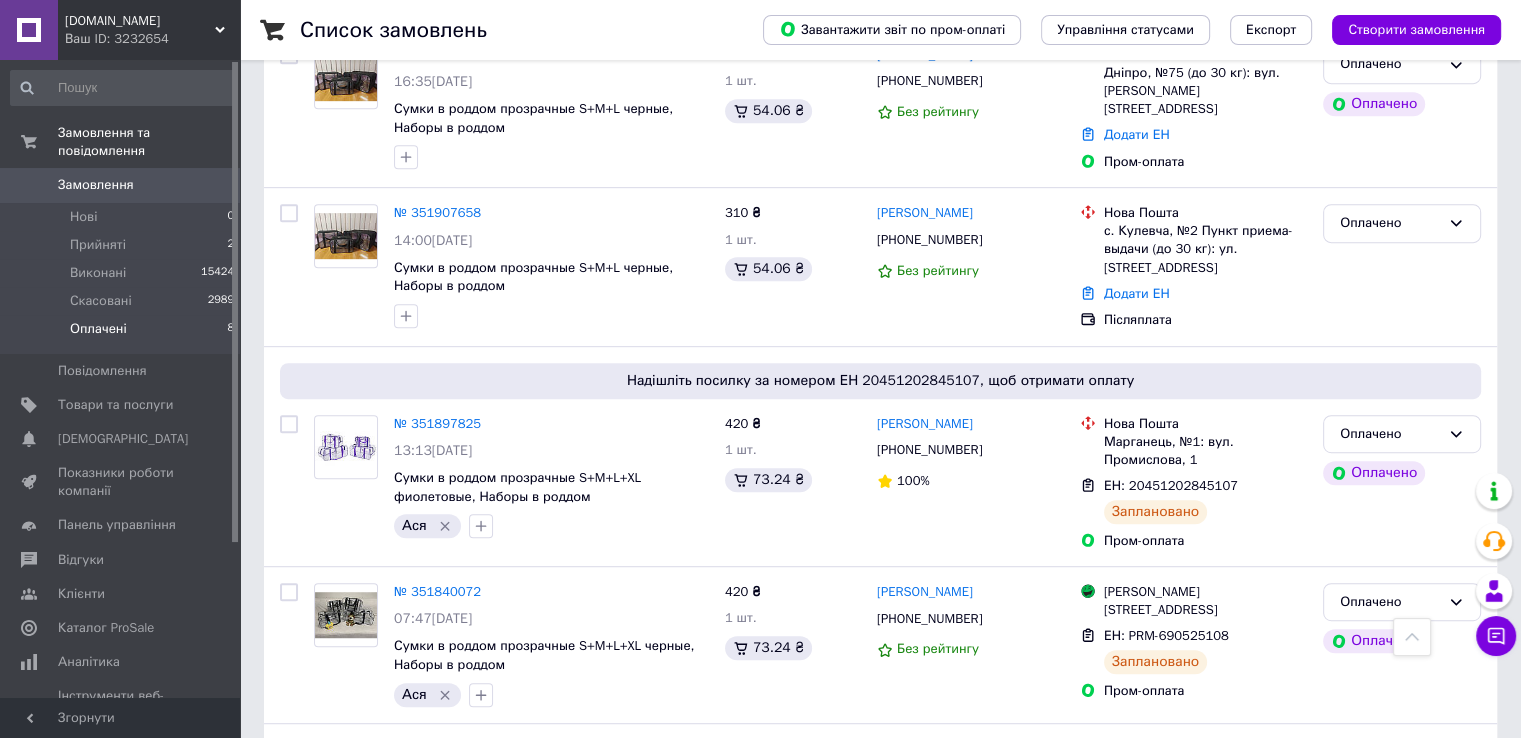 scroll, scrollTop: 1000, scrollLeft: 0, axis: vertical 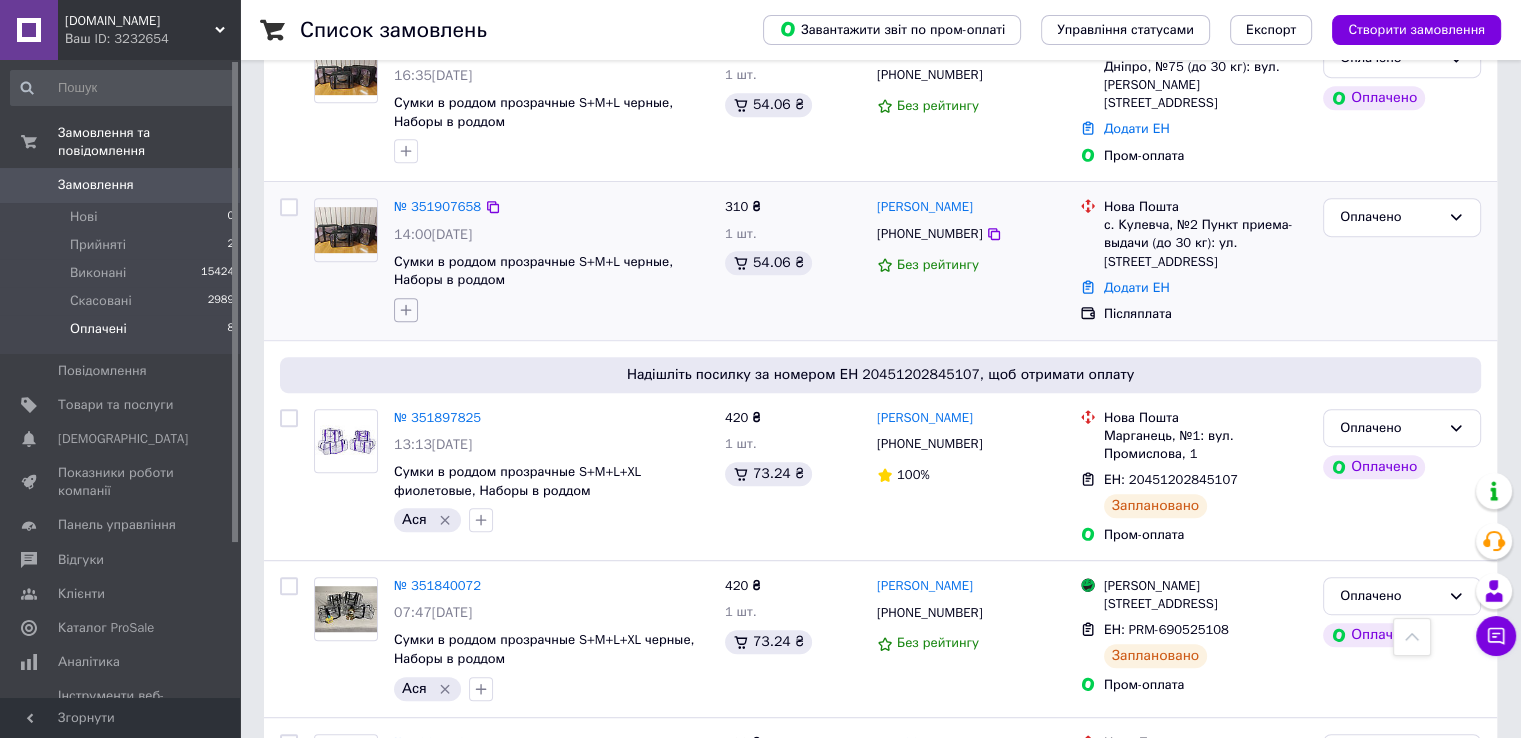 click at bounding box center (406, 310) 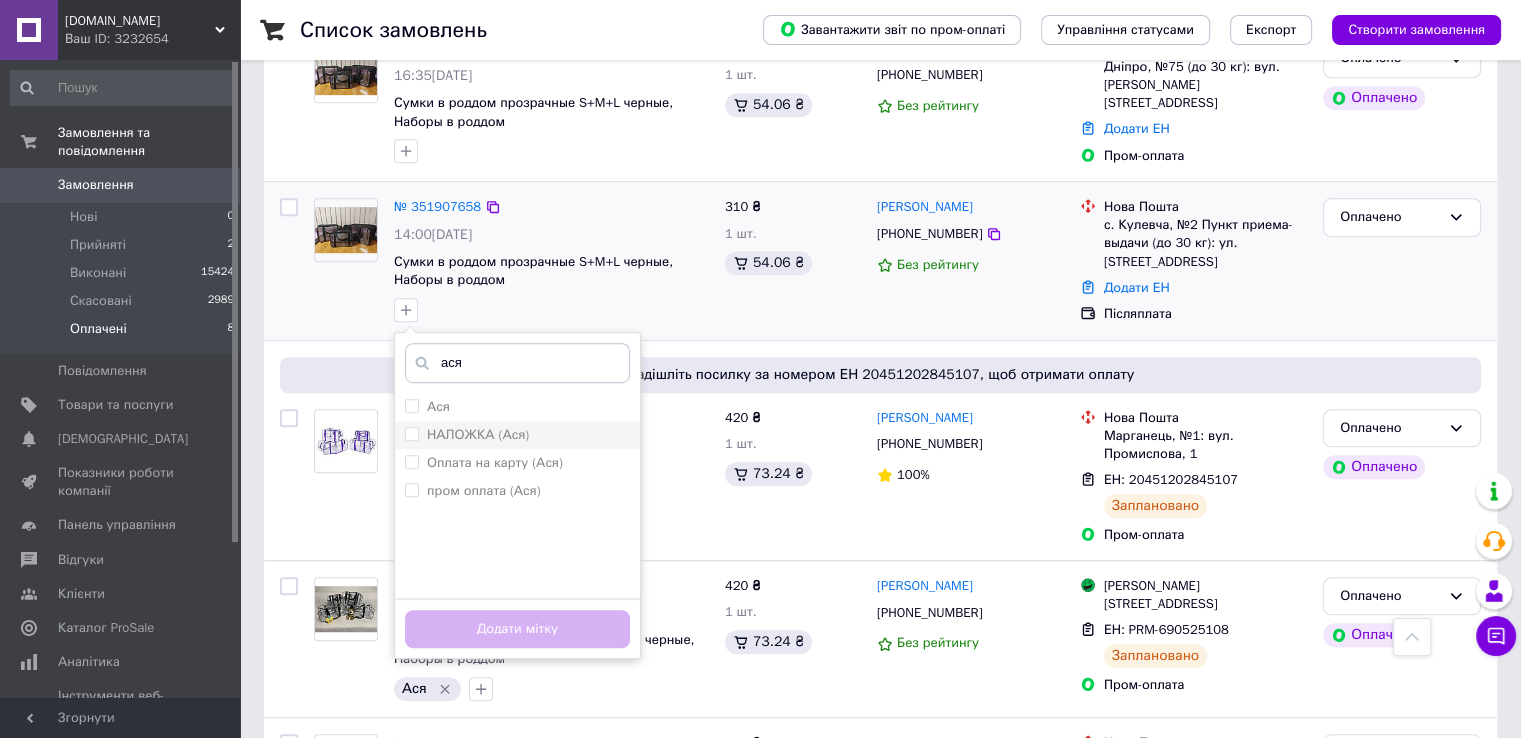 type on "ася" 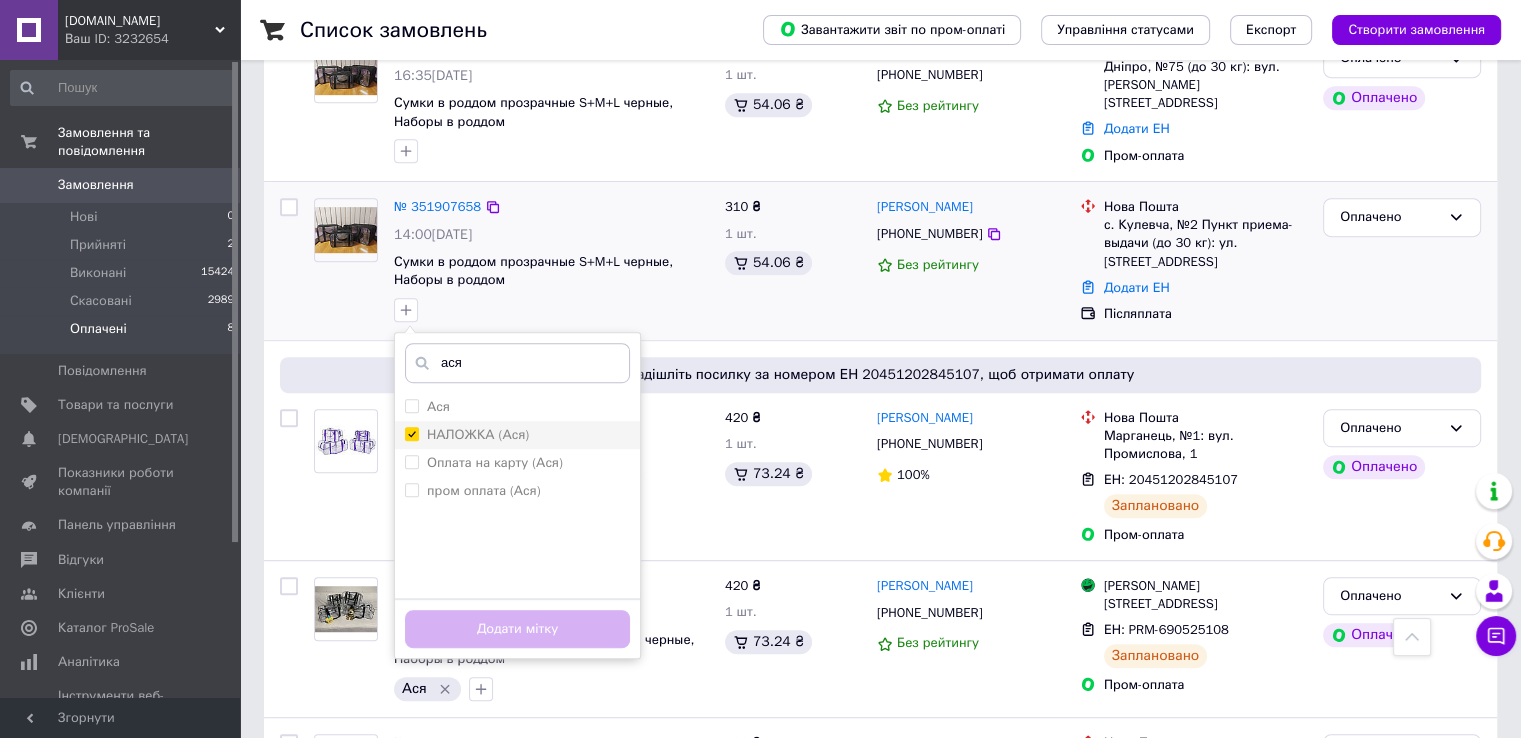 checkbox on "true" 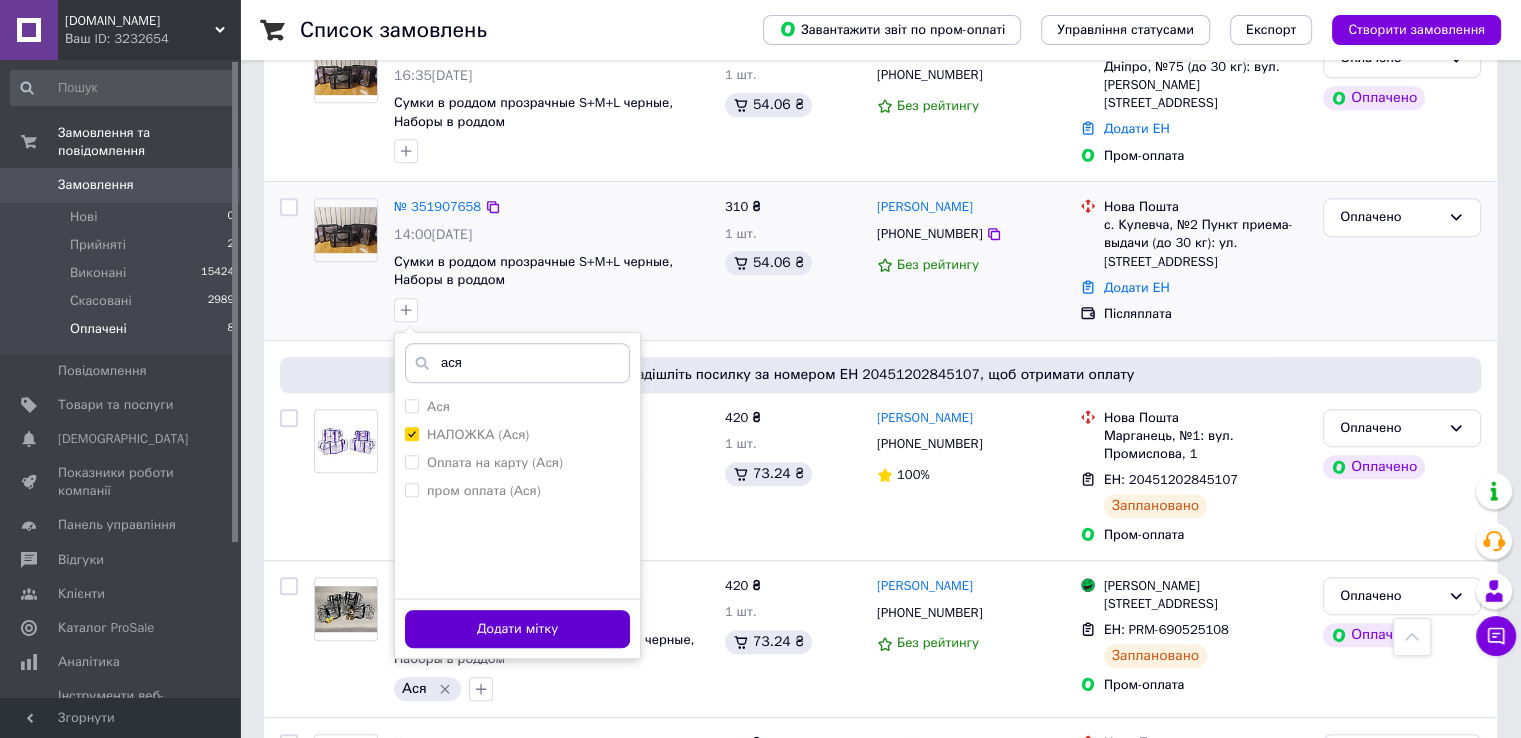 click on "Додати мітку" at bounding box center [517, 629] 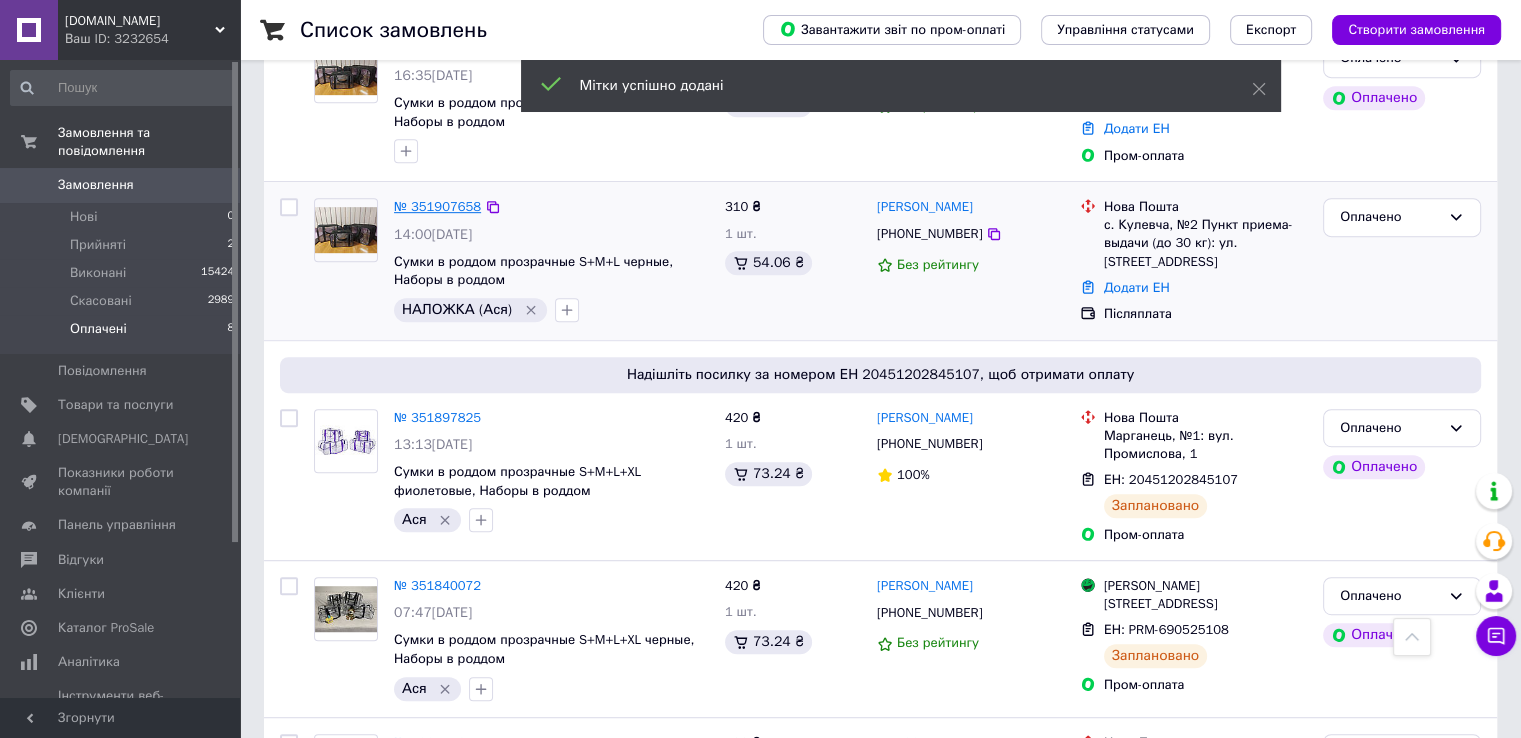 click on "№ 351907658" at bounding box center (437, 206) 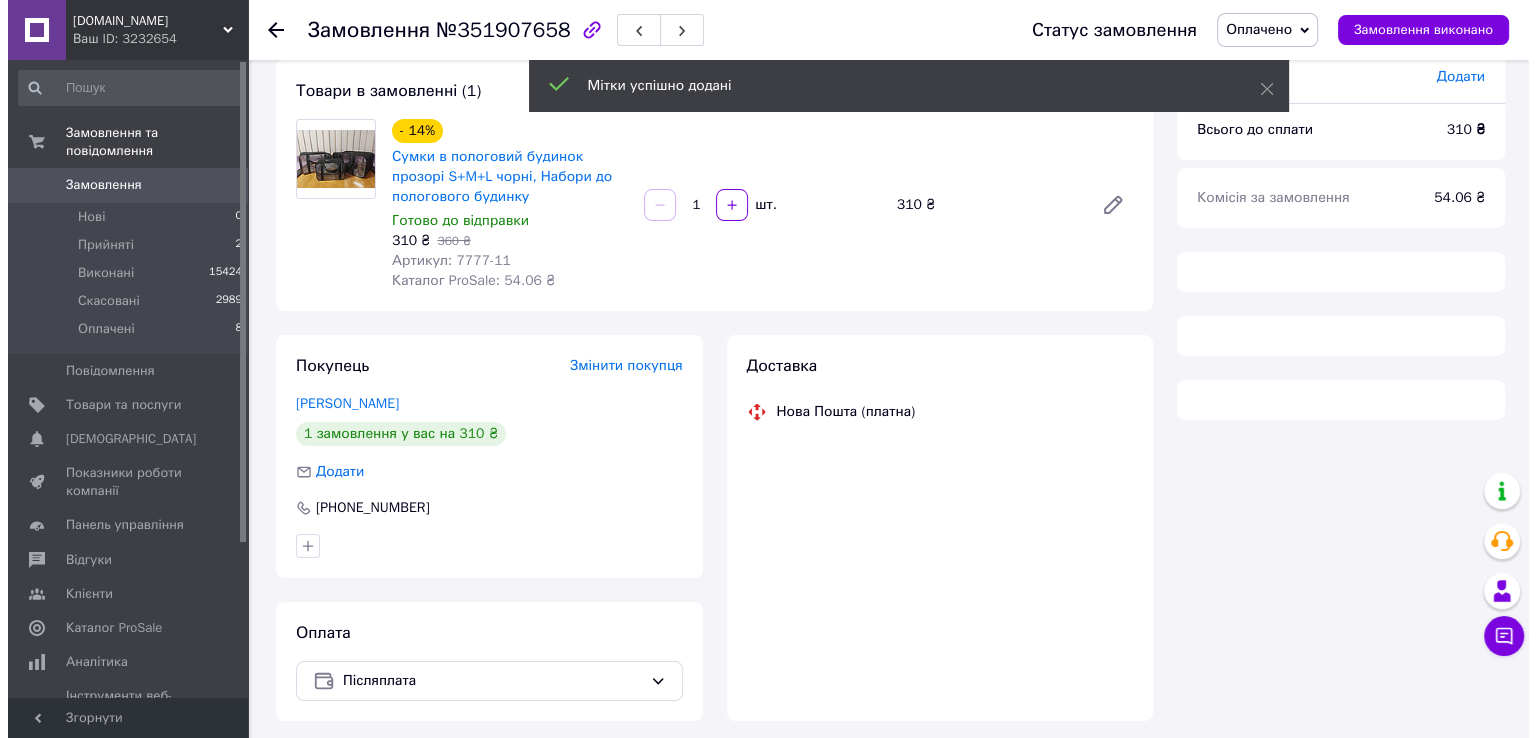 scroll, scrollTop: 104, scrollLeft: 0, axis: vertical 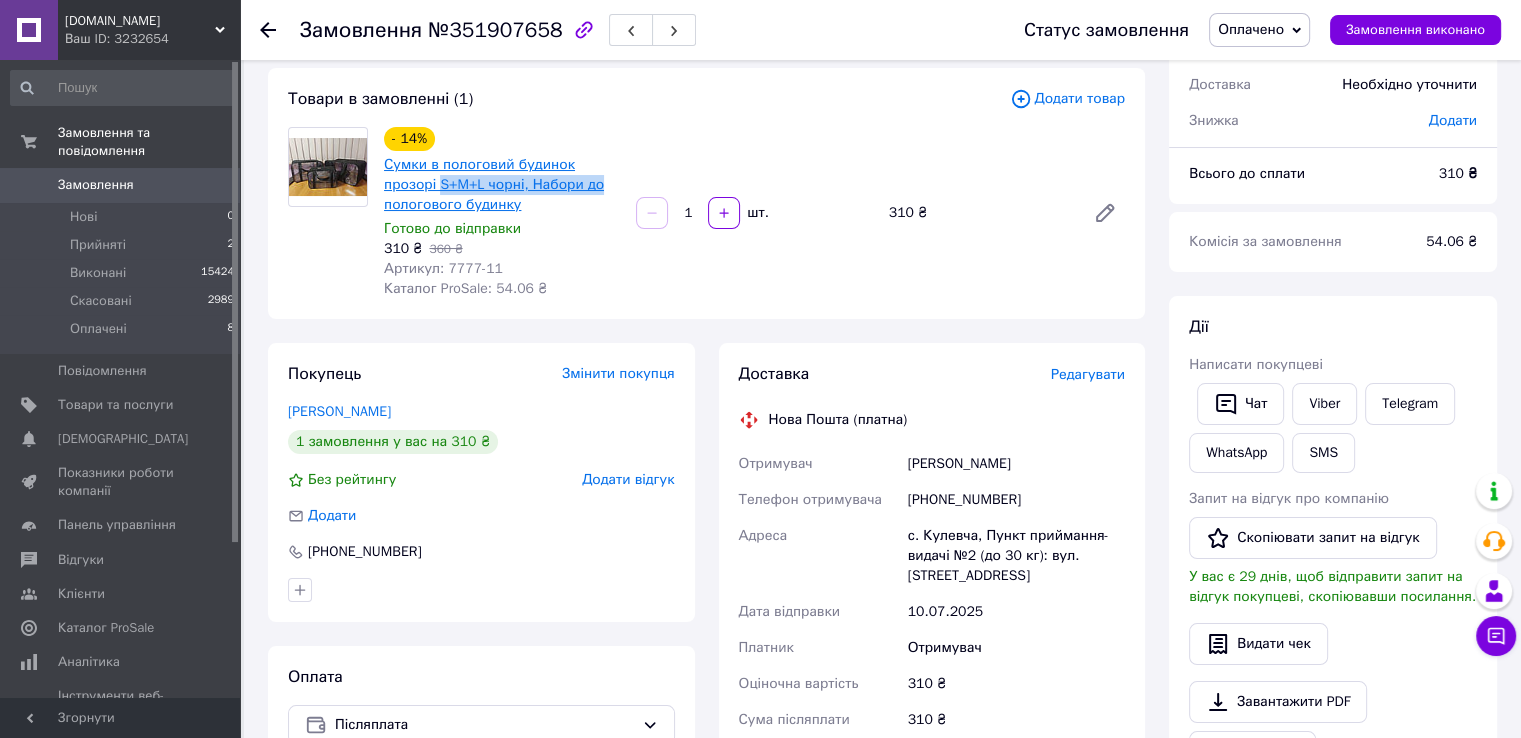 drag, startPoint x: 612, startPoint y: 181, endPoint x: 440, endPoint y: 187, distance: 172.10461 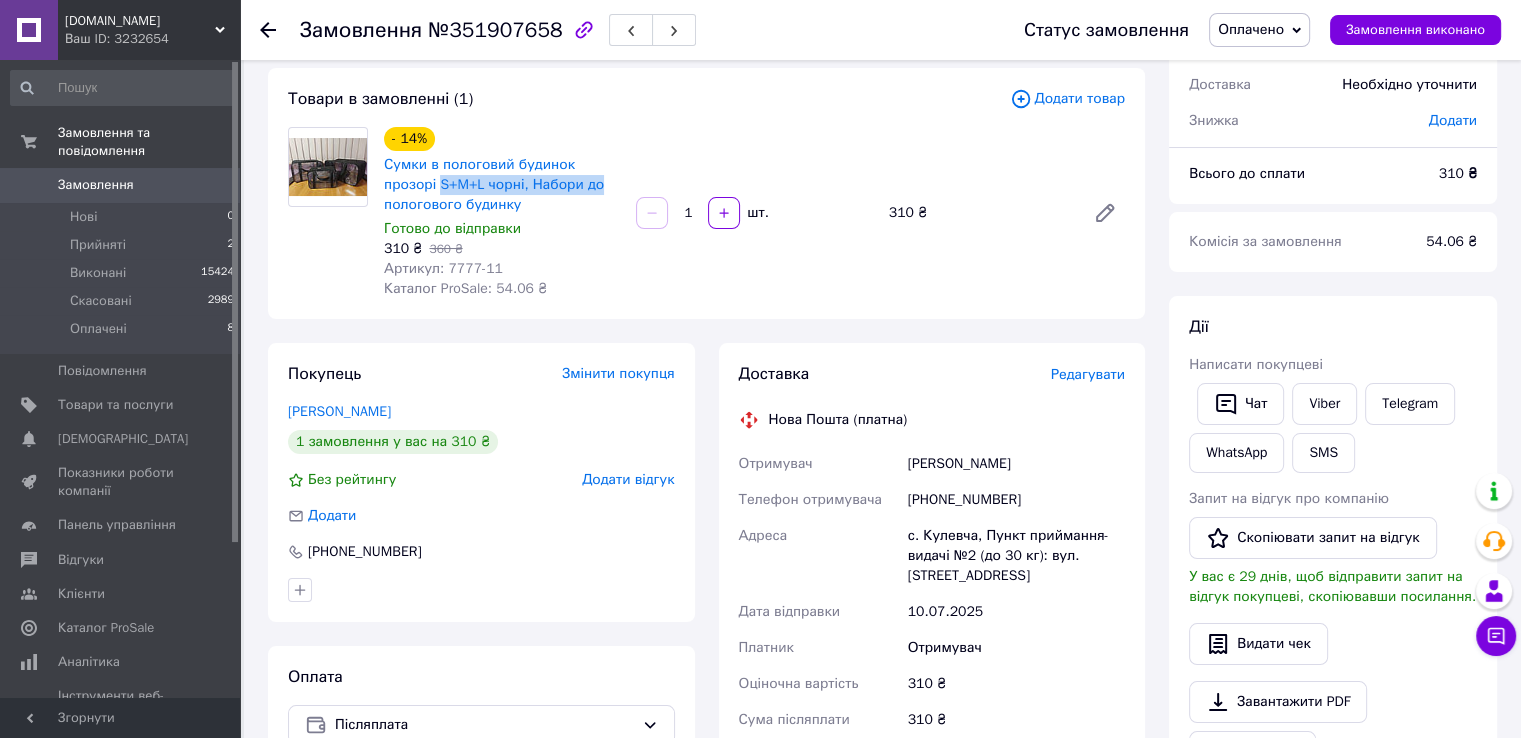 click on "Редагувати" at bounding box center (1088, 374) 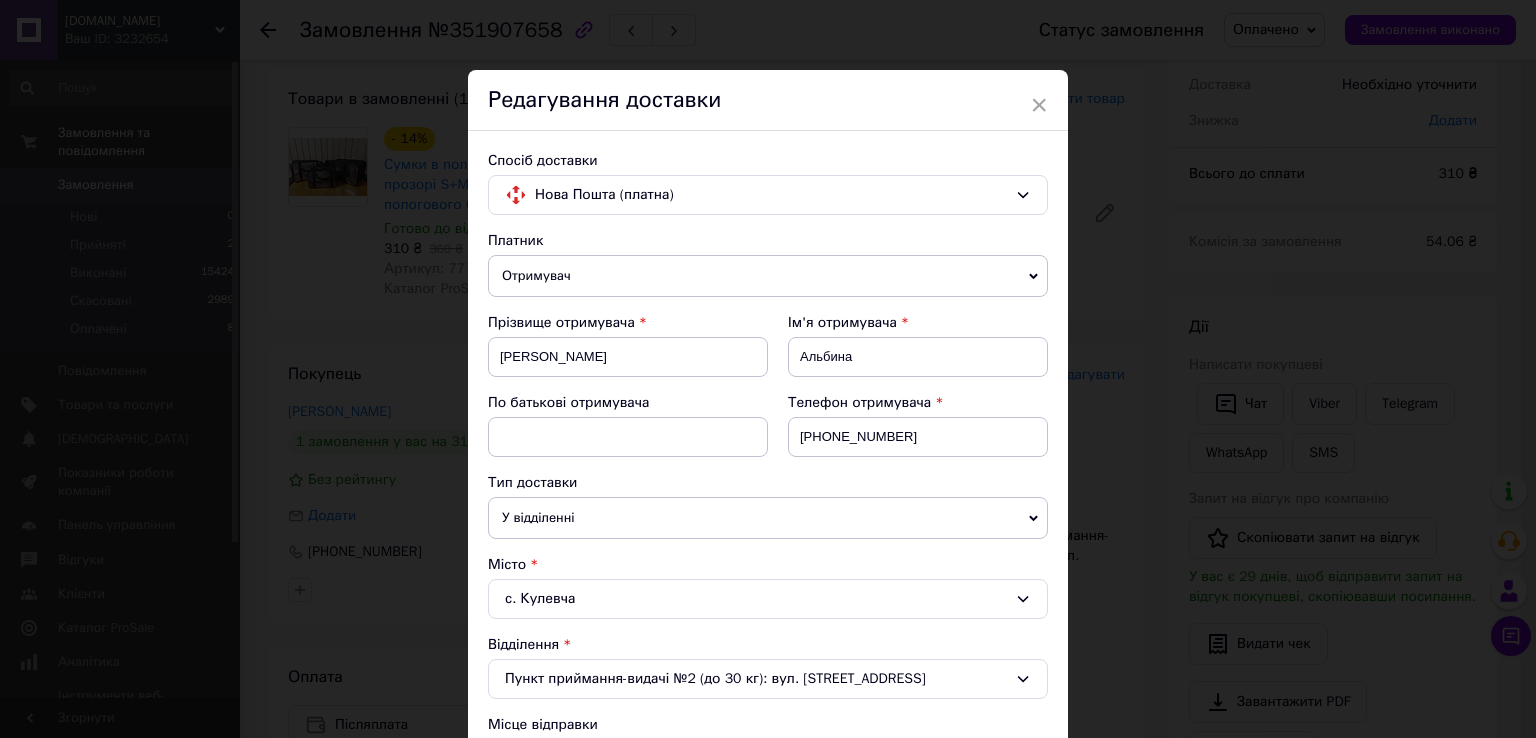 click on "Телефон отримувача" at bounding box center (918, 403) 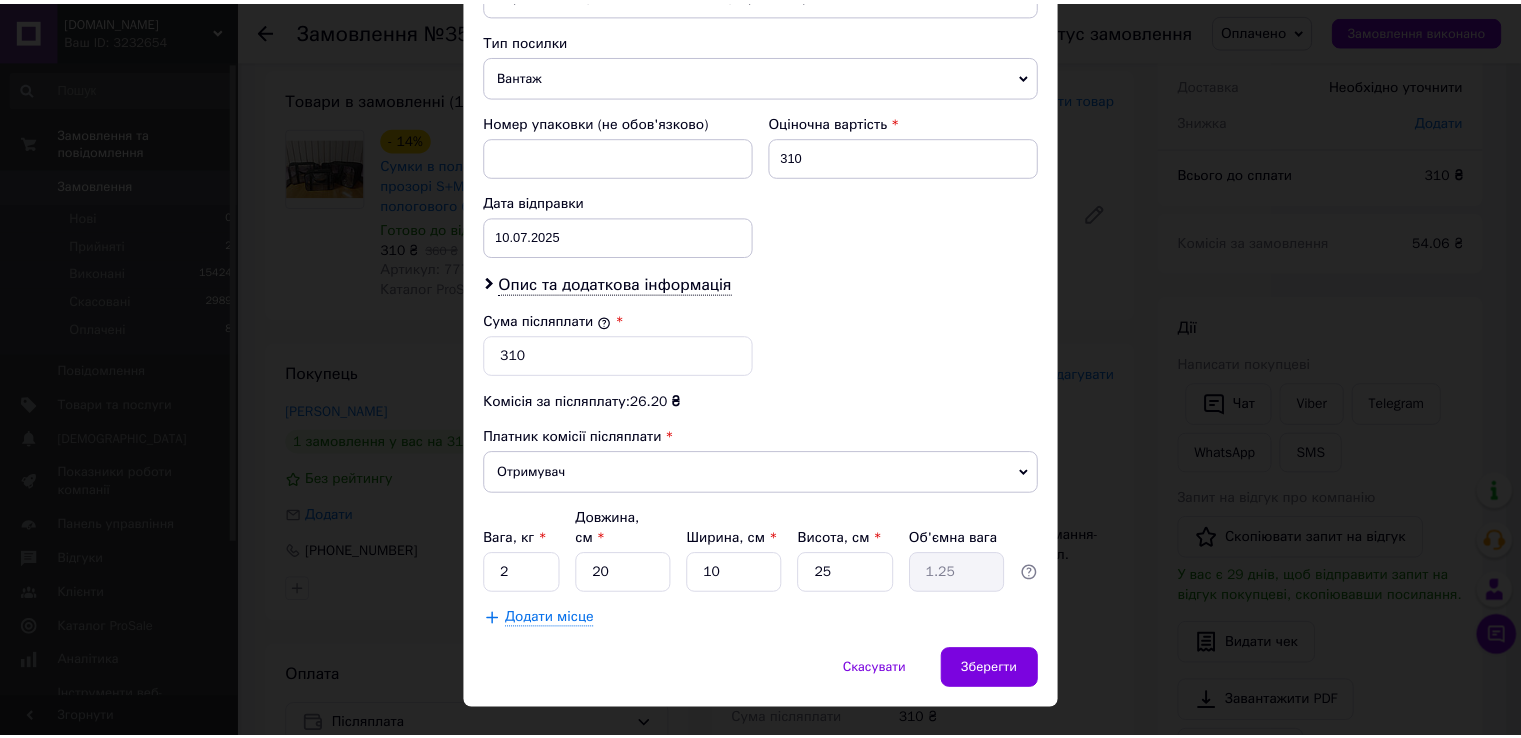 scroll, scrollTop: 782, scrollLeft: 0, axis: vertical 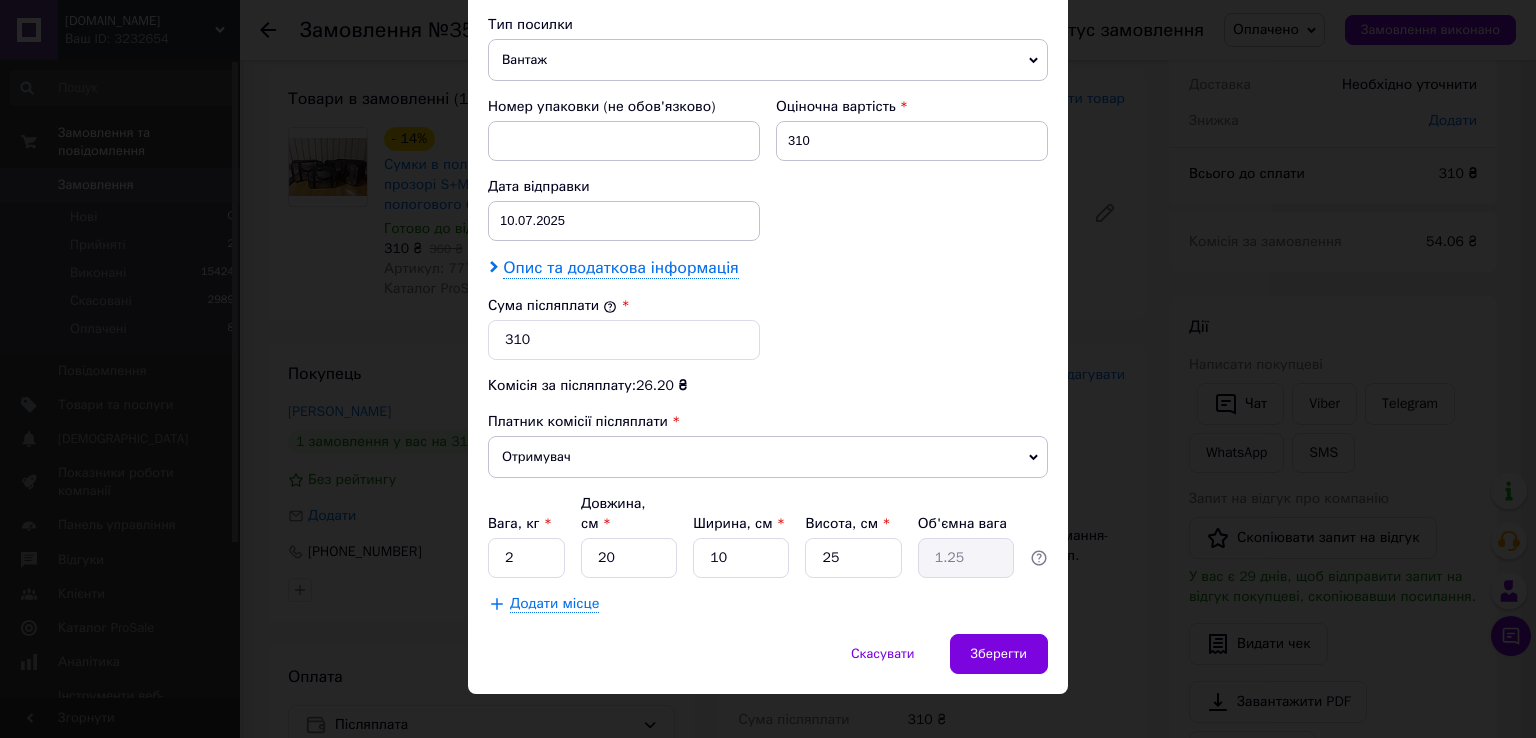 click on "Опис та додаткова інформація" at bounding box center (620, 268) 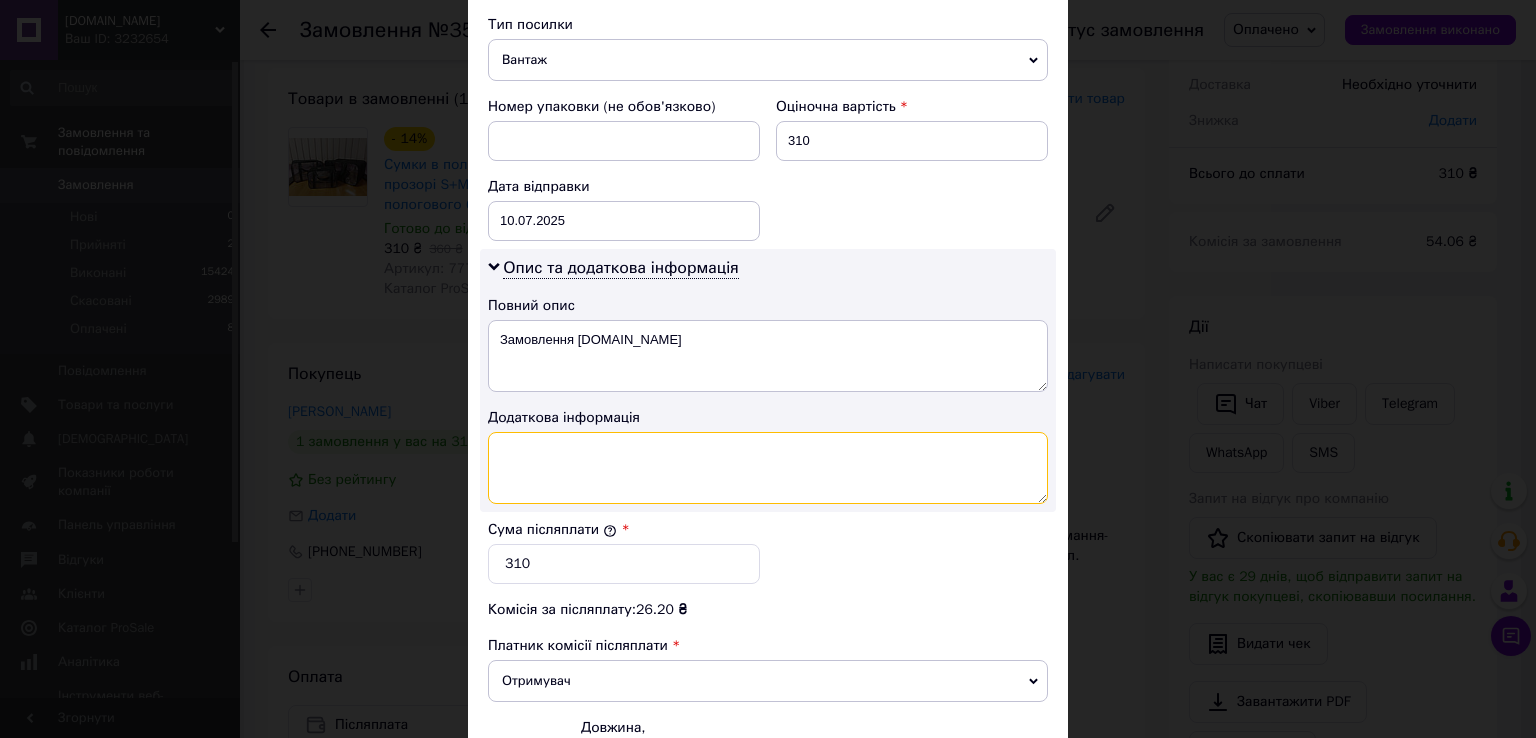 click at bounding box center (768, 468) 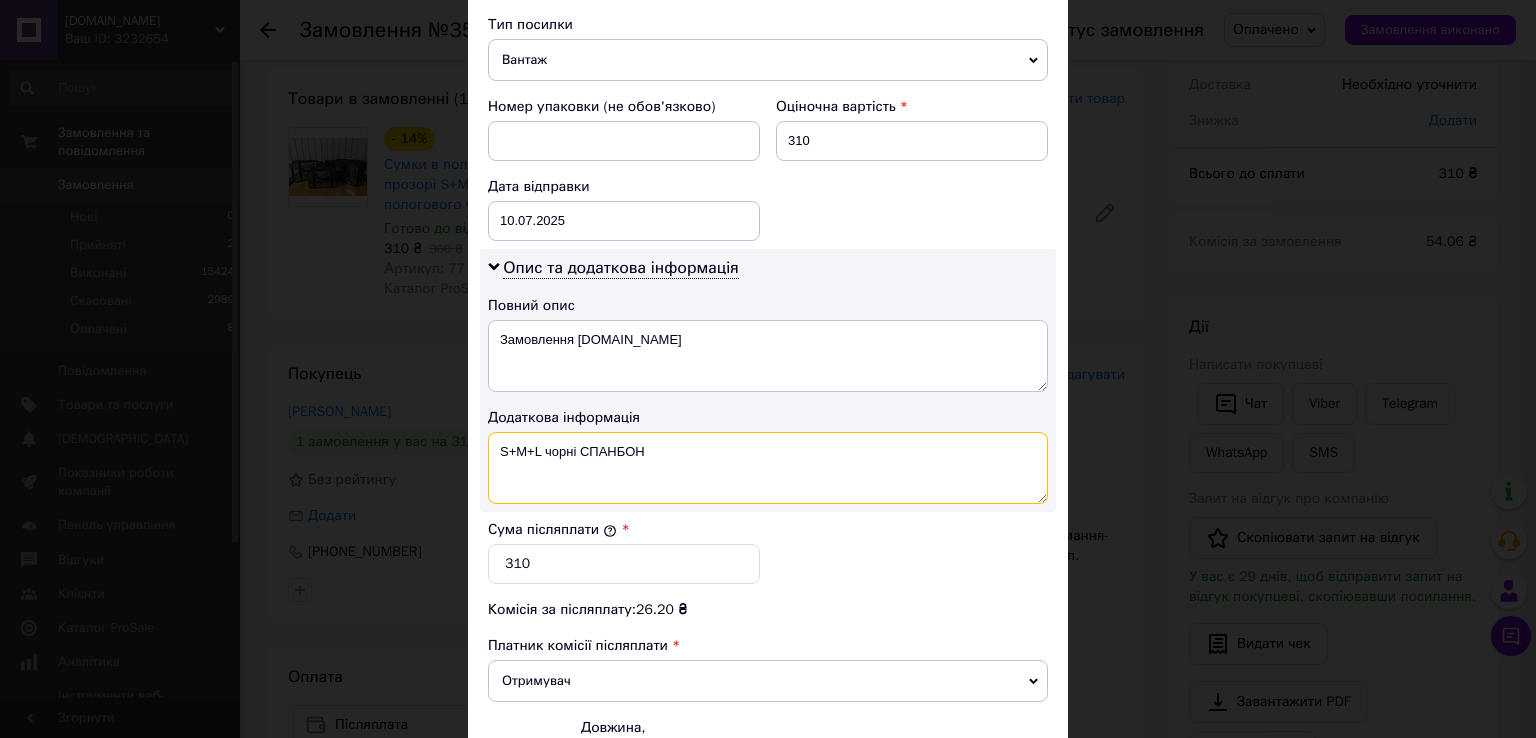 type on "S+M+L чорні СПАНБОНД" 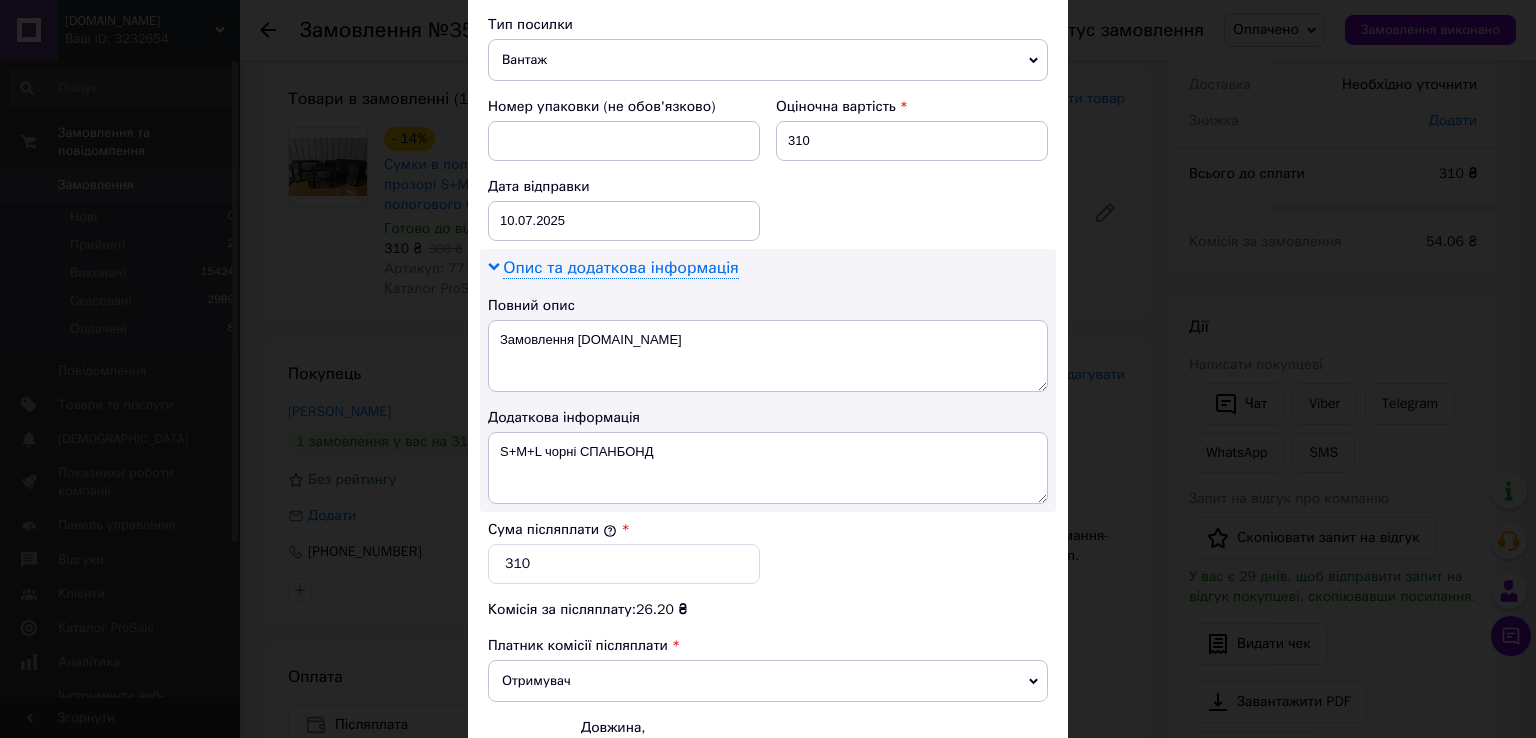 click on "Опис та додаткова інформація" at bounding box center (620, 268) 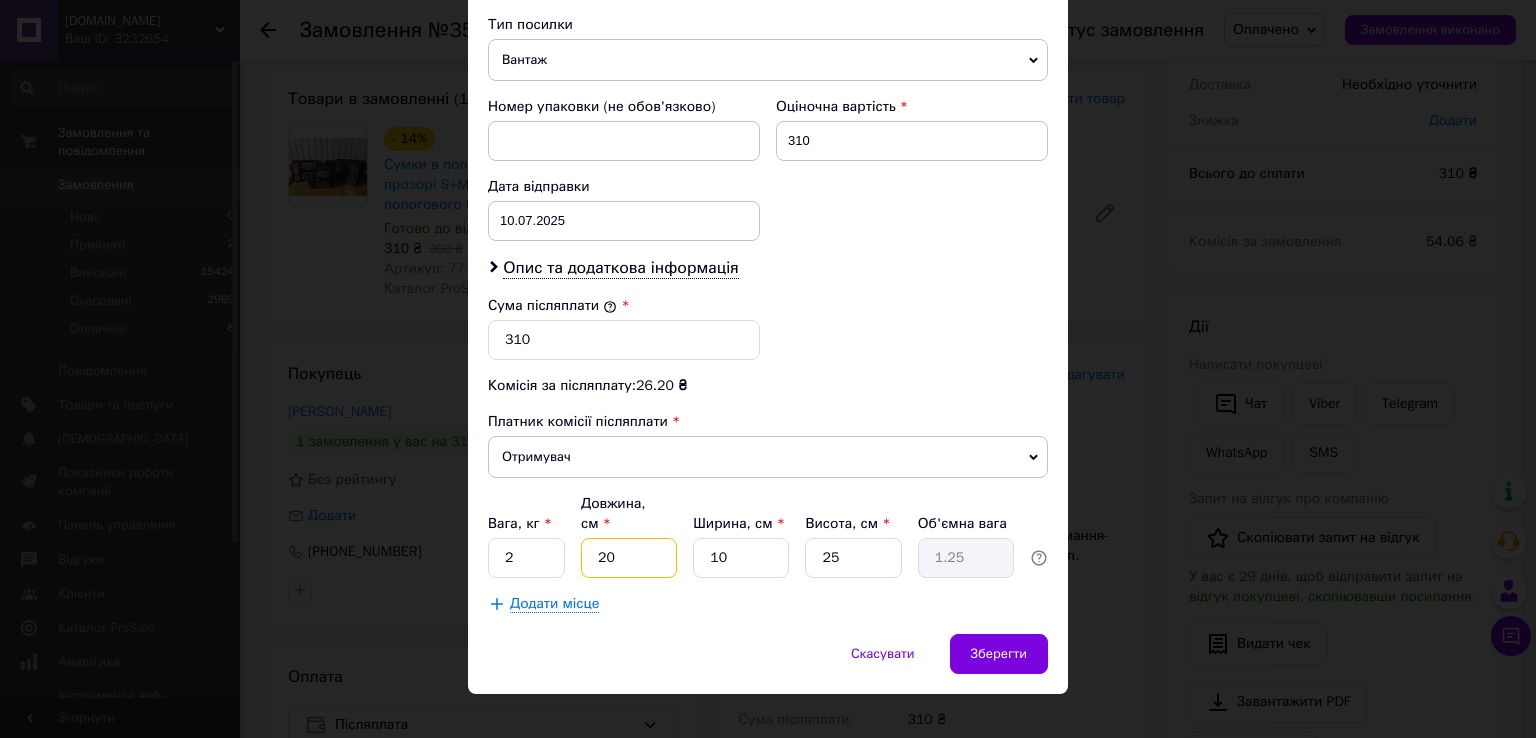 click on "20" at bounding box center (629, 558) 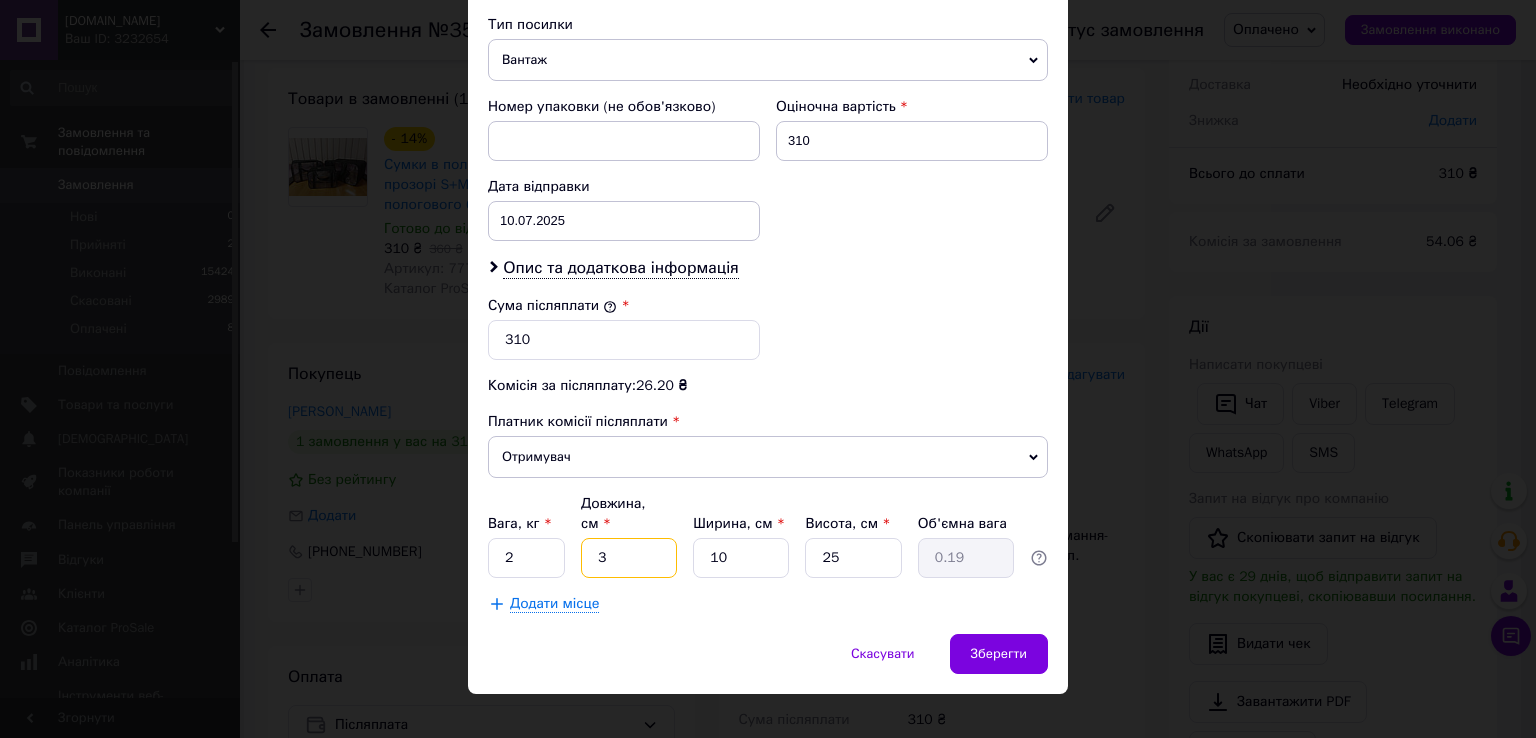 type on "30" 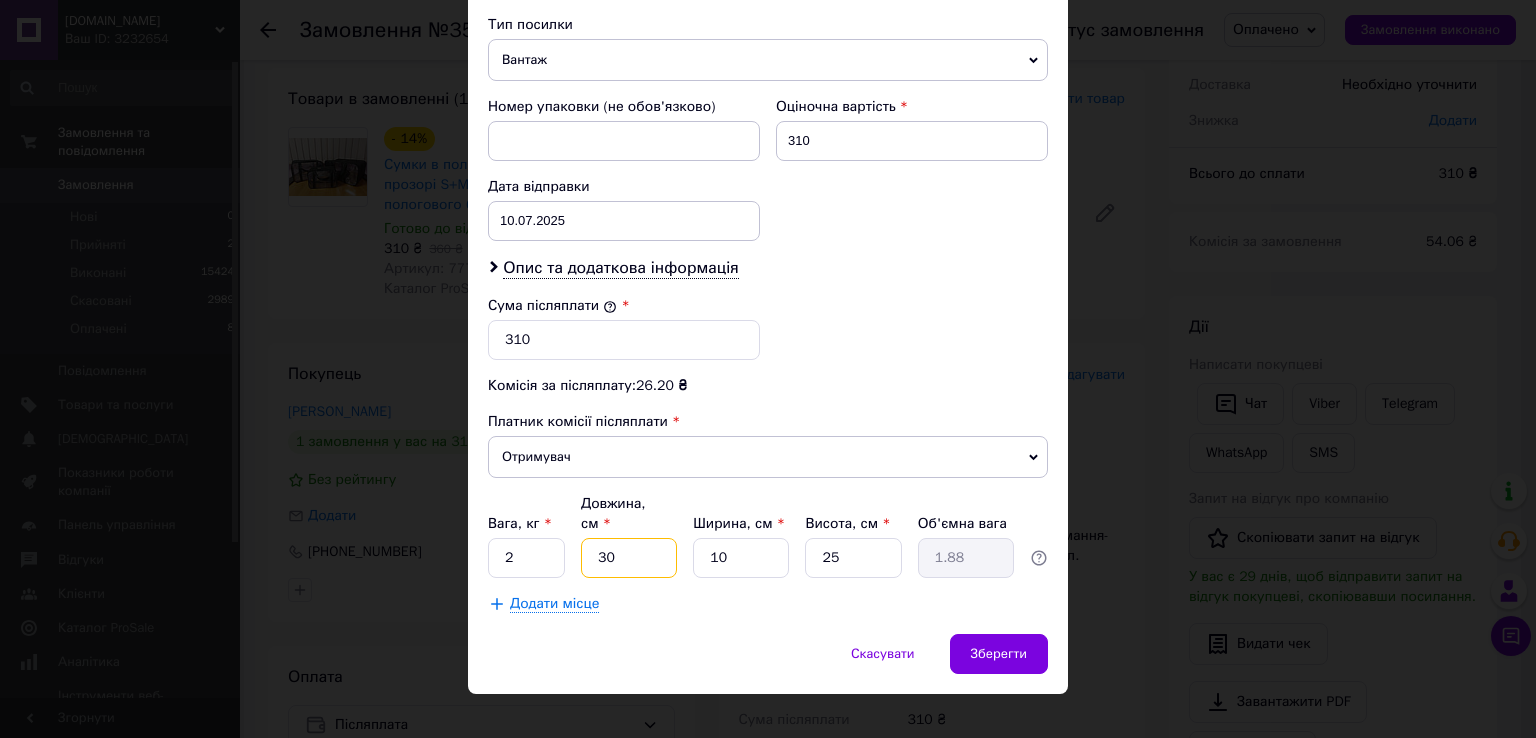 type on "30" 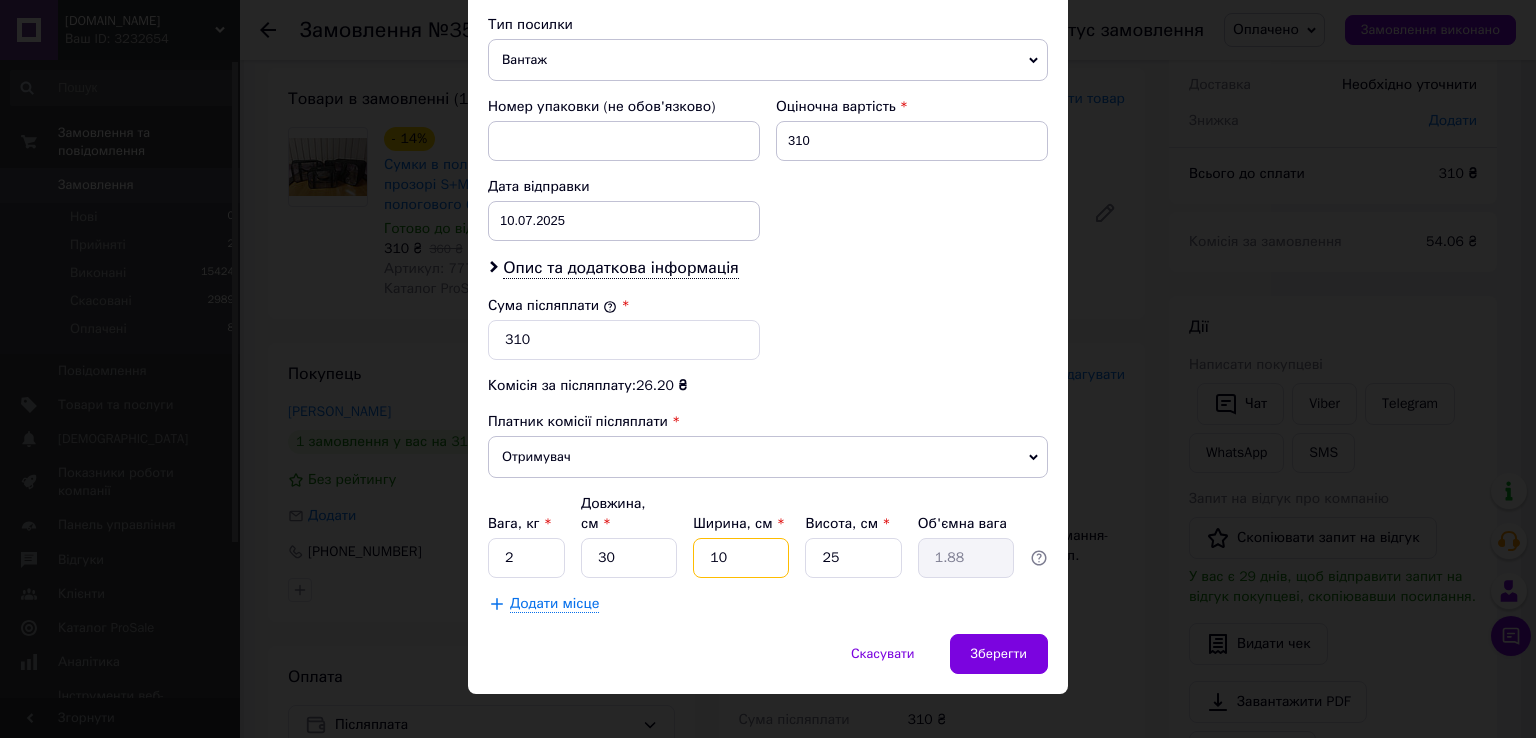 click on "10" at bounding box center (741, 558) 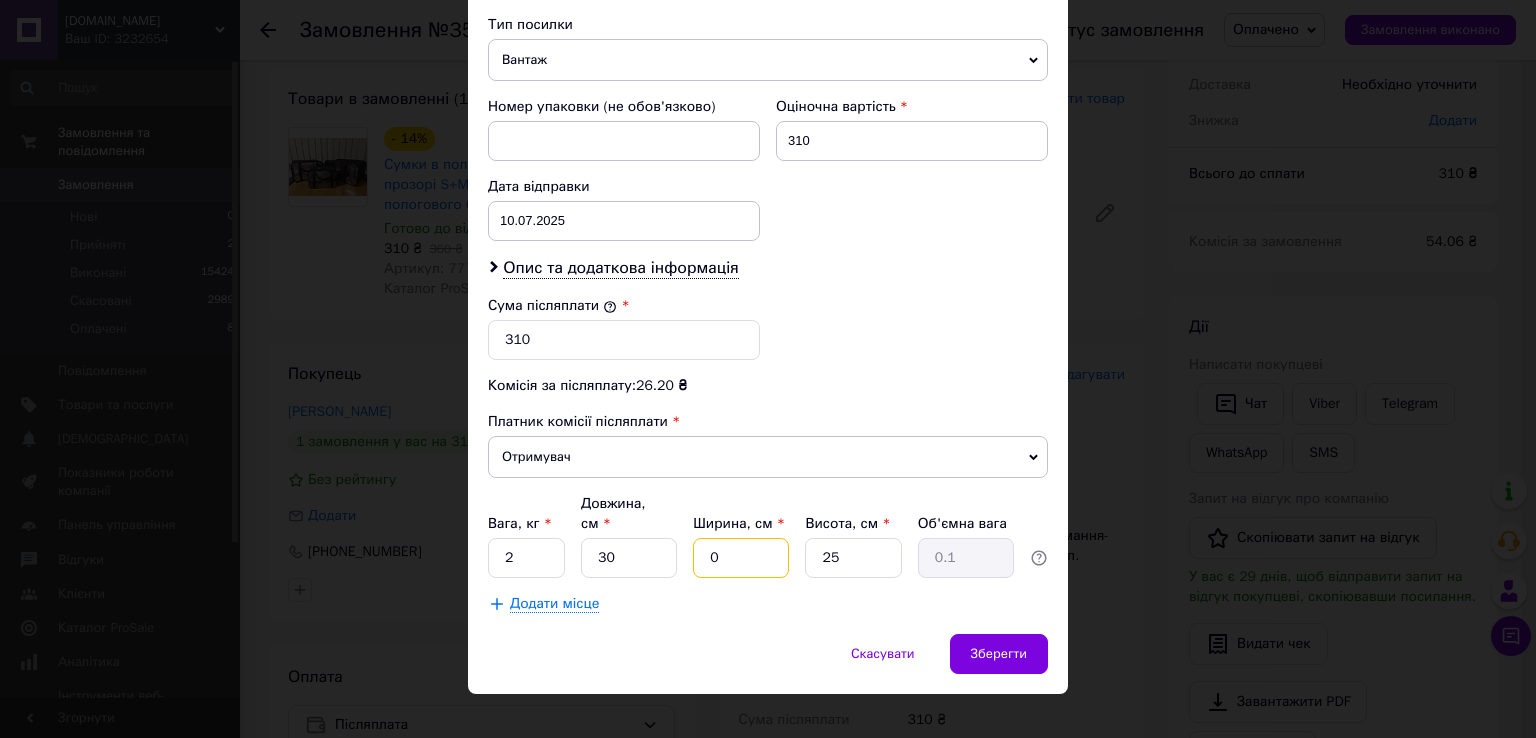 type 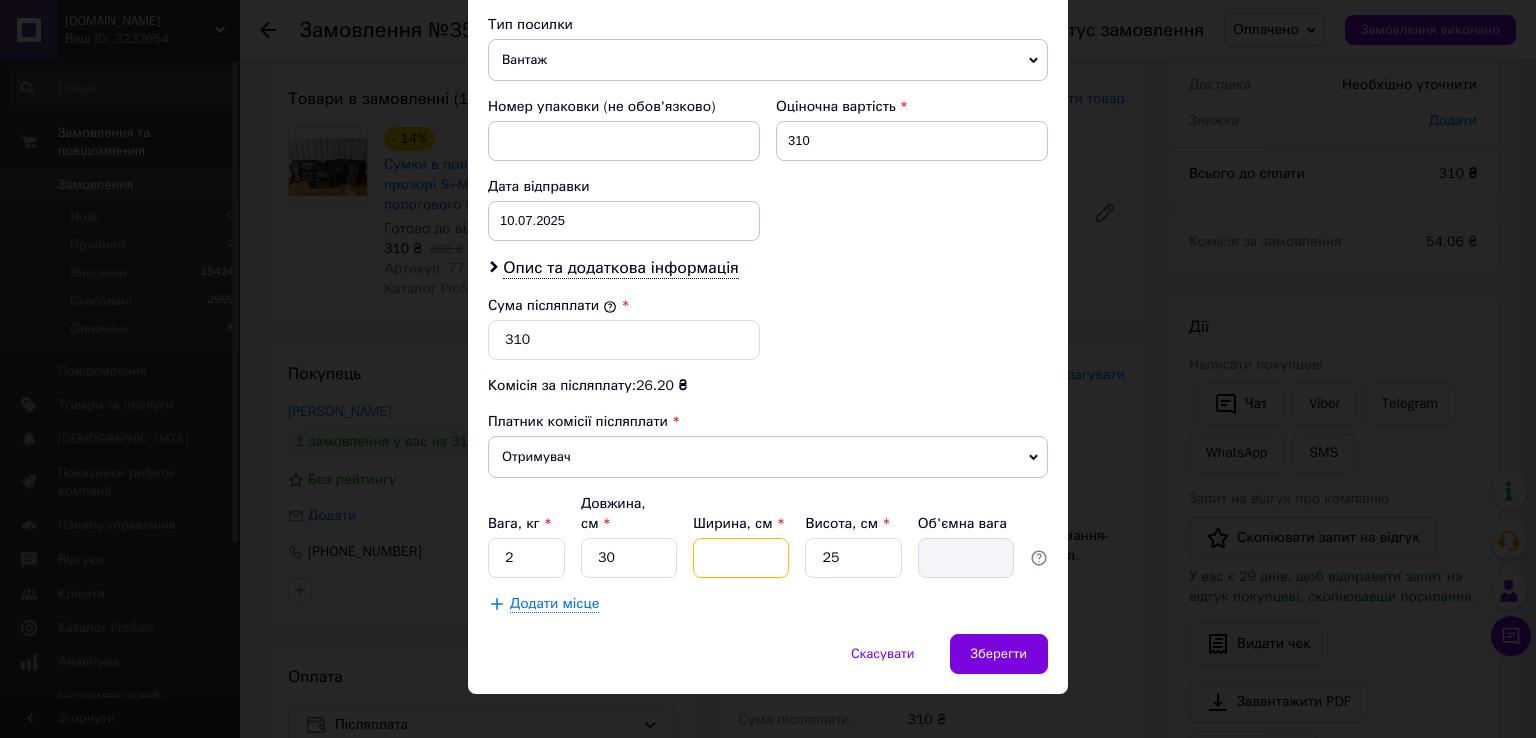 type on "3" 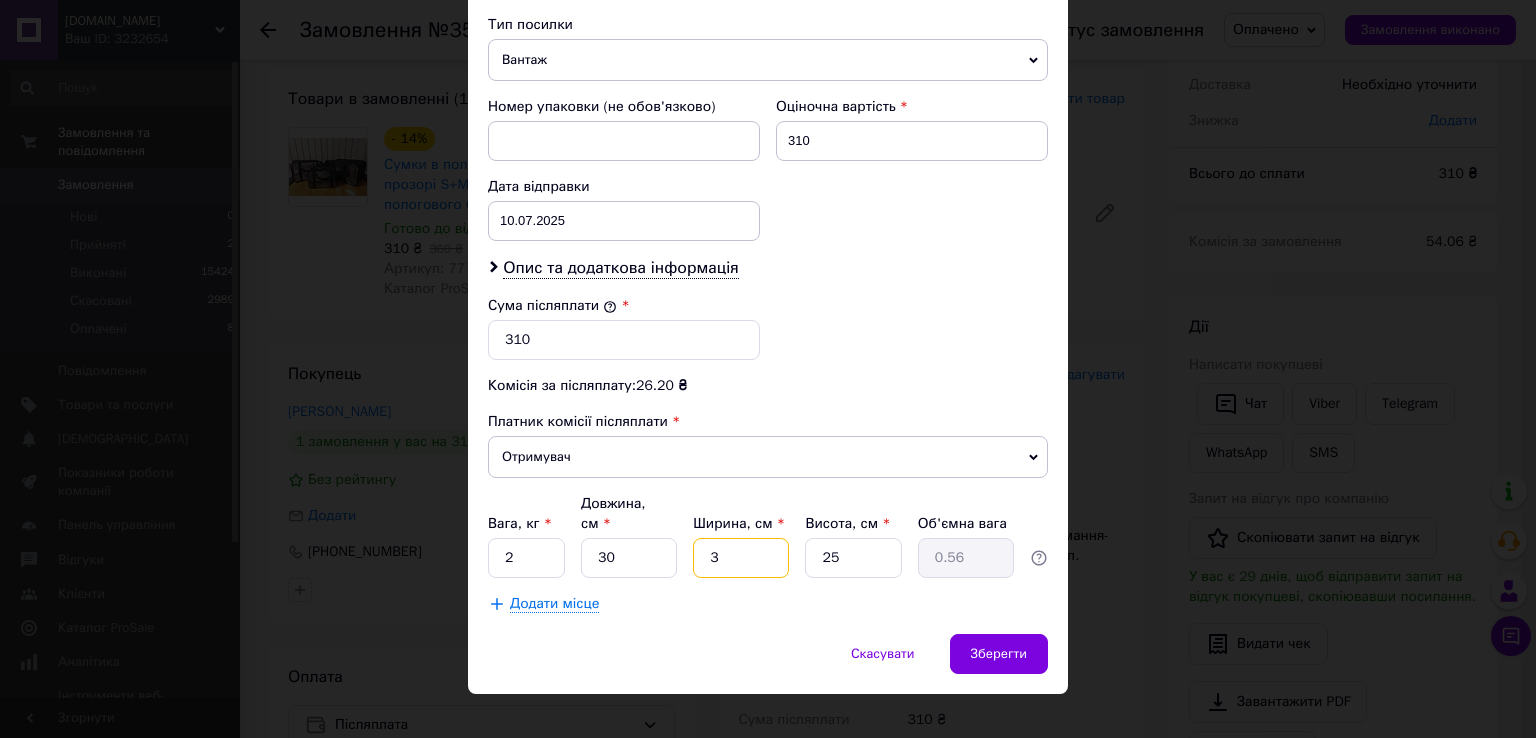 type on "30" 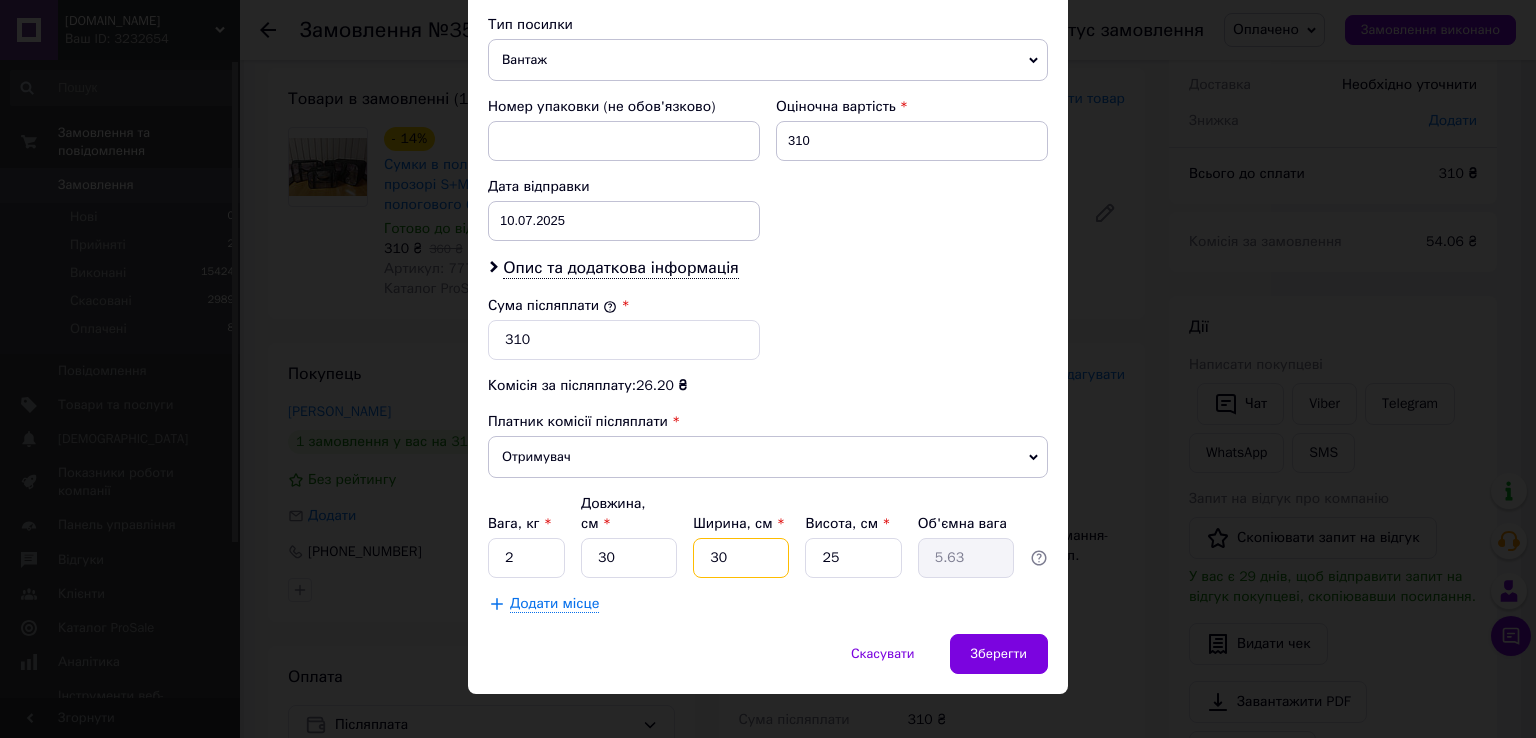 type on "30" 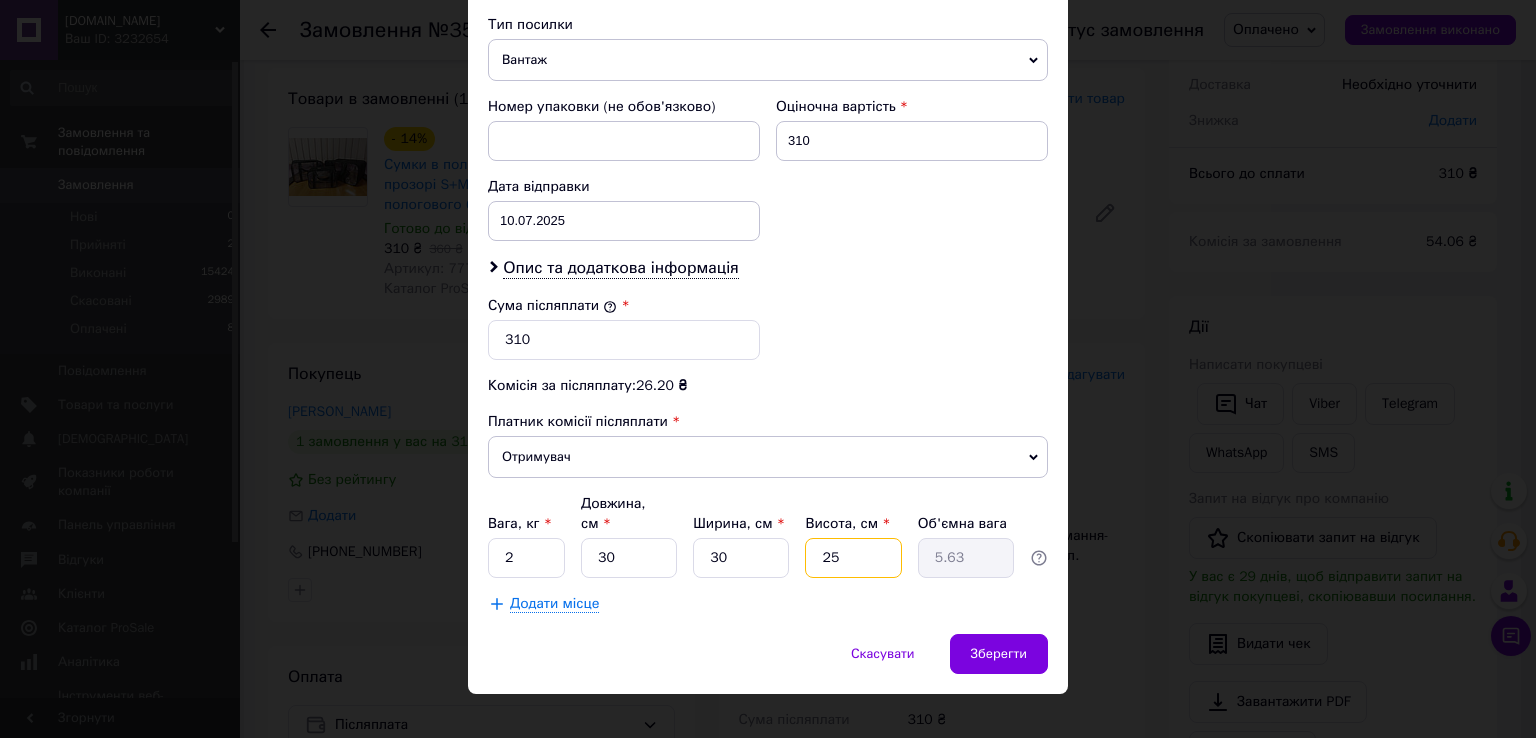 click on "25" at bounding box center (853, 558) 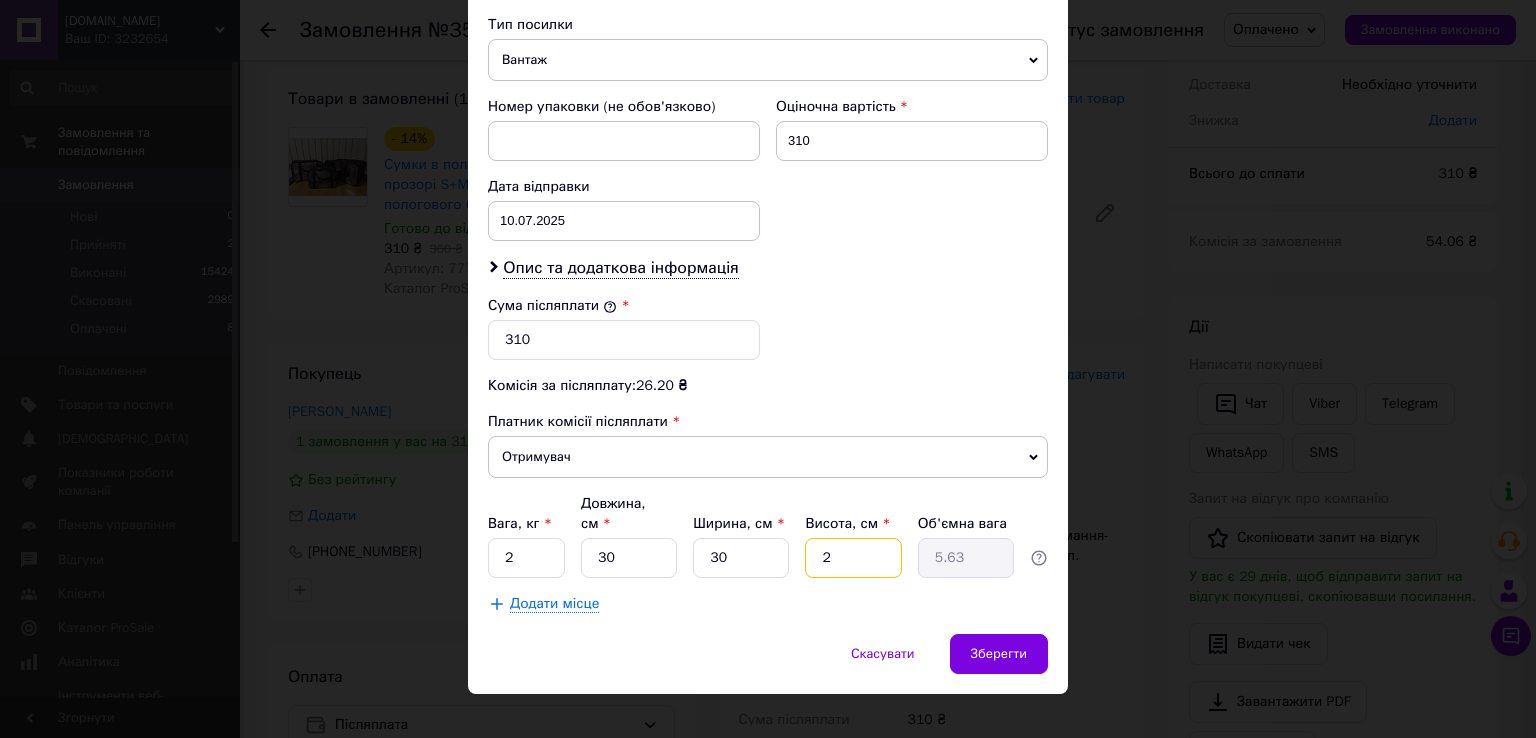 type on "2" 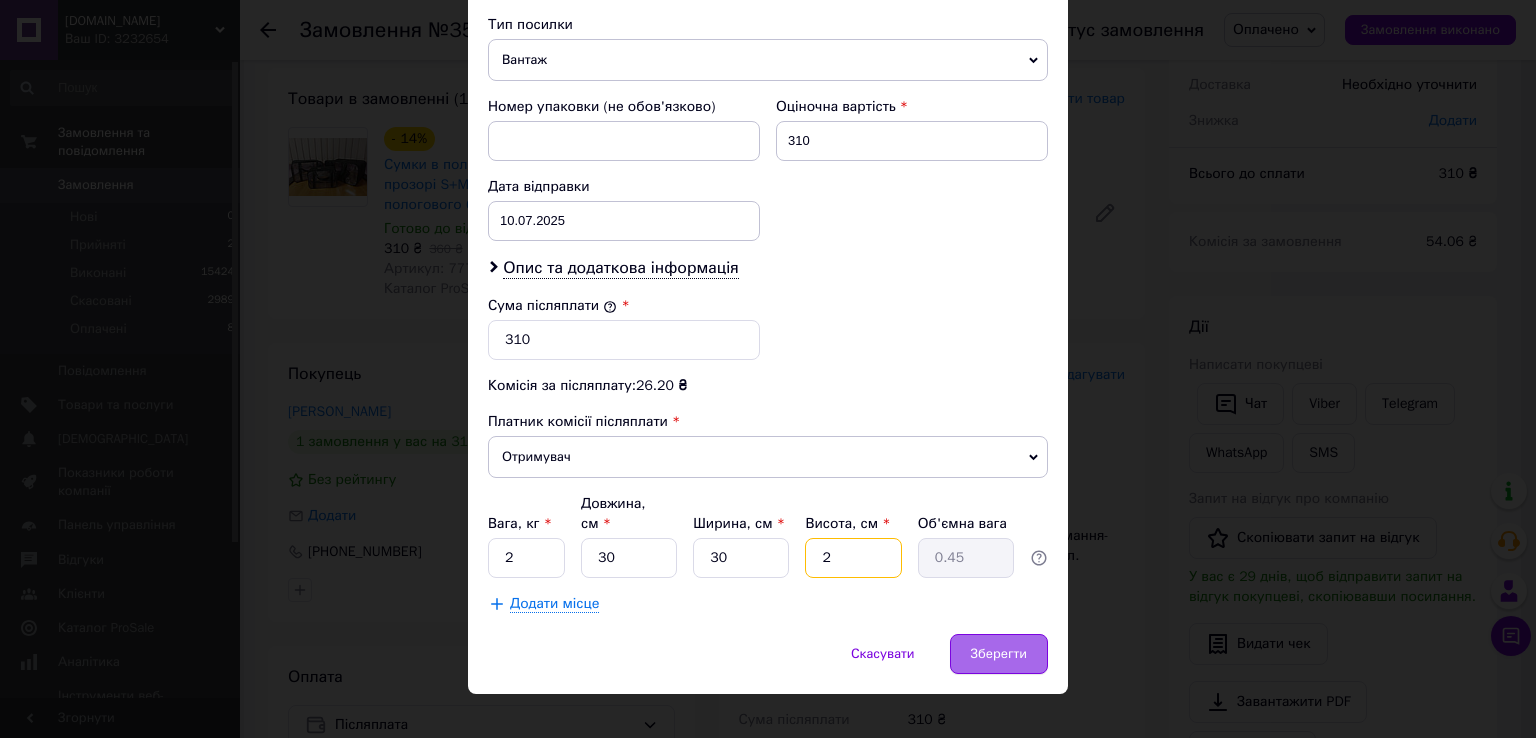 type on "2" 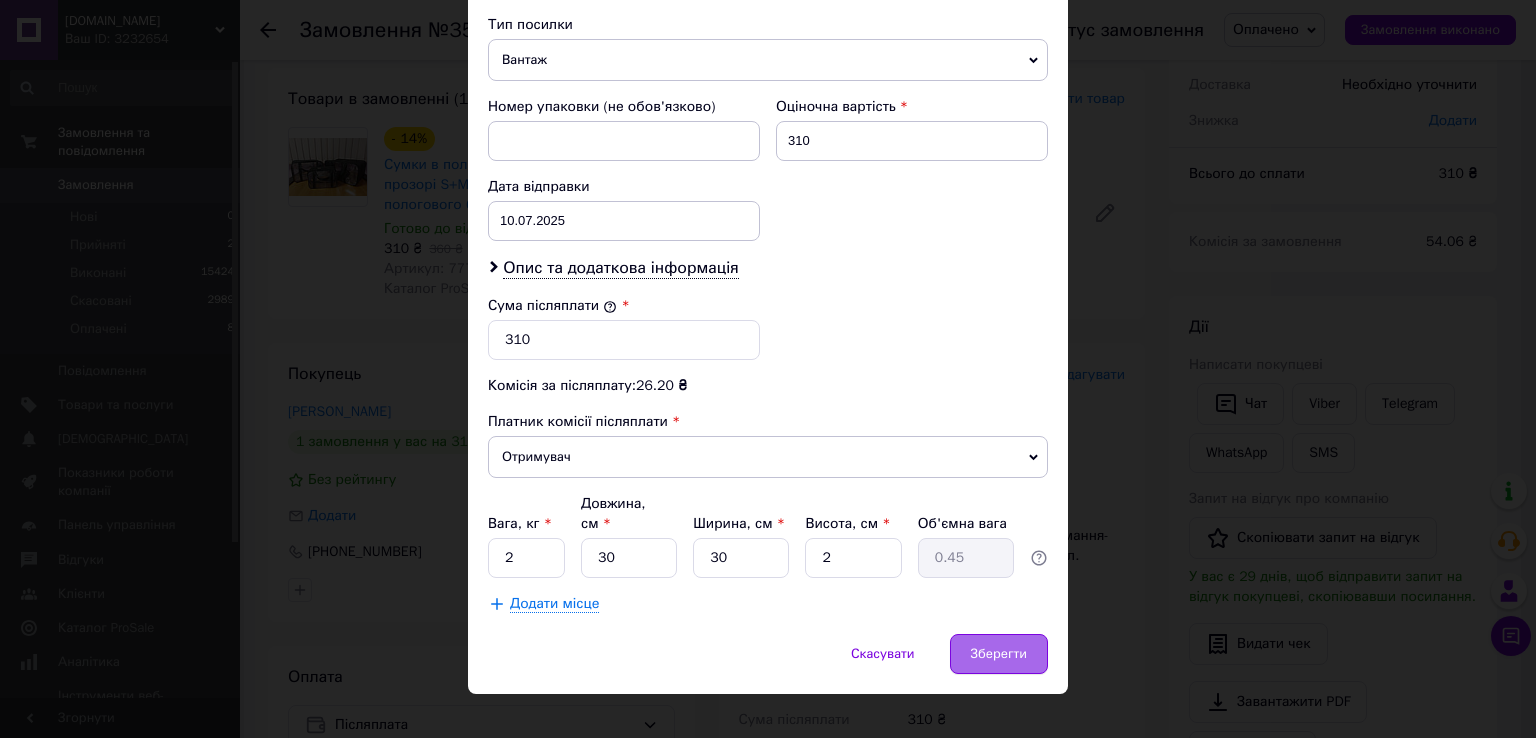 click on "Зберегти" at bounding box center [999, 654] 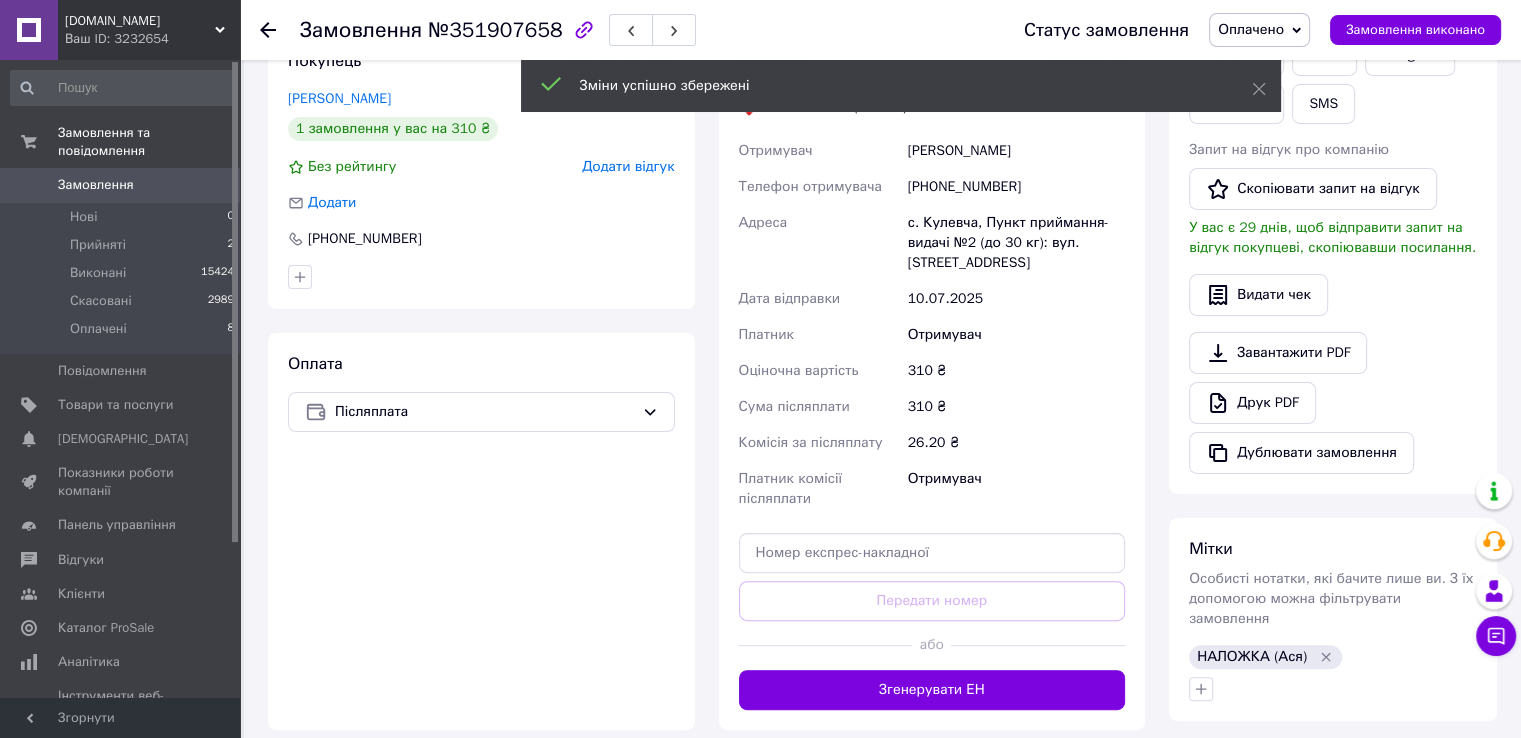 scroll, scrollTop: 424, scrollLeft: 0, axis: vertical 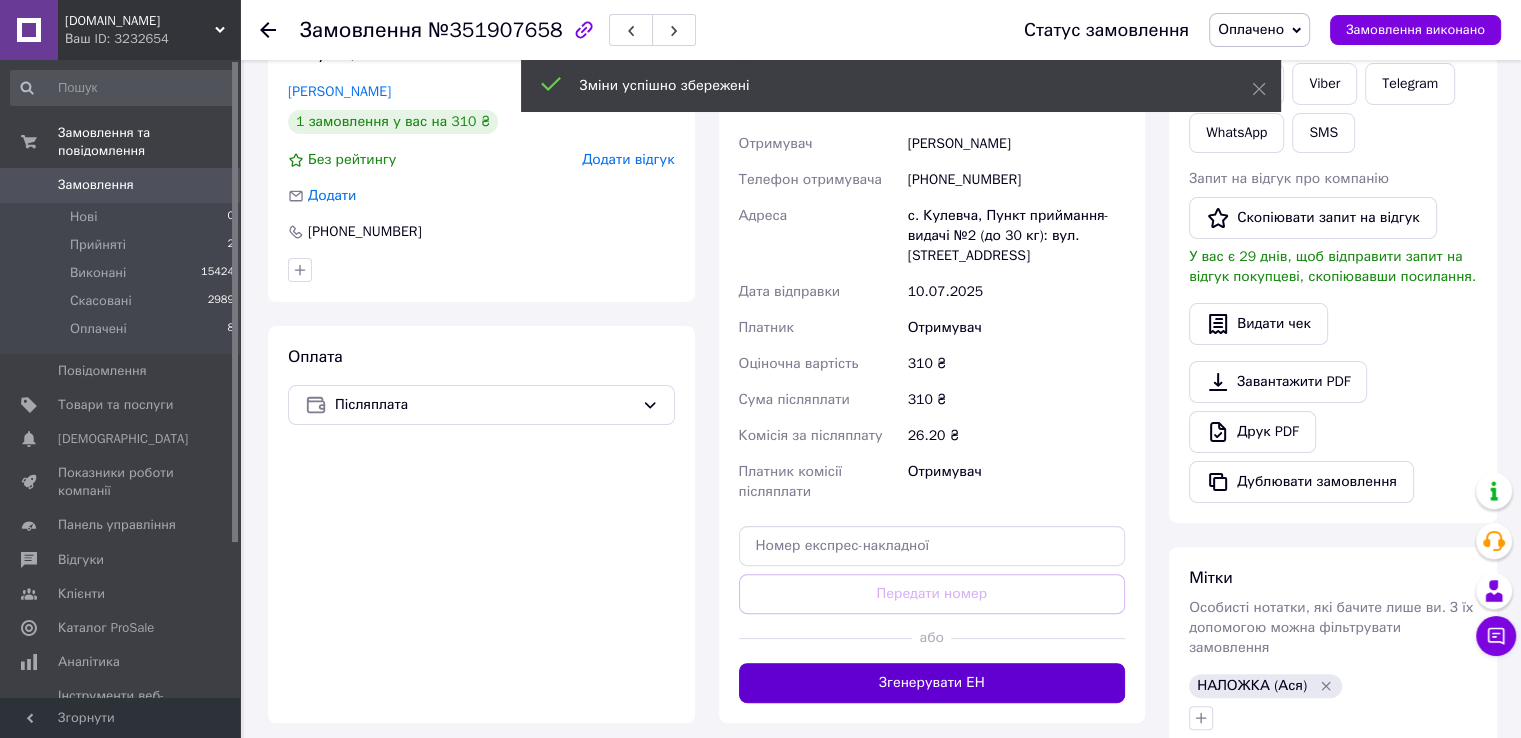 click on "Згенерувати ЕН" at bounding box center (932, 683) 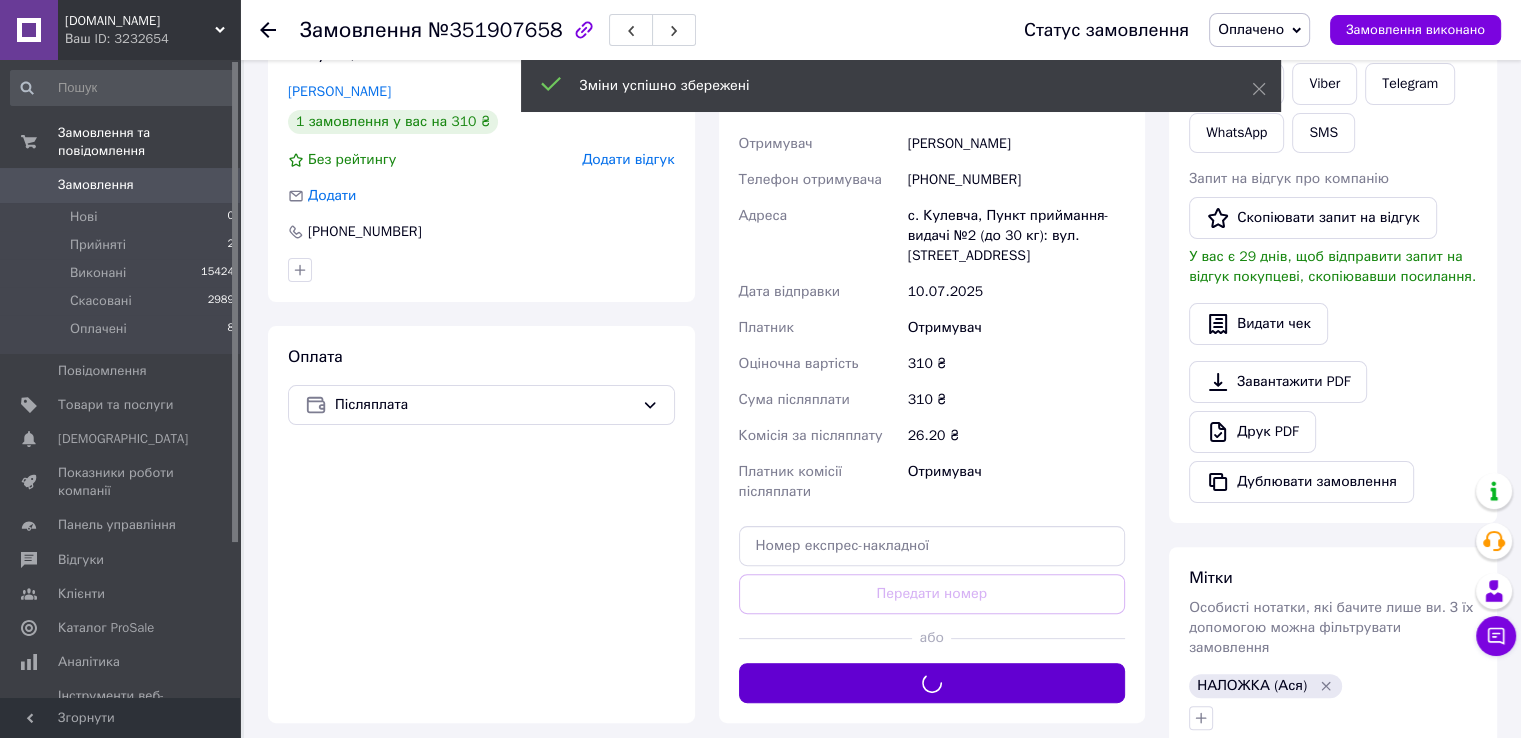type 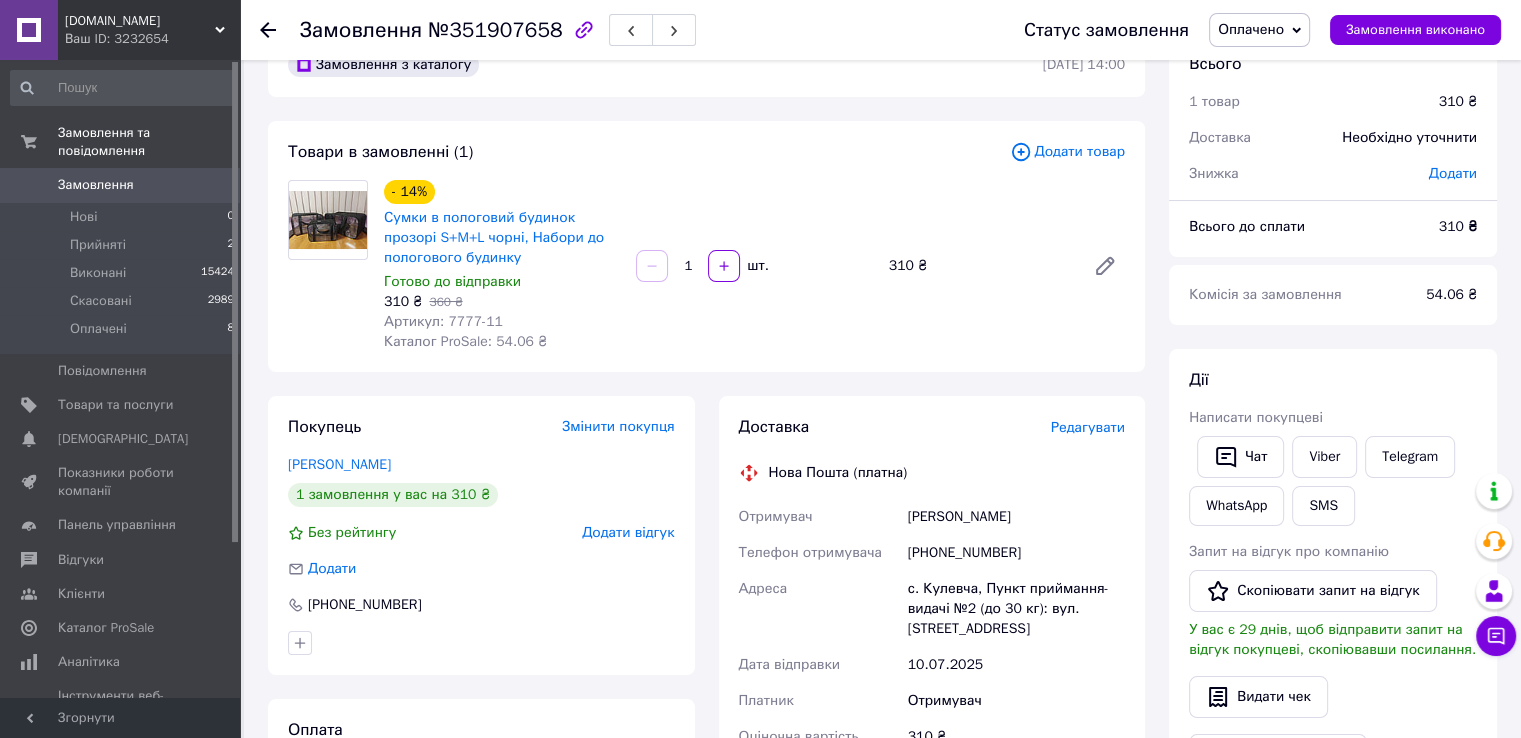 scroll, scrollTop: 24, scrollLeft: 0, axis: vertical 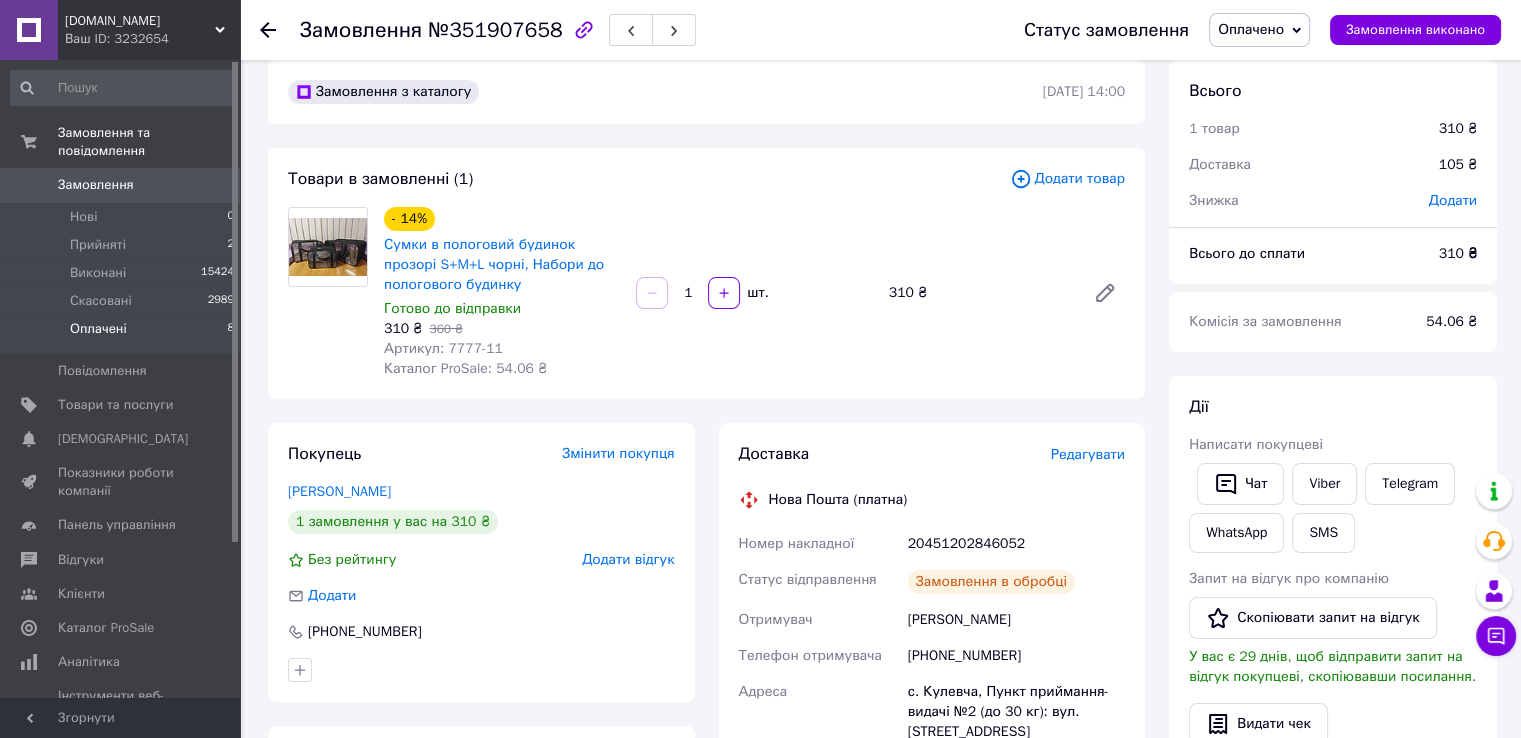 click on "Оплачені 8" at bounding box center (123, 334) 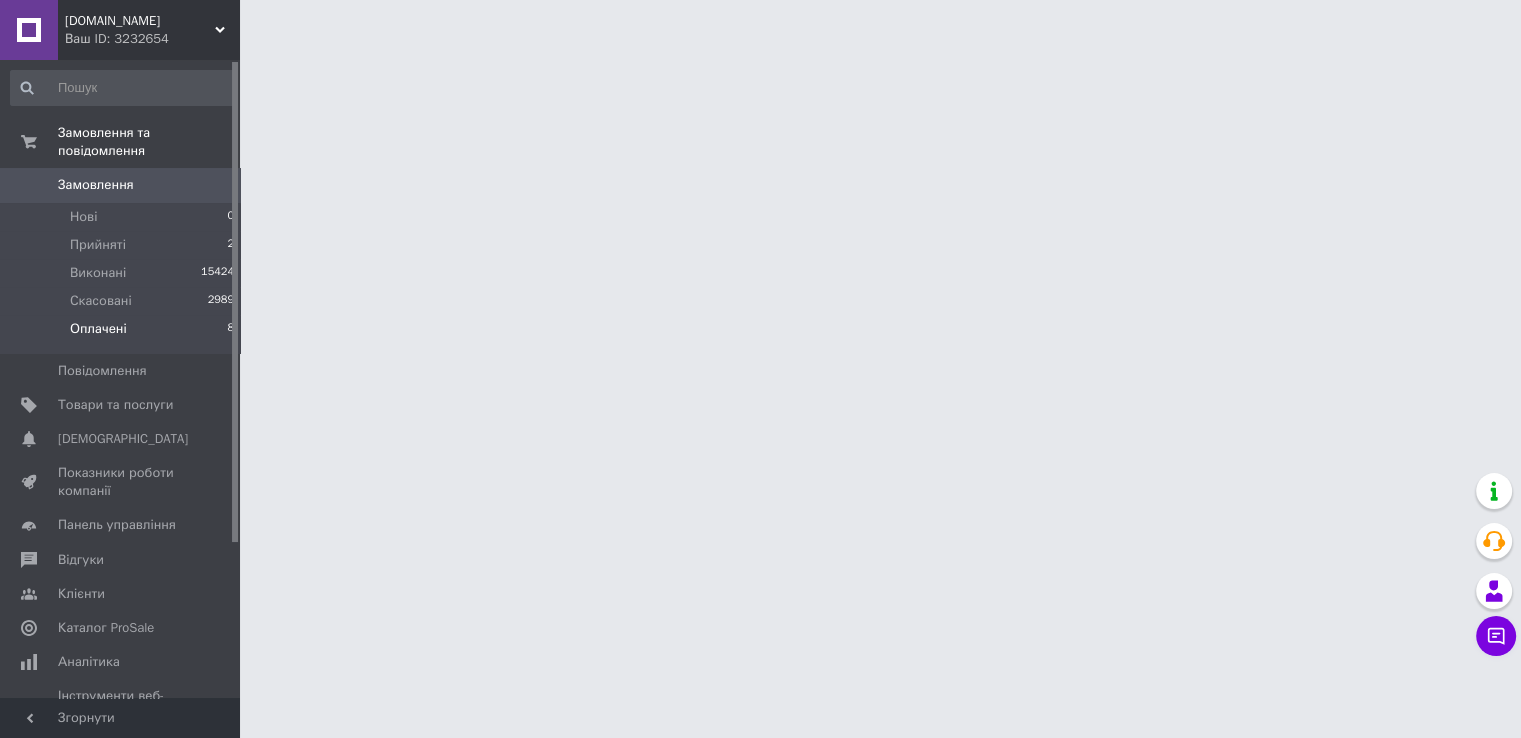 scroll, scrollTop: 0, scrollLeft: 0, axis: both 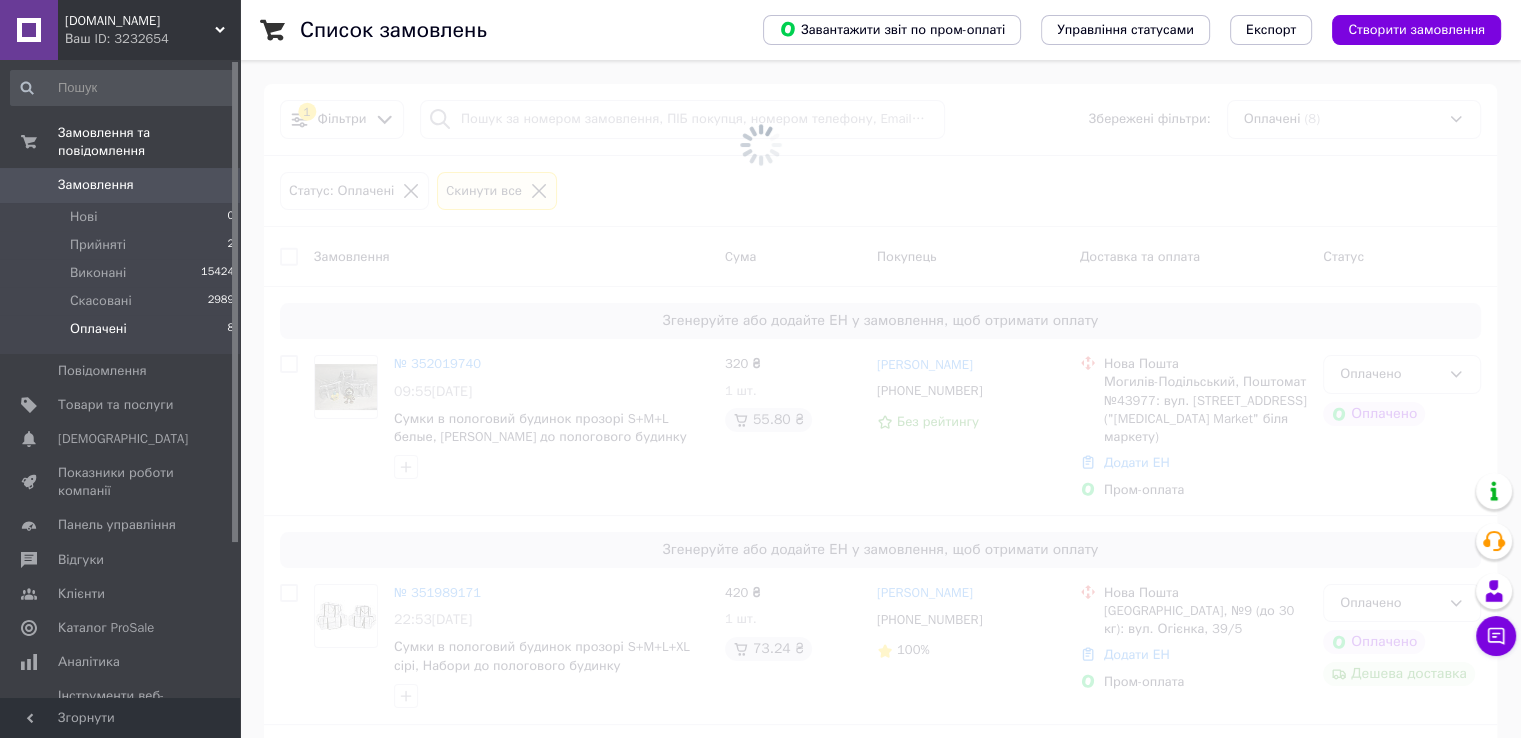 click at bounding box center [760, 144] 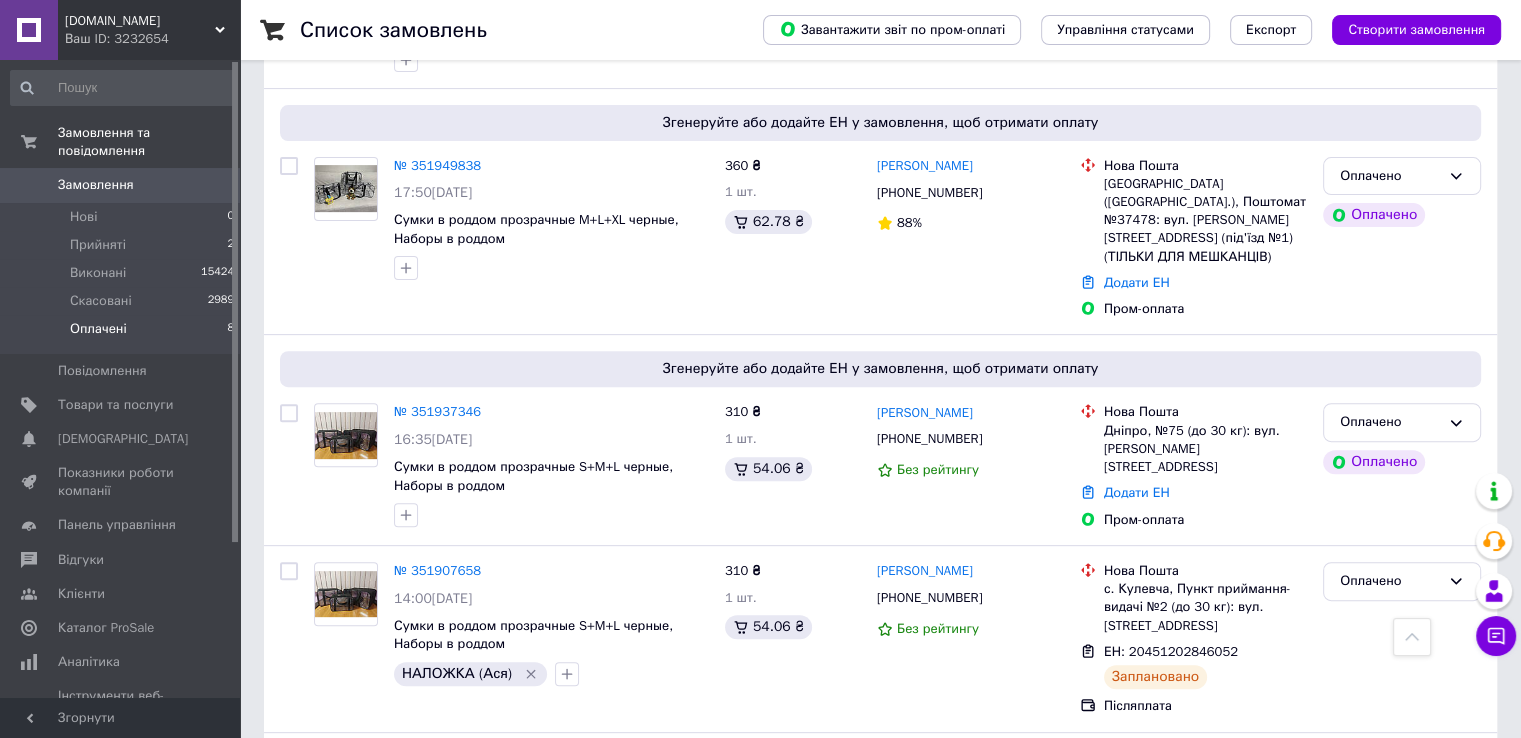 scroll, scrollTop: 640, scrollLeft: 0, axis: vertical 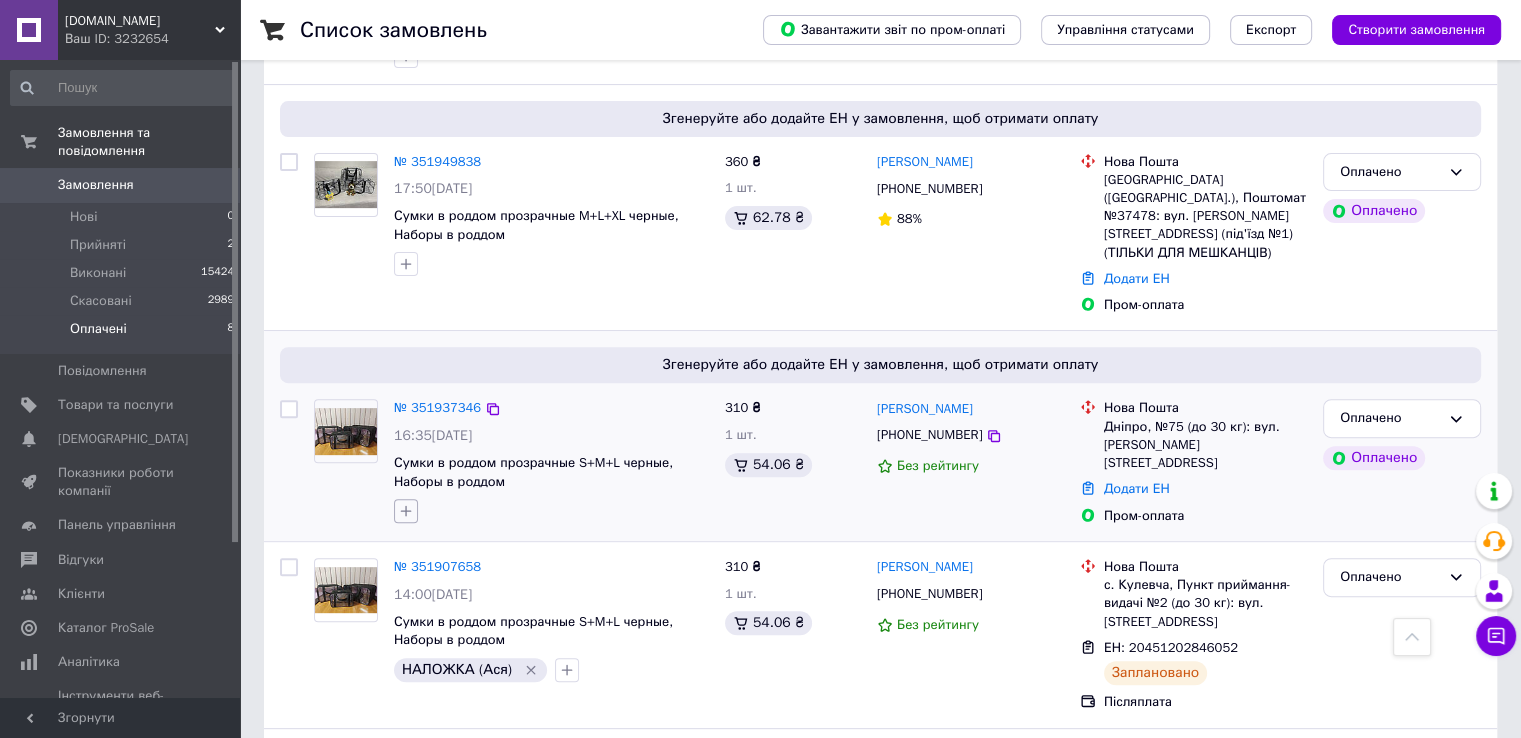 click at bounding box center (406, 511) 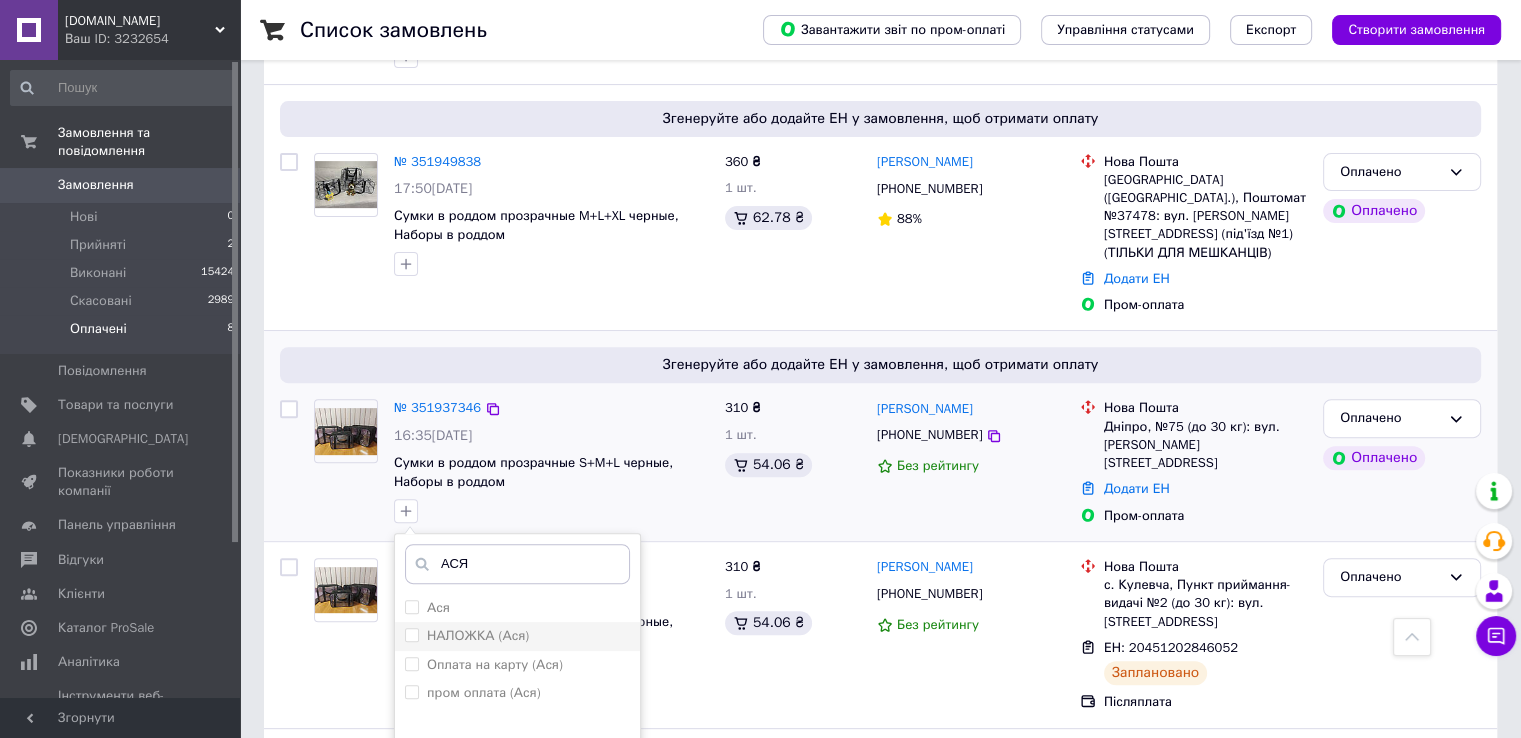 type on "АСЯ" 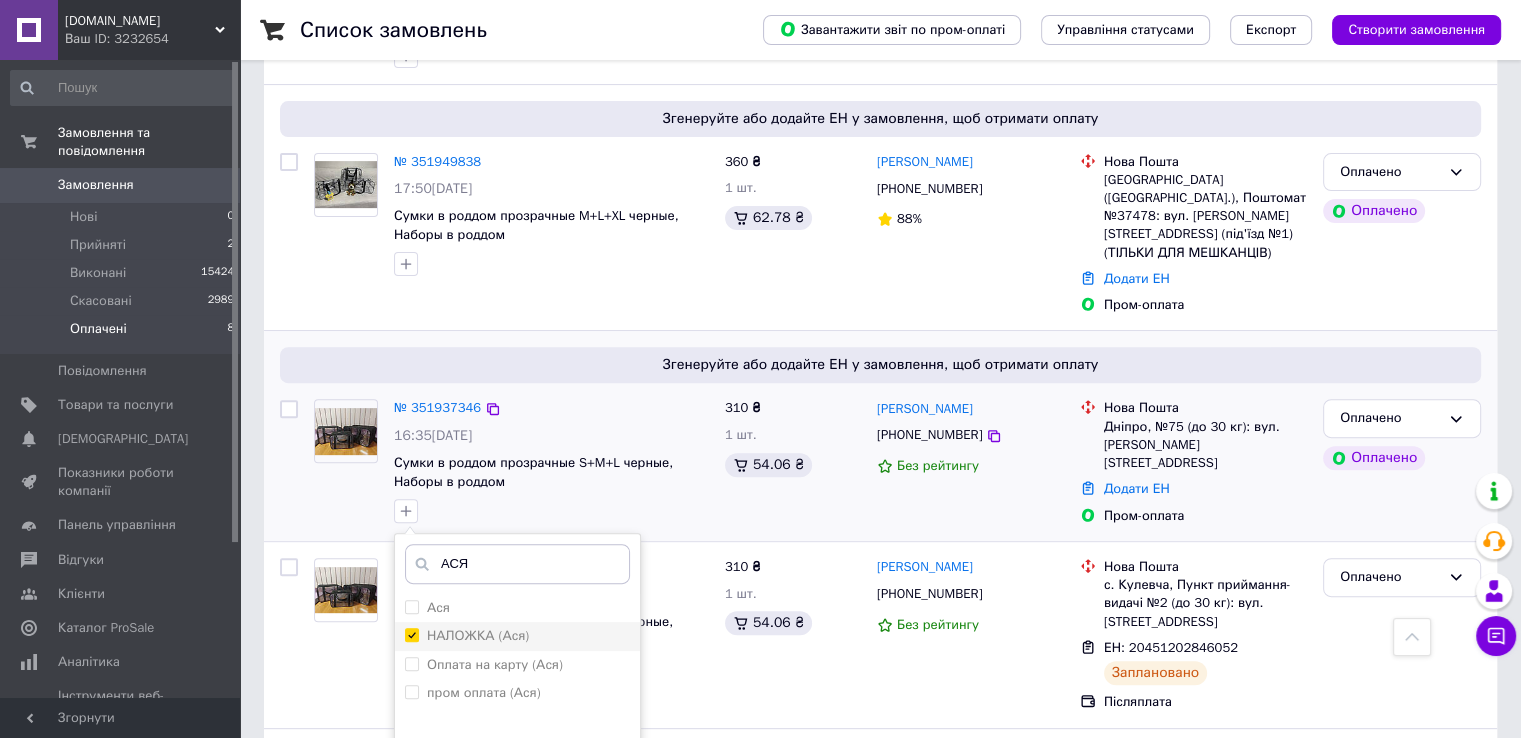 checkbox on "true" 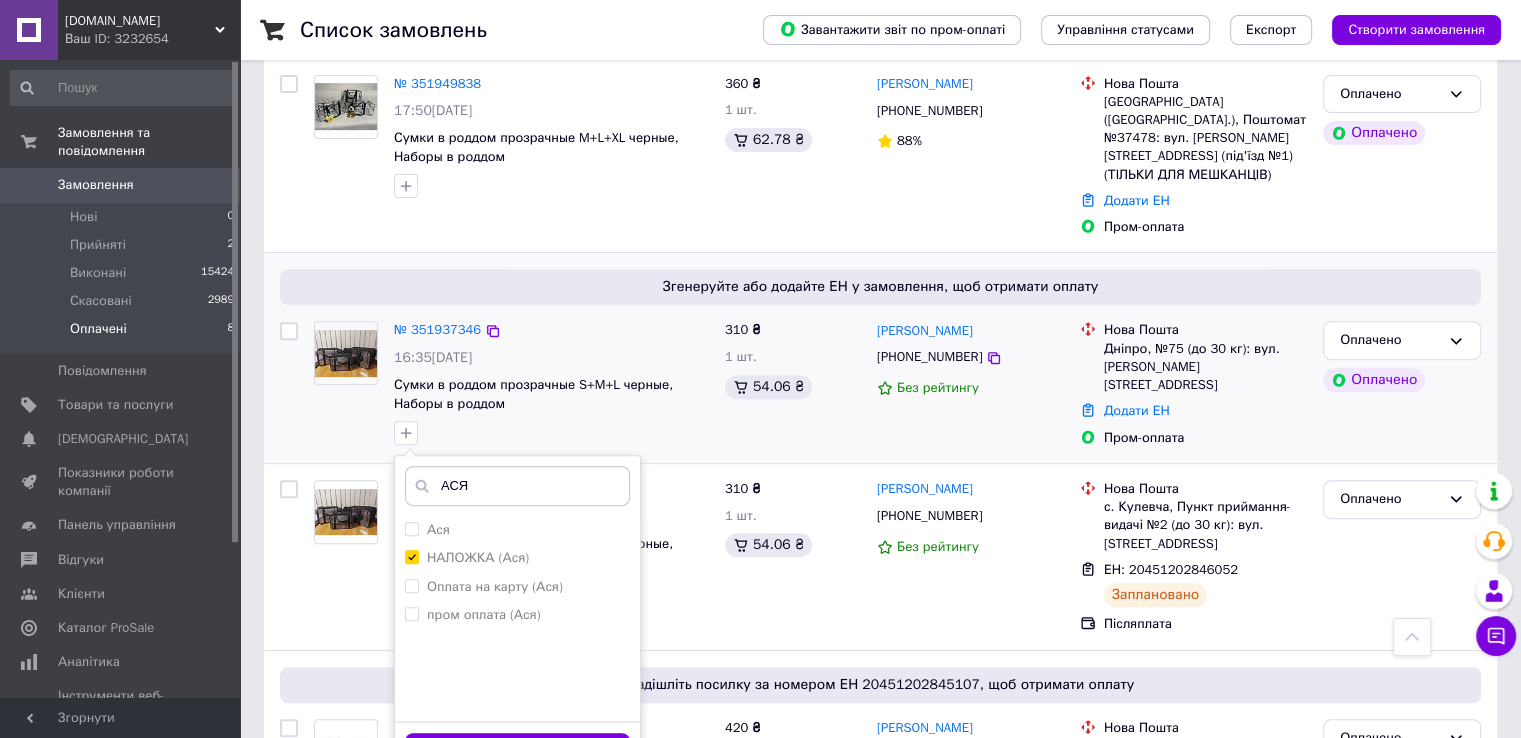 scroll, scrollTop: 720, scrollLeft: 0, axis: vertical 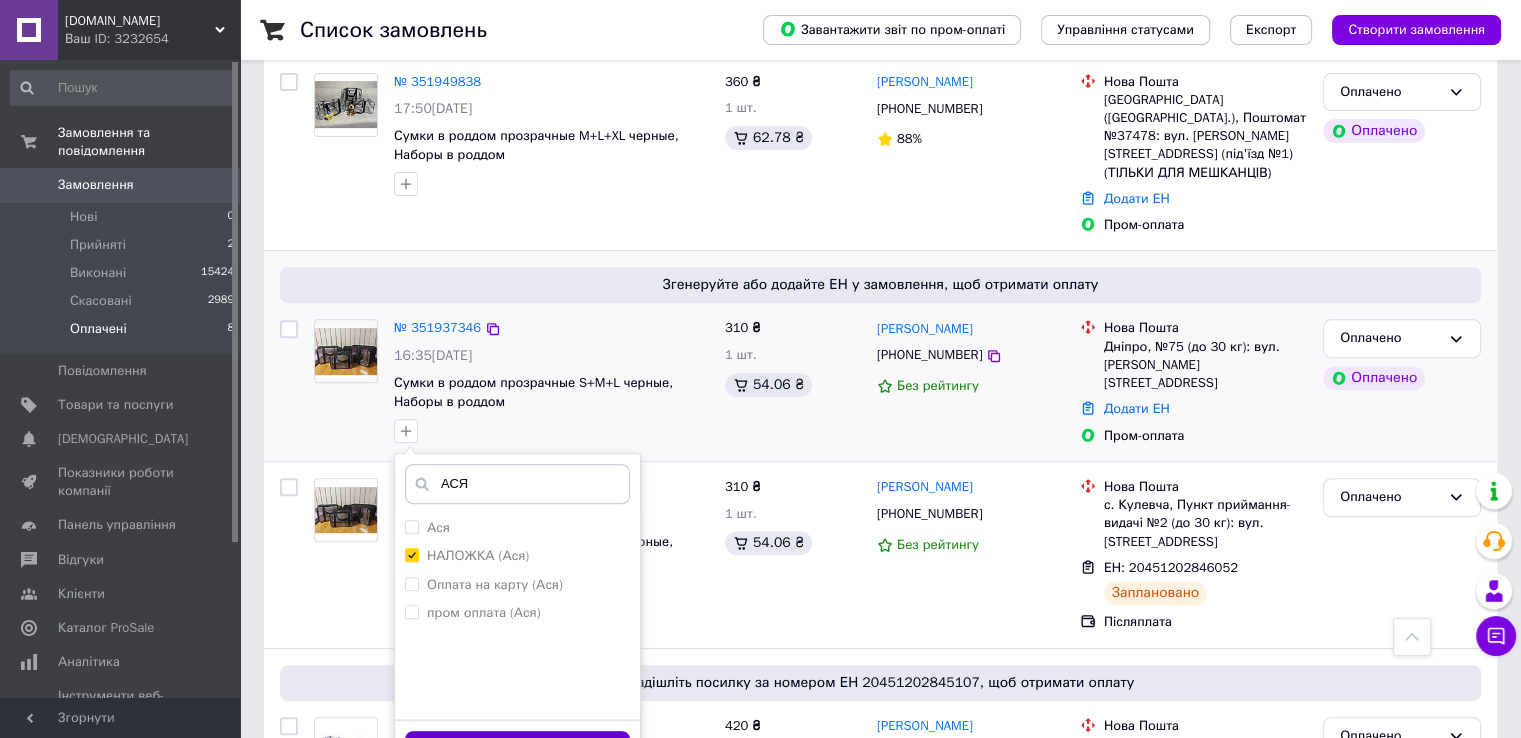 click on "Додати мітку" at bounding box center (517, 750) 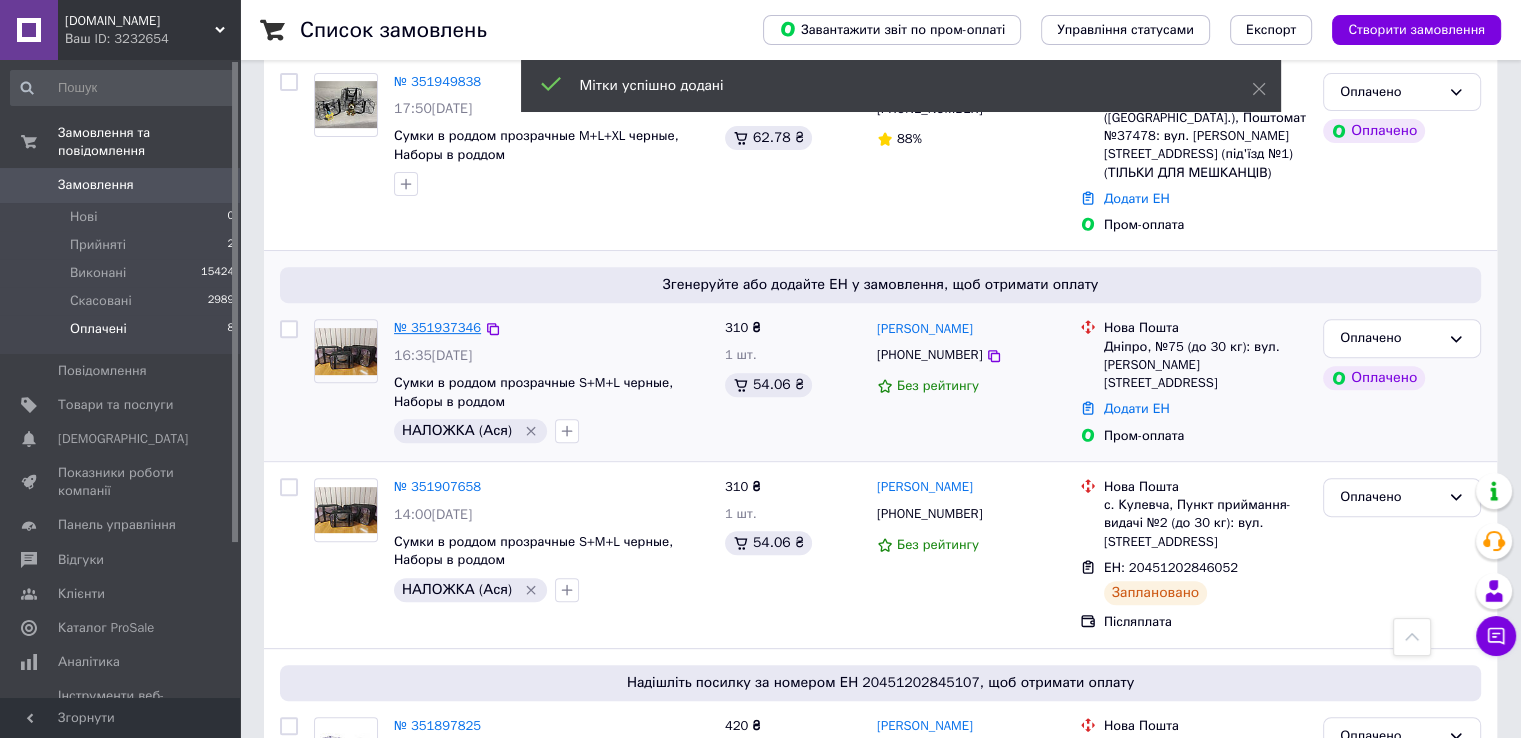 click on "№ 351937346" at bounding box center (437, 327) 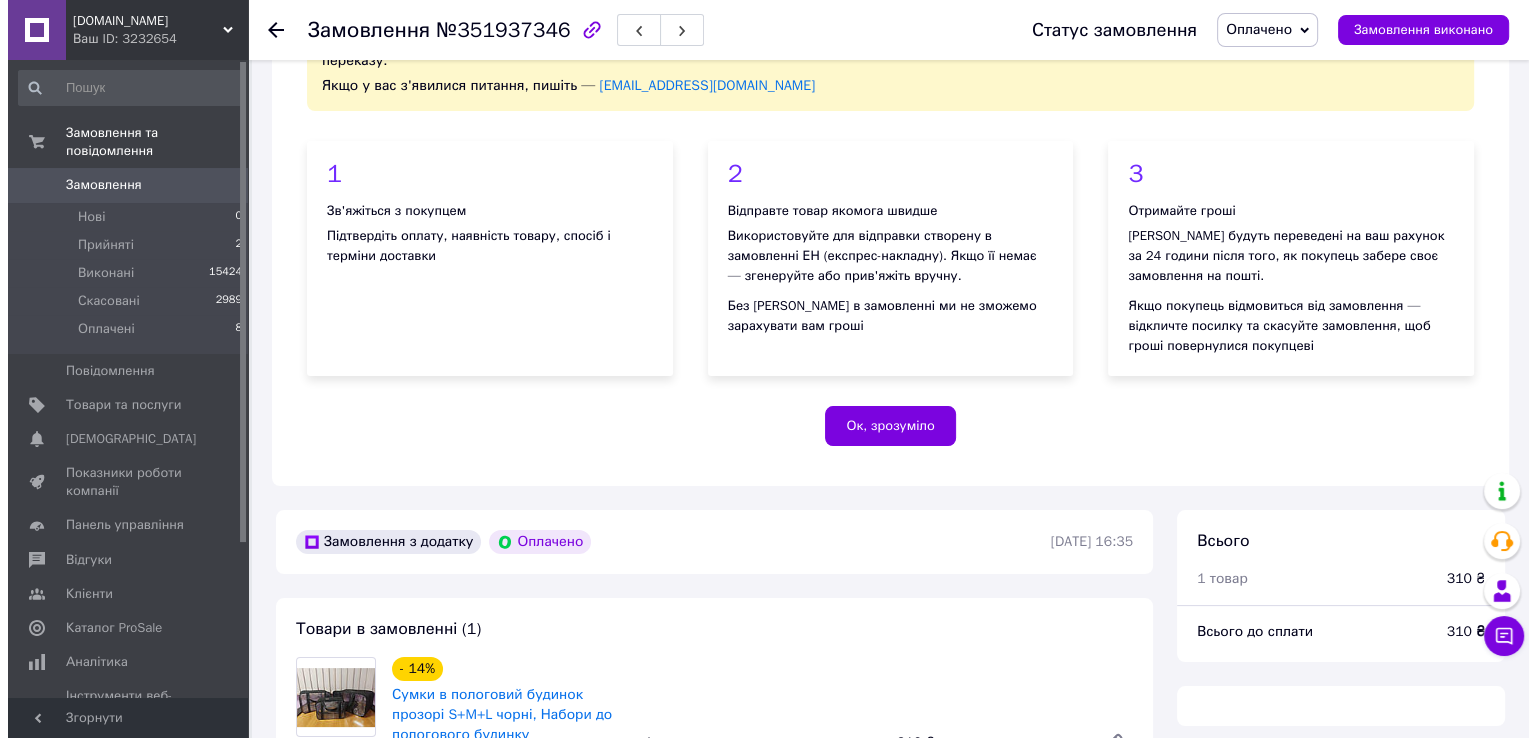 scroll, scrollTop: 720, scrollLeft: 0, axis: vertical 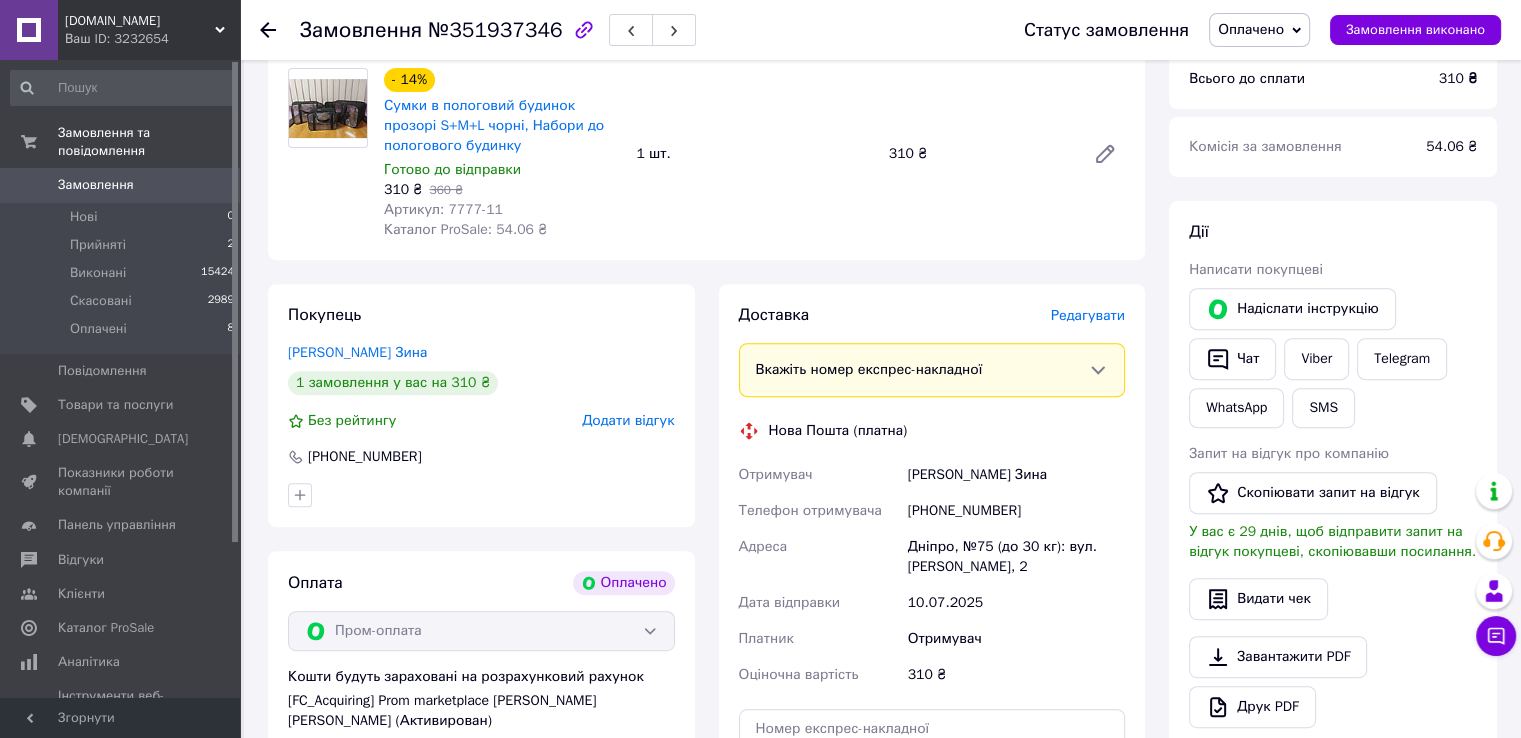 click on "Редагувати" at bounding box center (1088, 315) 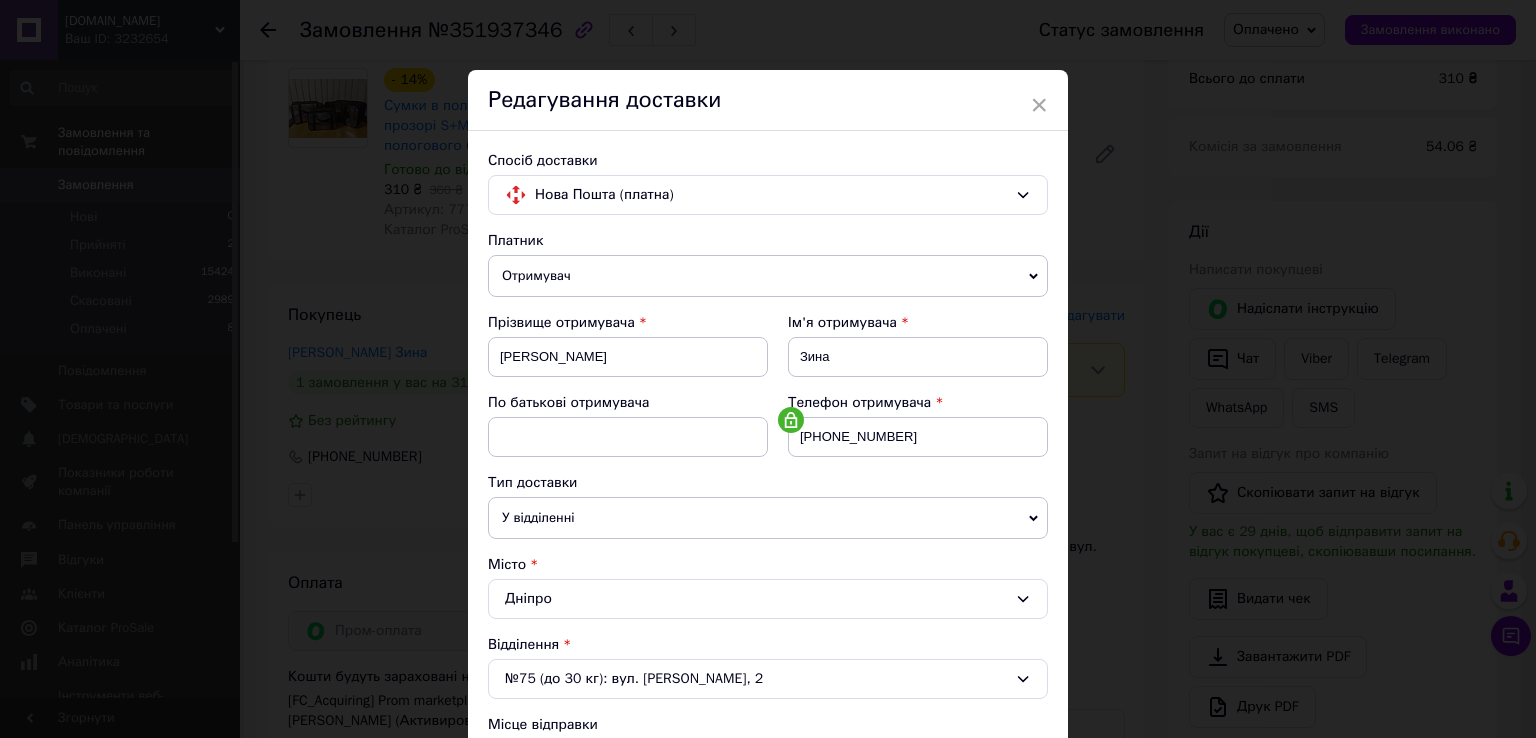 click on "Платник Отримувач Відправник Прізвище отримувача [PERSON_NAME] Ім'я отримувача [PERSON_NAME] батькові отримувача Телефон отримувача [PHONE_NUMBER] Тип доставки У відділенні Кур'єром В поштоматі Місто Дніпро Відділення №75 (до 30 кг): вул. [PERSON_NAME], 2 Місце відправки Харків: №124 (до 30 кг на одне місце): просп. Науки, 38 Немає збігів. Спробуйте змінити умови пошуку Додати ще місце відправки Тип посилки Вантаж Документи Номер упаковки (не обов'язково) Оціночна вартість 310 Дата відправки [DATE] < 2025 > < Июль > Пн Вт Ср Чт Пт Сб Вс 30 1 2 3 4 5 6 7 8 9 10 11 12 13 14 15 16 17 18 19 20 21 22 23 24 25 26 27 28 29 30 31 1 2 3 4 5 6" at bounding box center [768, 714] 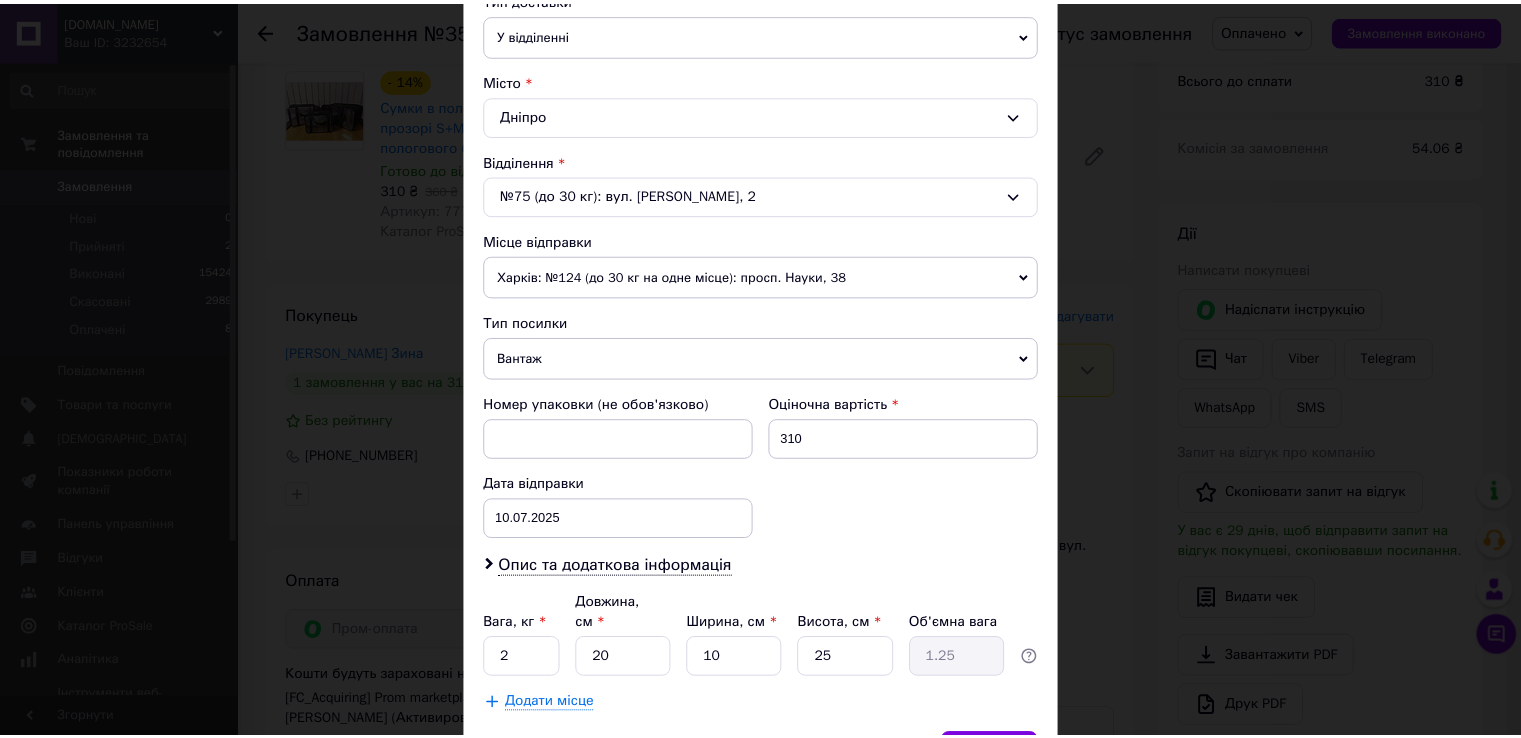 scroll, scrollTop: 584, scrollLeft: 0, axis: vertical 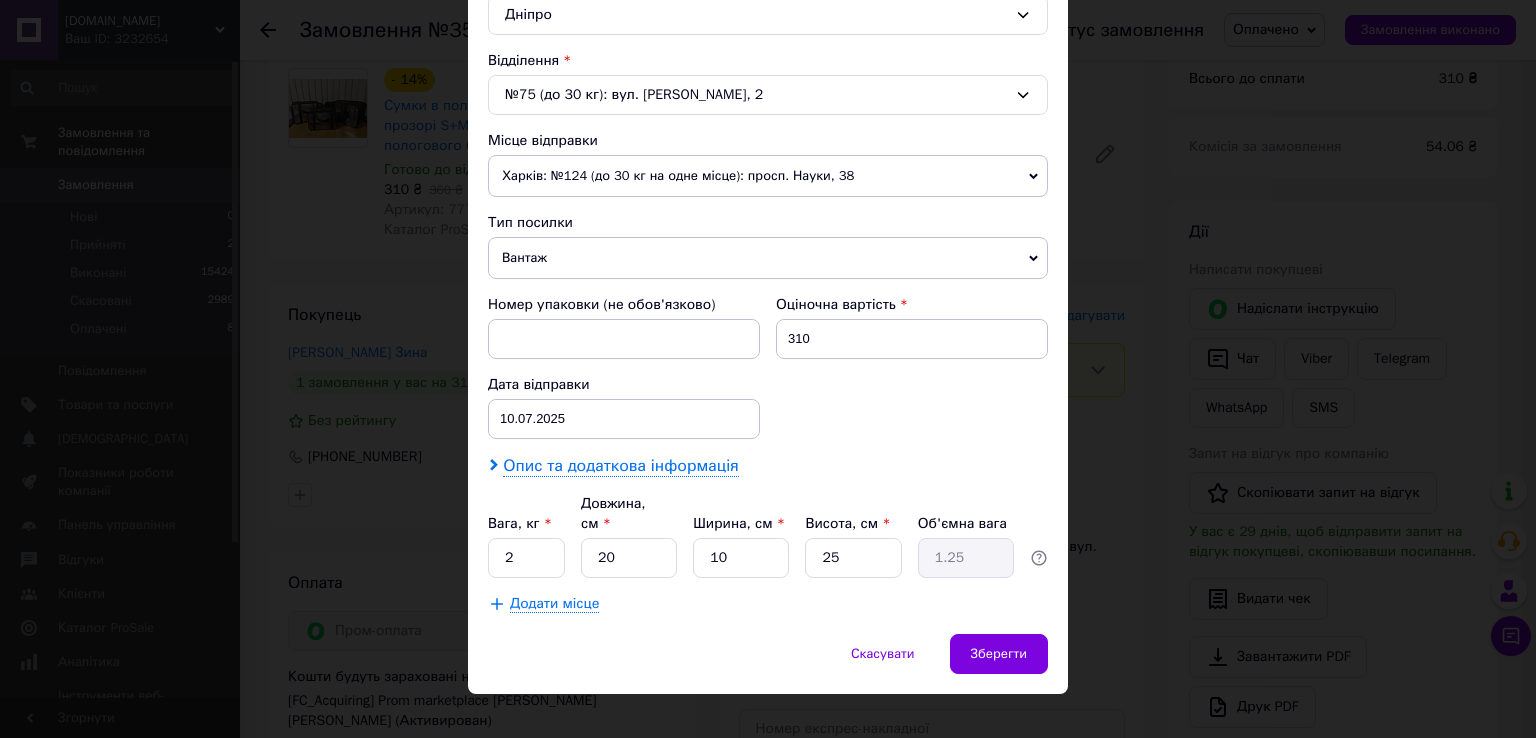 click on "Опис та додаткова інформація" at bounding box center [620, 466] 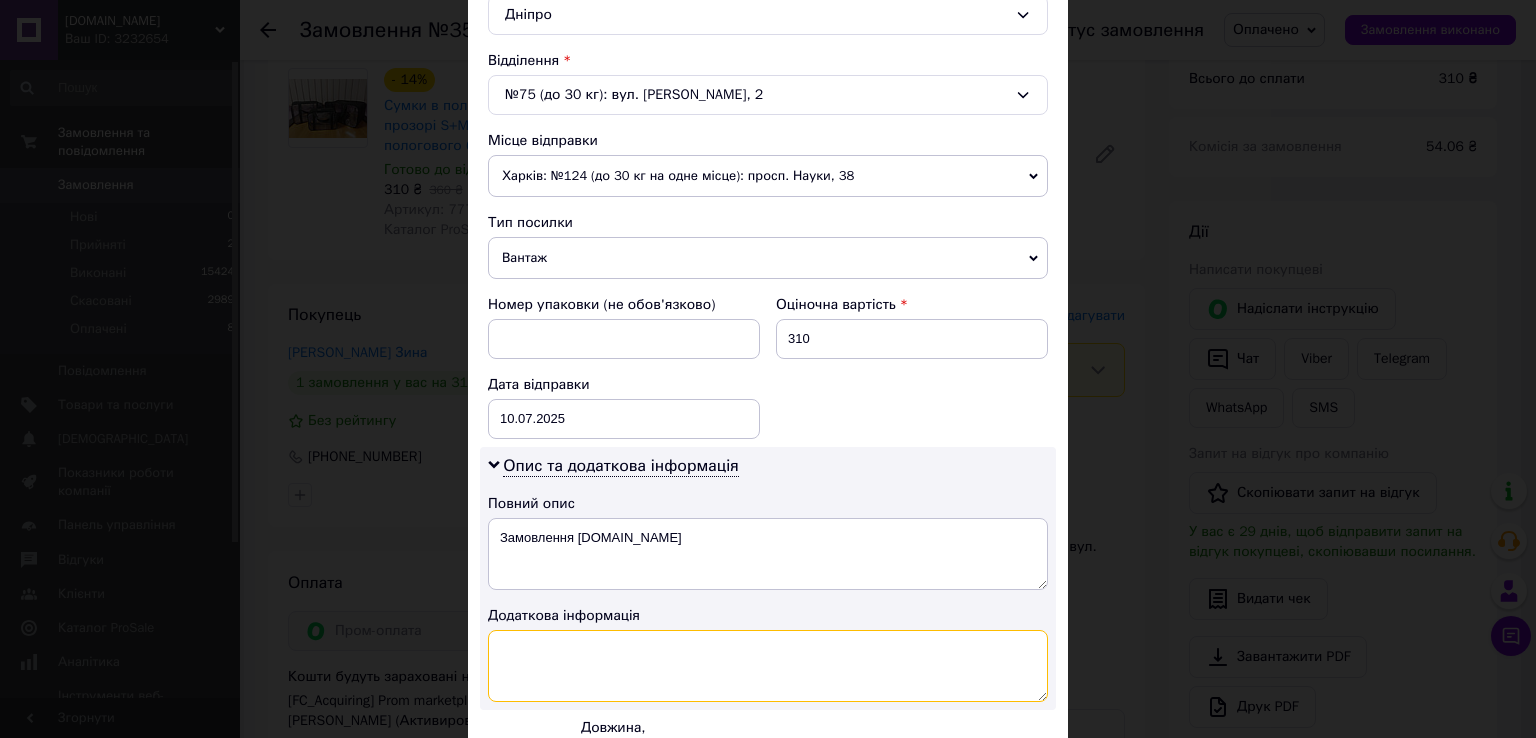click at bounding box center [768, 666] 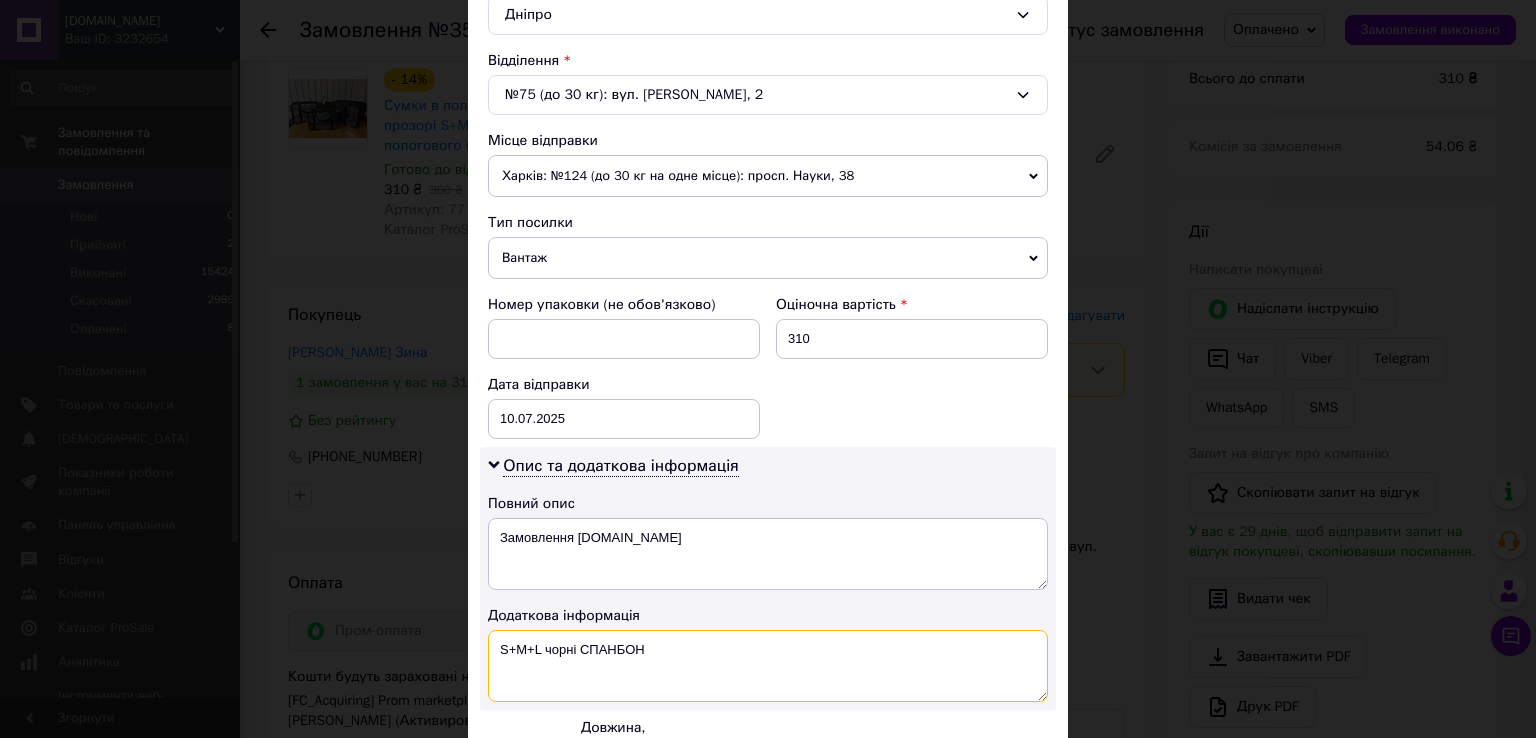 type on "S+M+L чорні СПАНБОНД" 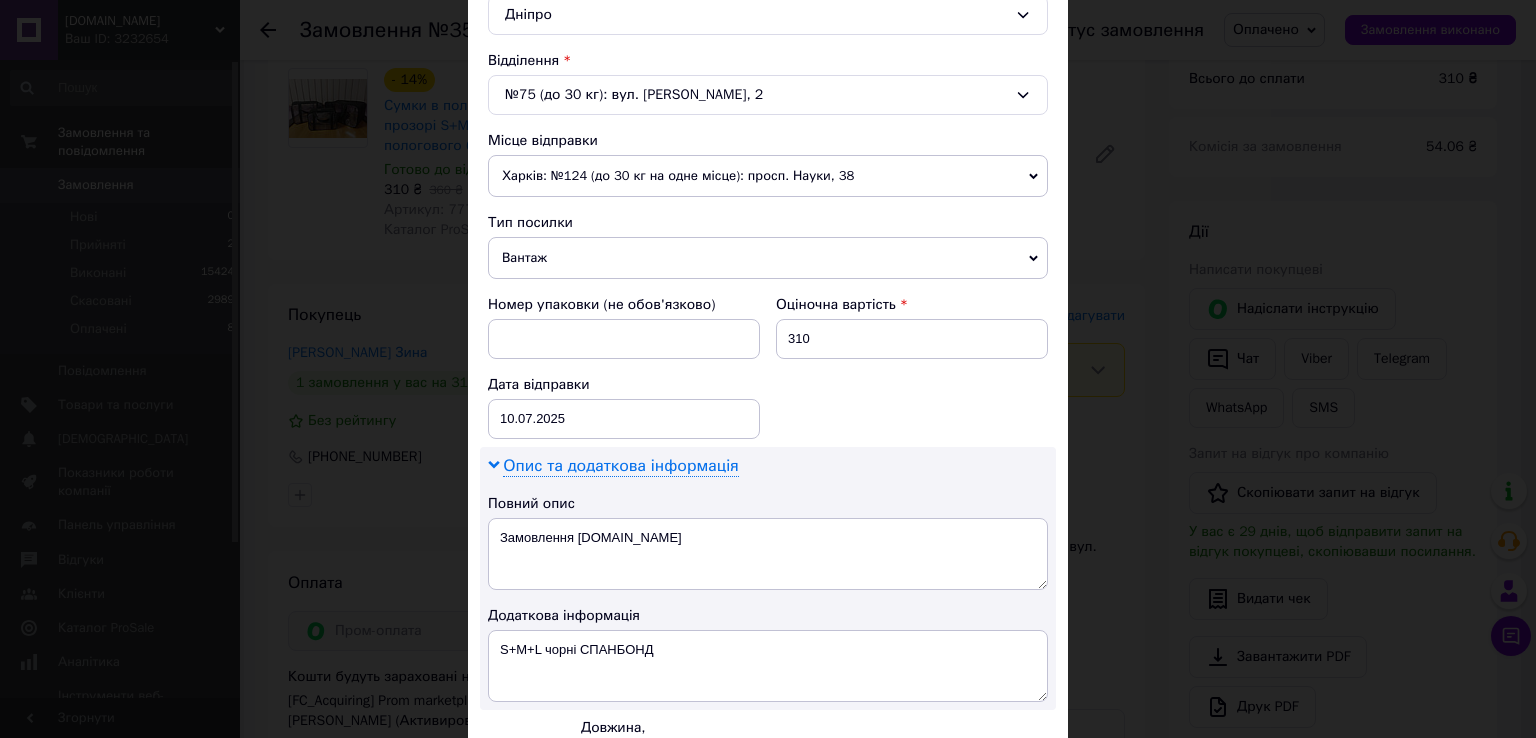click on "Опис та додаткова інформація" at bounding box center (620, 466) 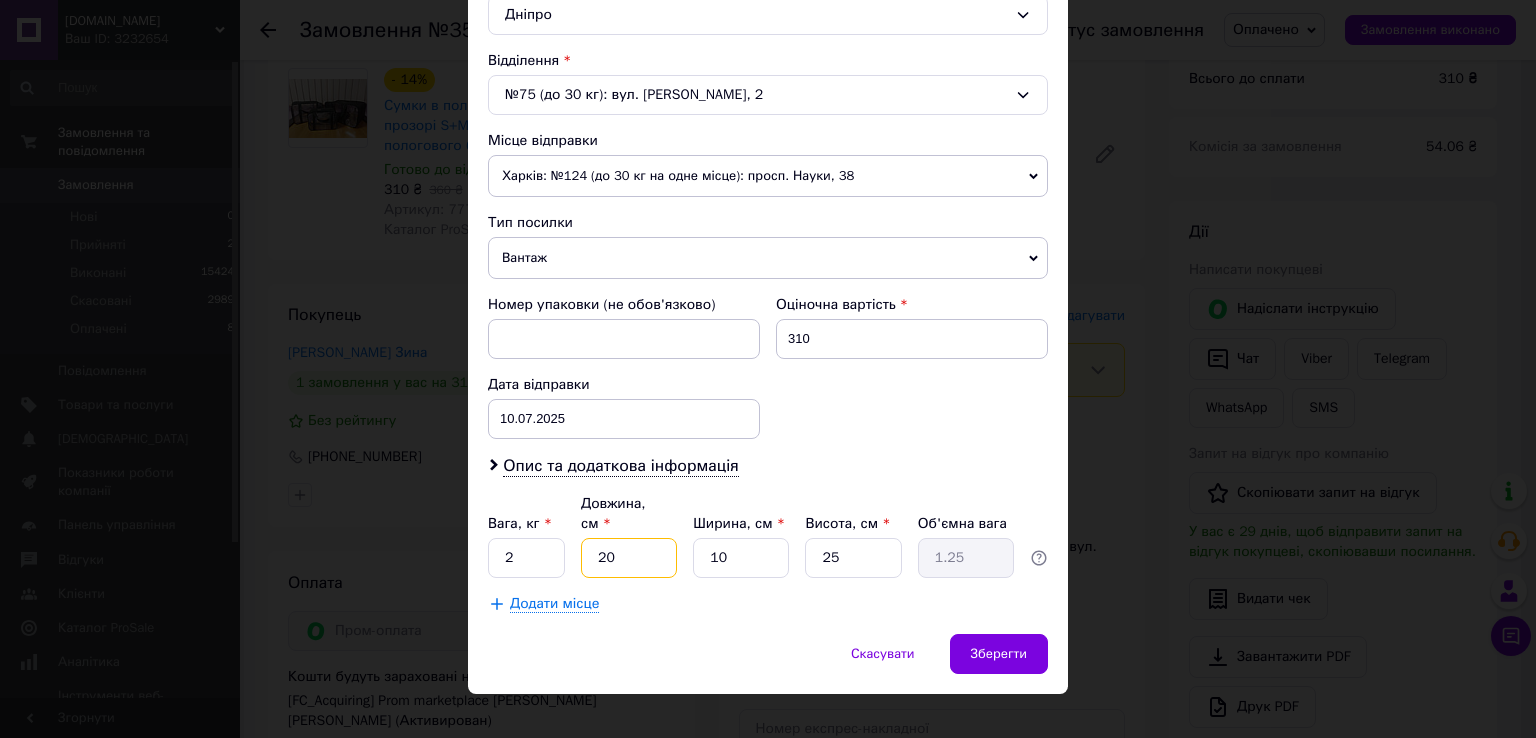 click on "20" at bounding box center [629, 558] 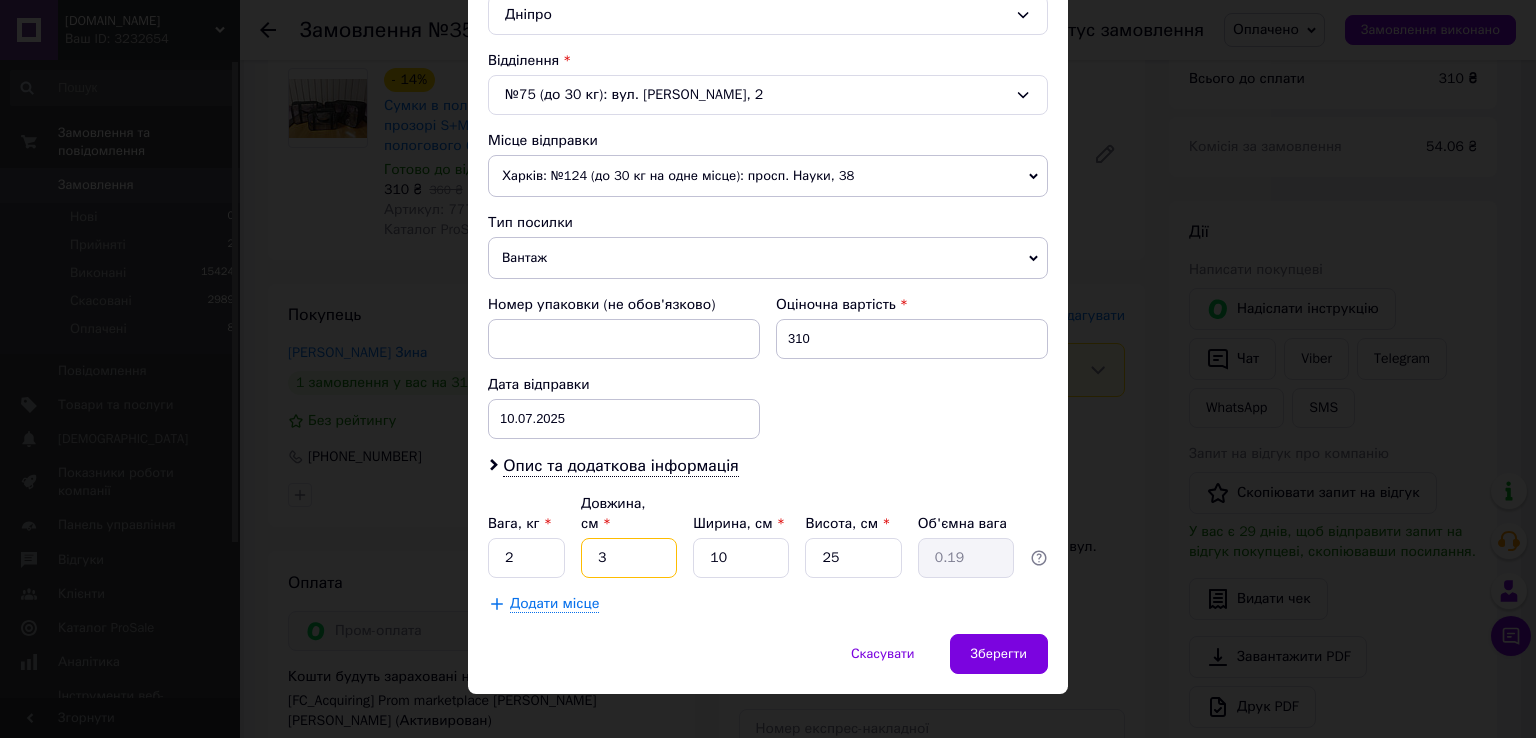 type on "30" 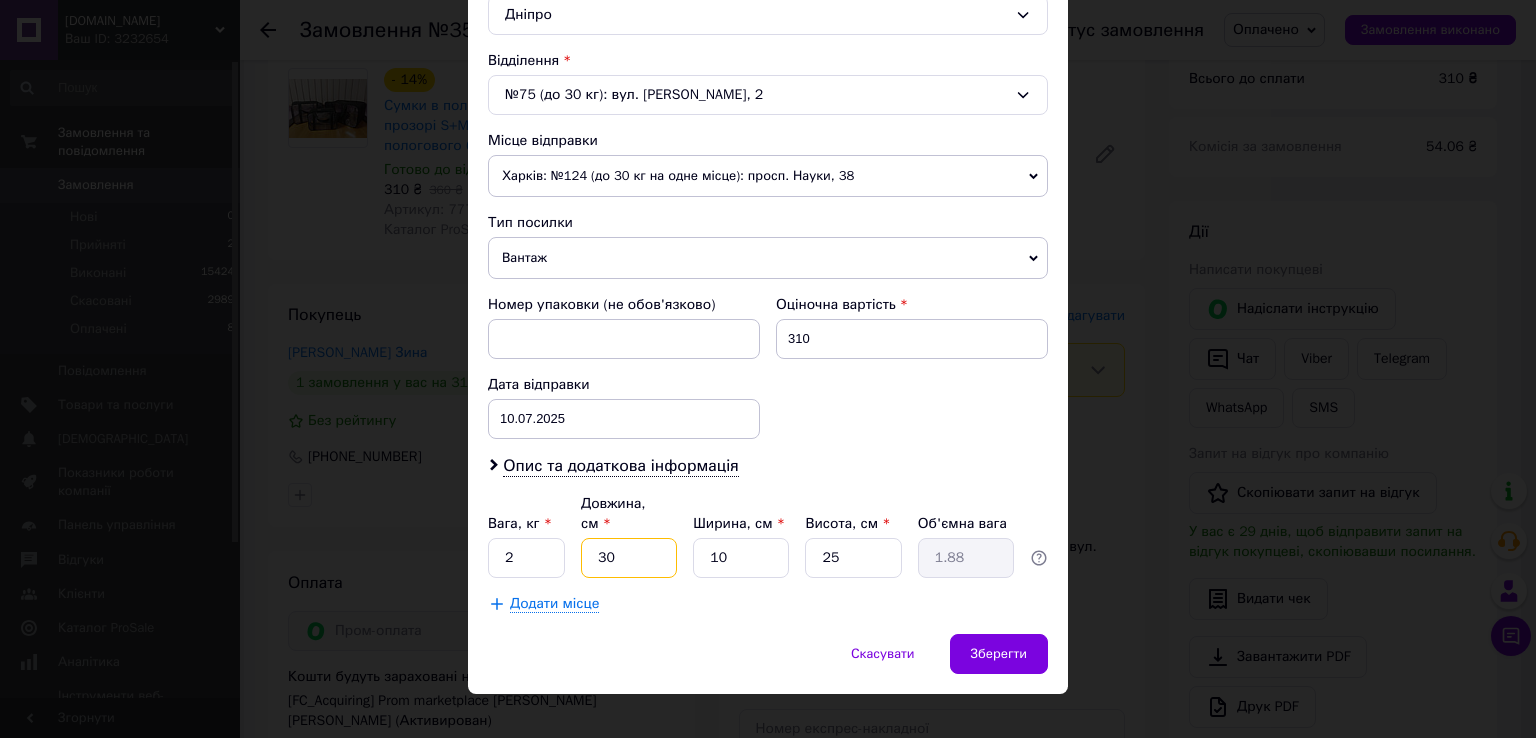 type on "30" 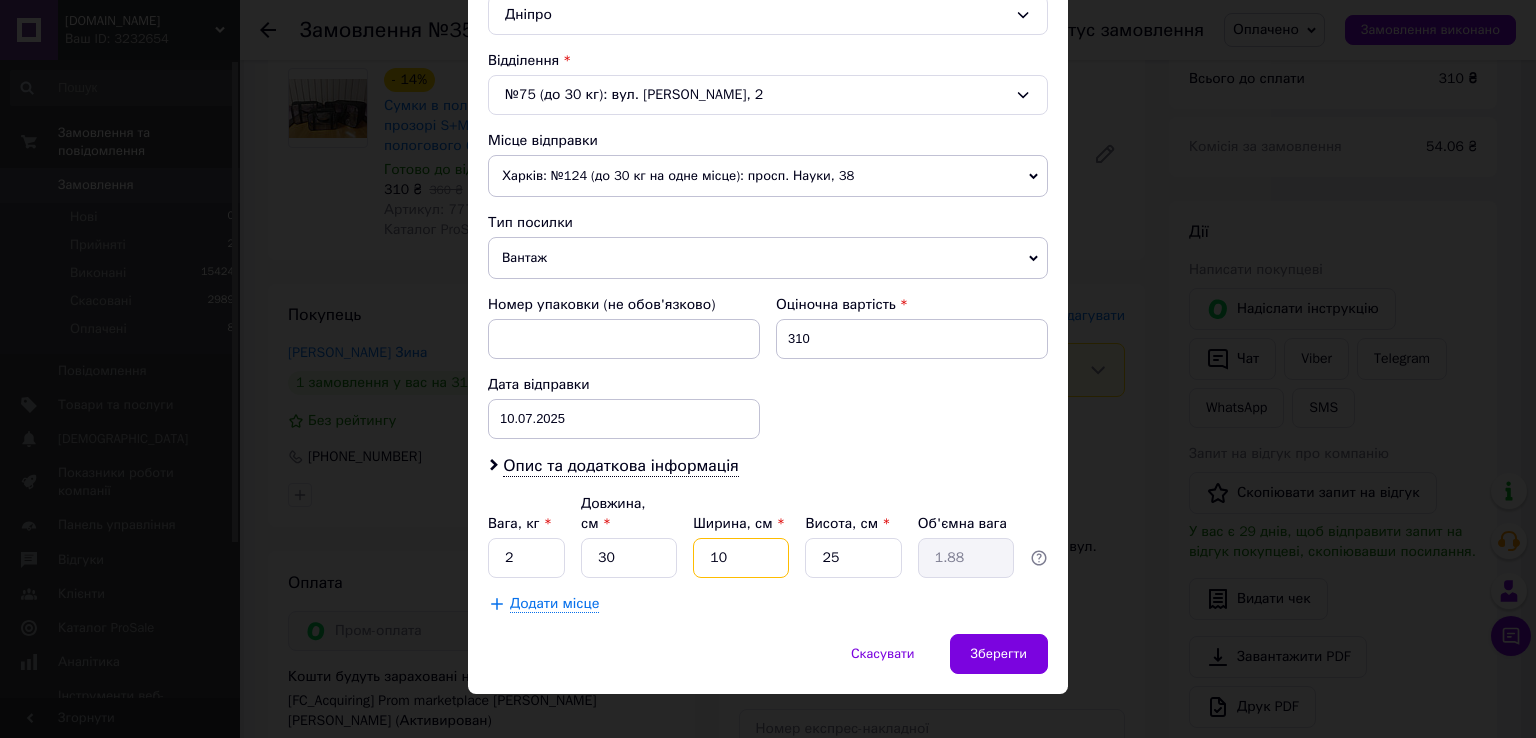 click on "10" at bounding box center [741, 558] 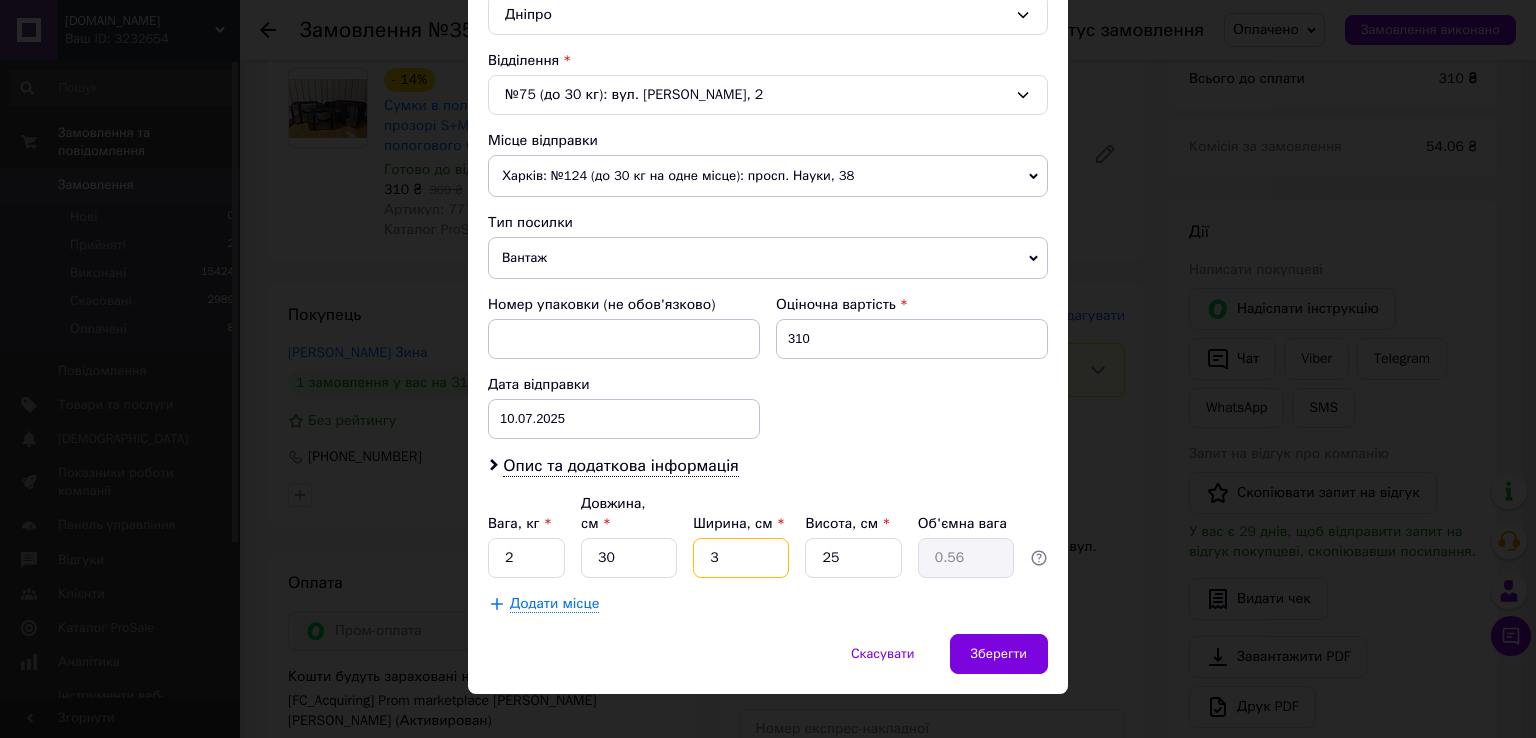 type on "30" 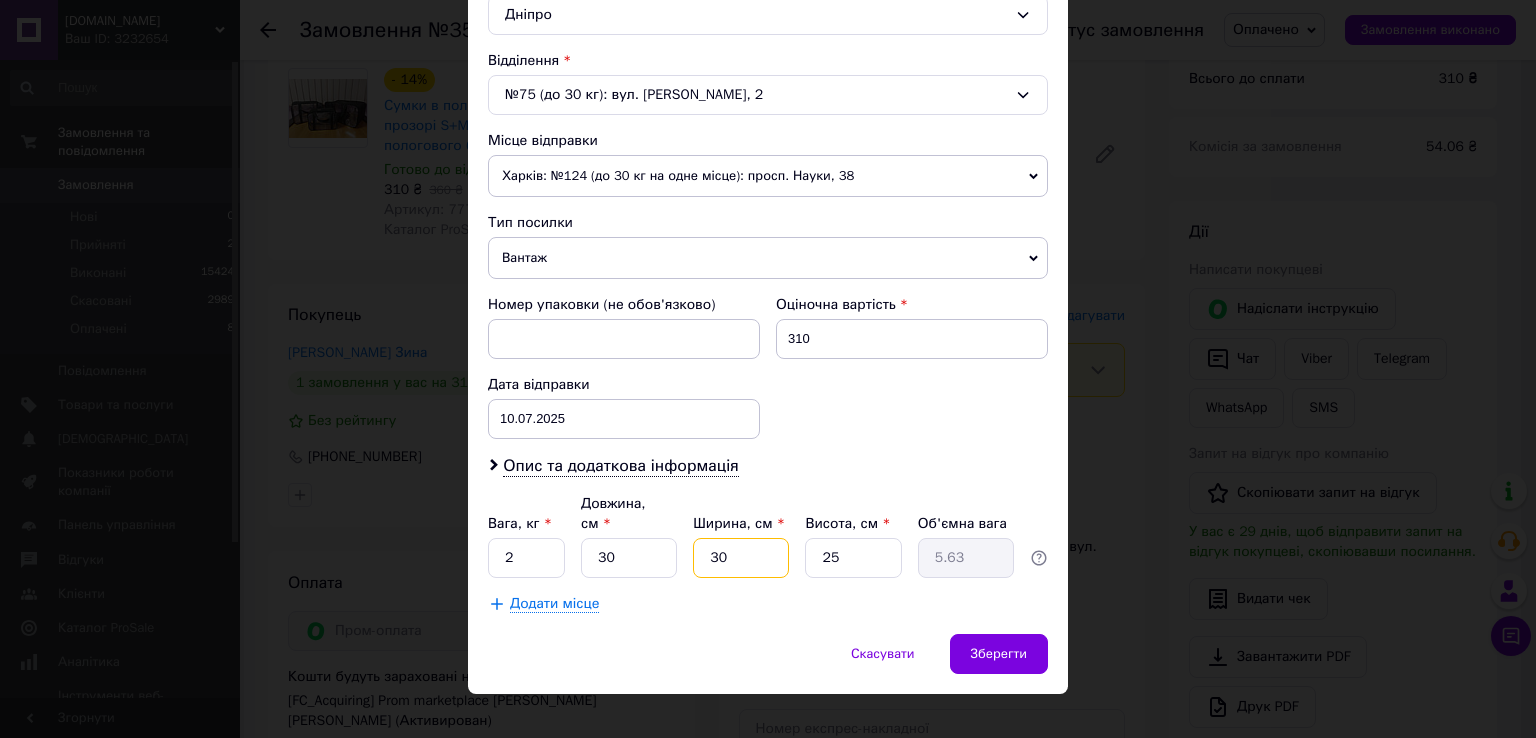 type on "30" 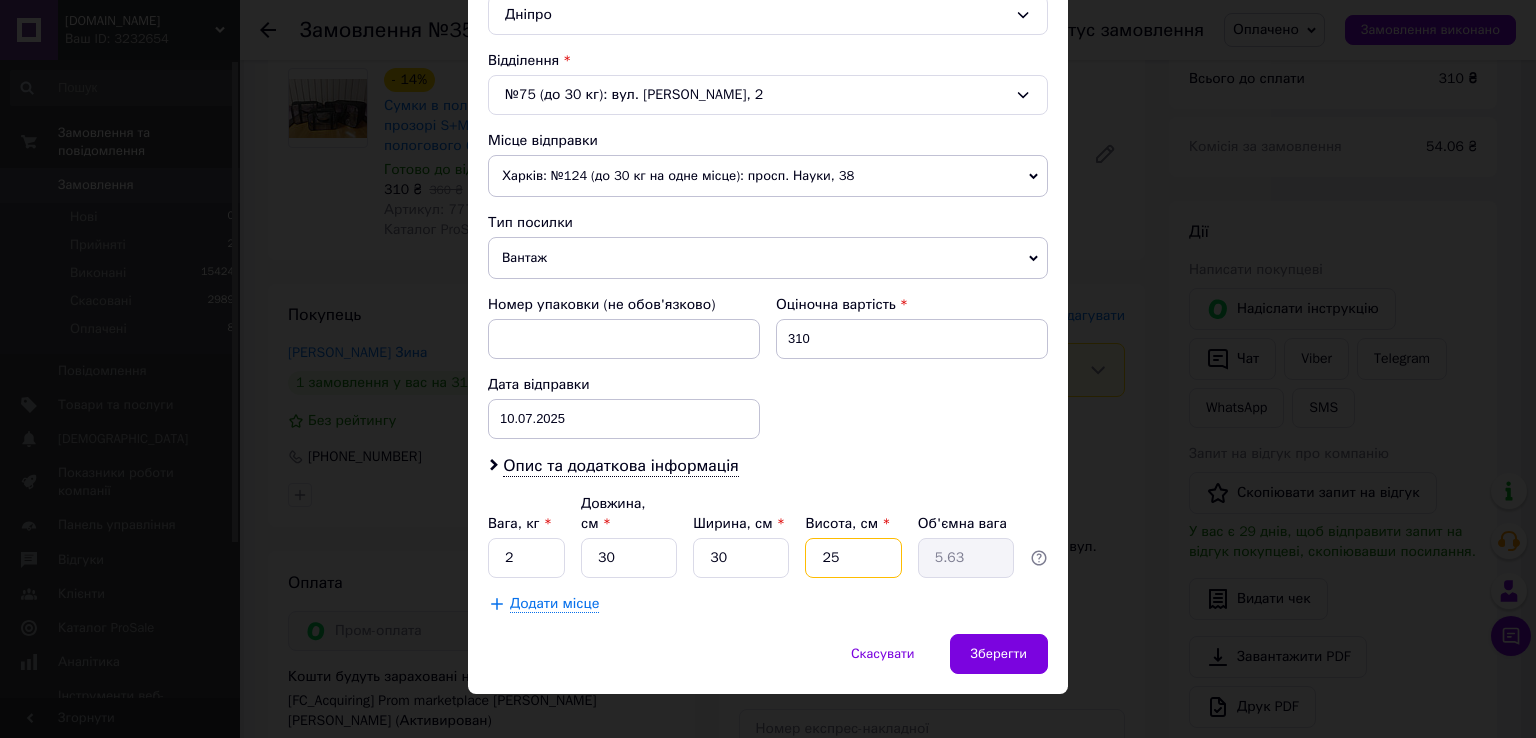 click on "25" at bounding box center (853, 558) 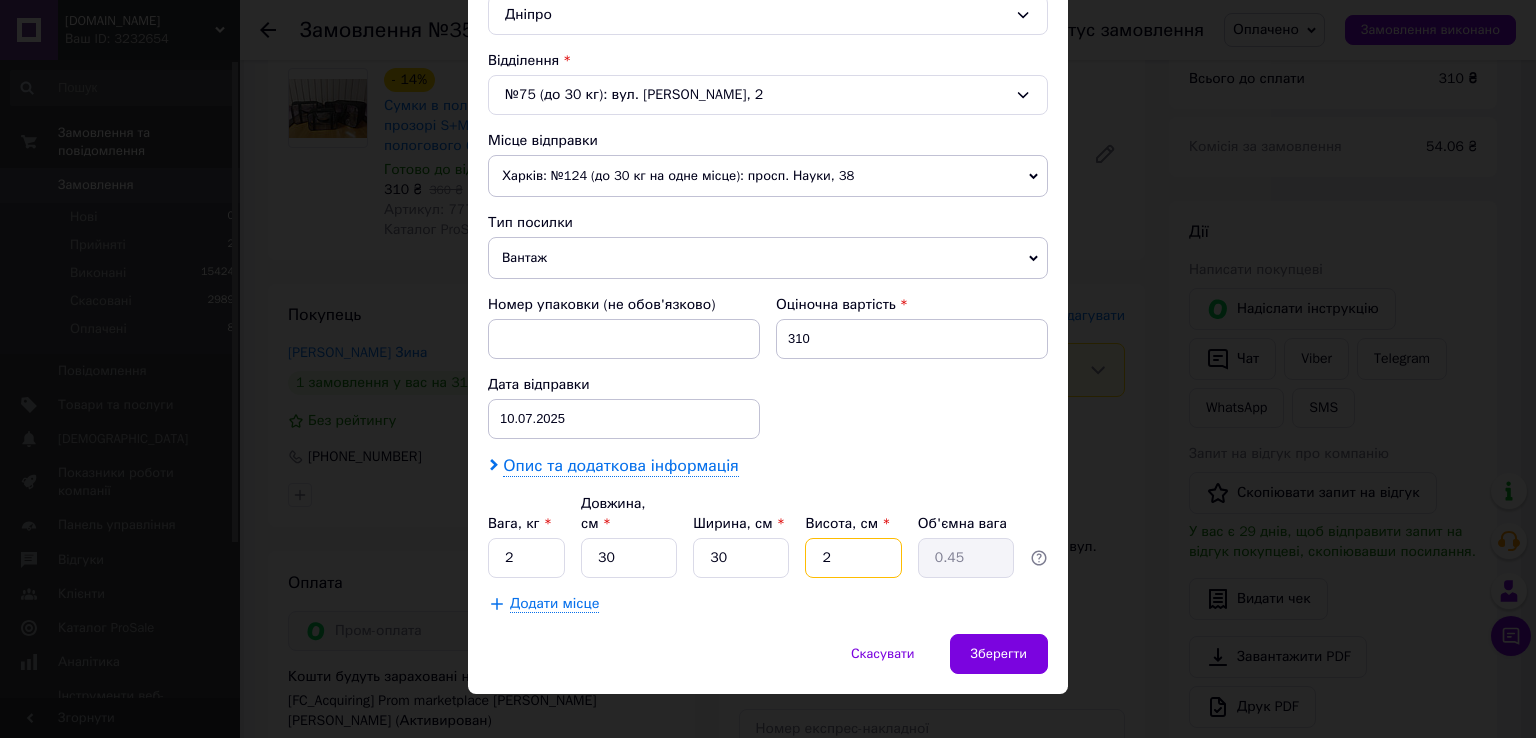 type on "2" 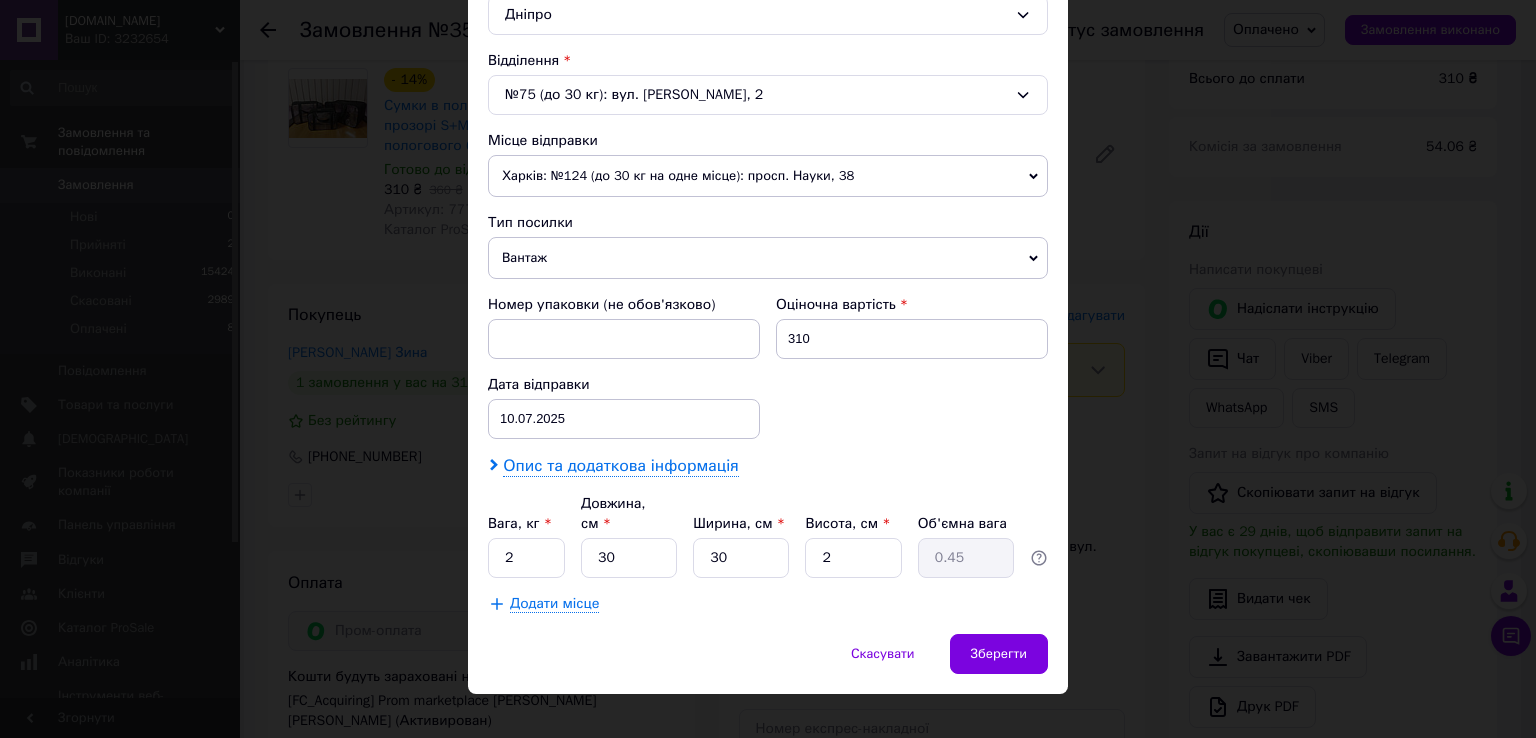 click on "Опис та додаткова інформація" at bounding box center (620, 466) 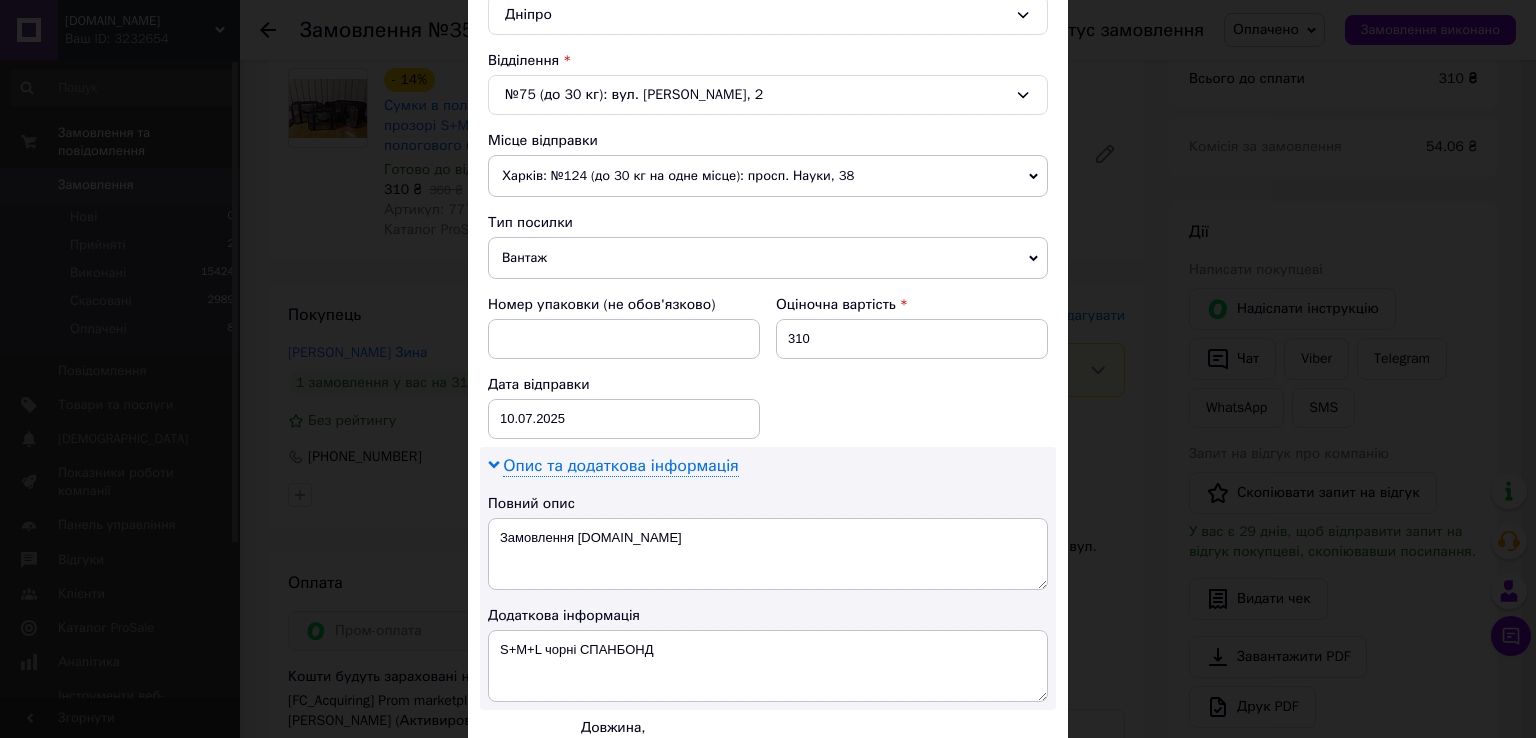 click on "Опис та додаткова інформація" at bounding box center [620, 466] 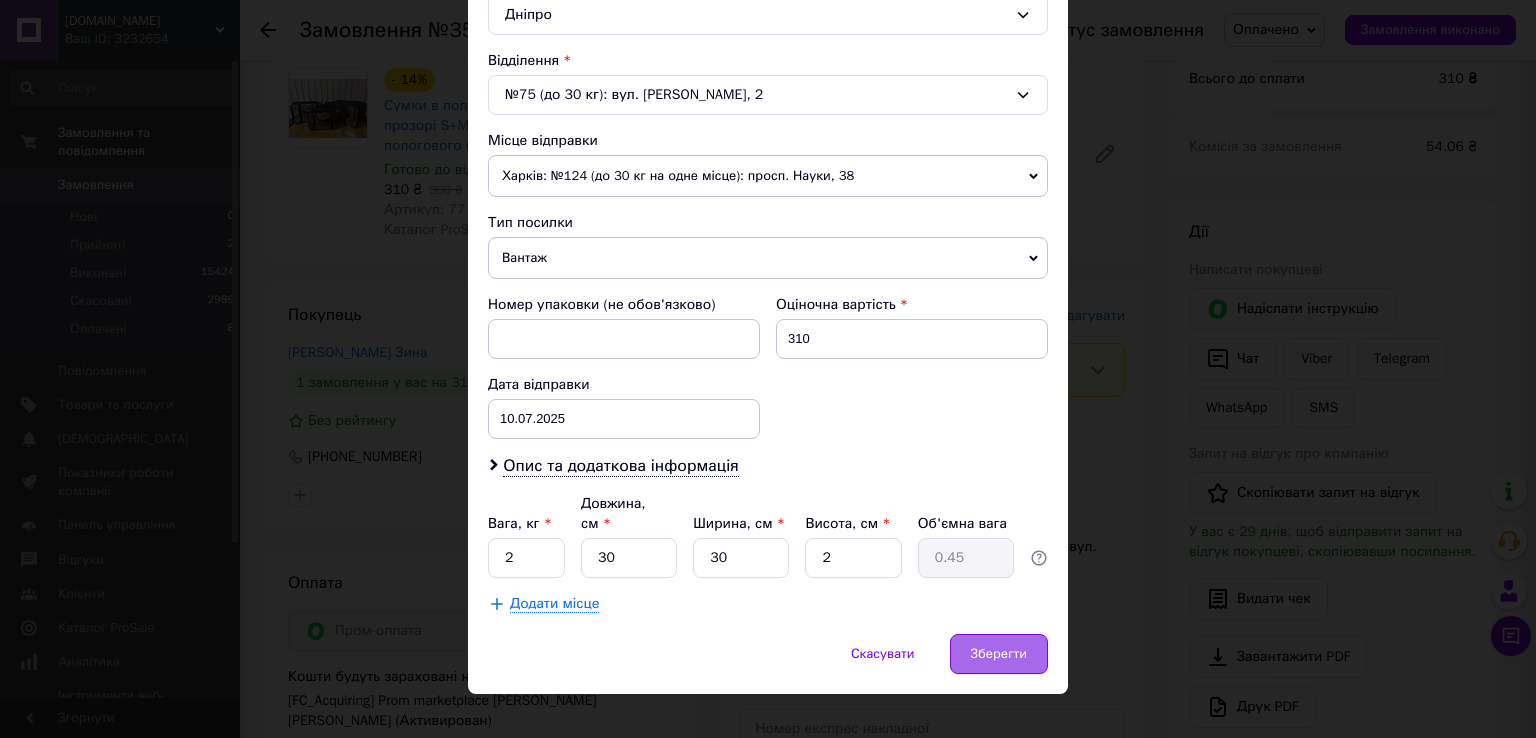 click on "Зберегти" at bounding box center [999, 654] 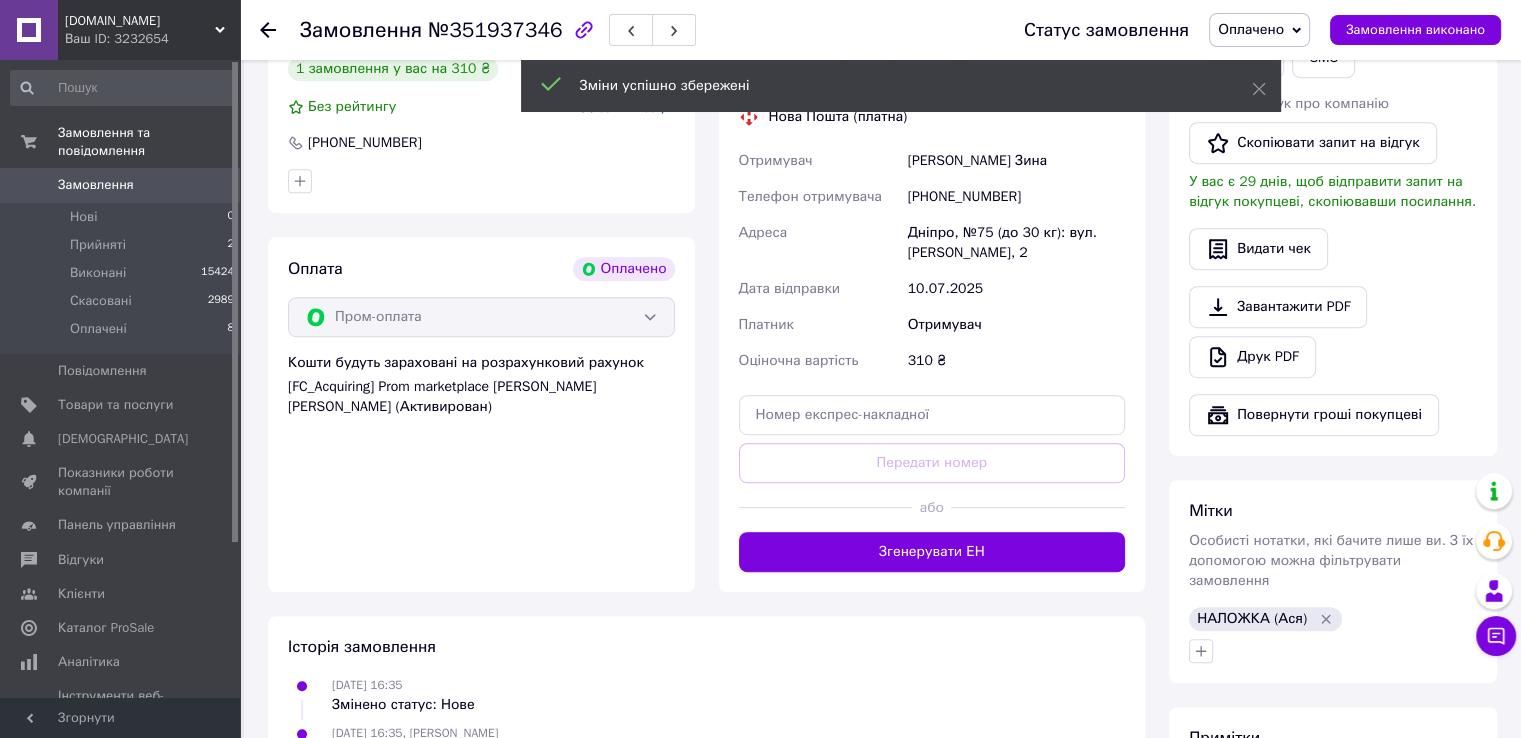 scroll, scrollTop: 1080, scrollLeft: 0, axis: vertical 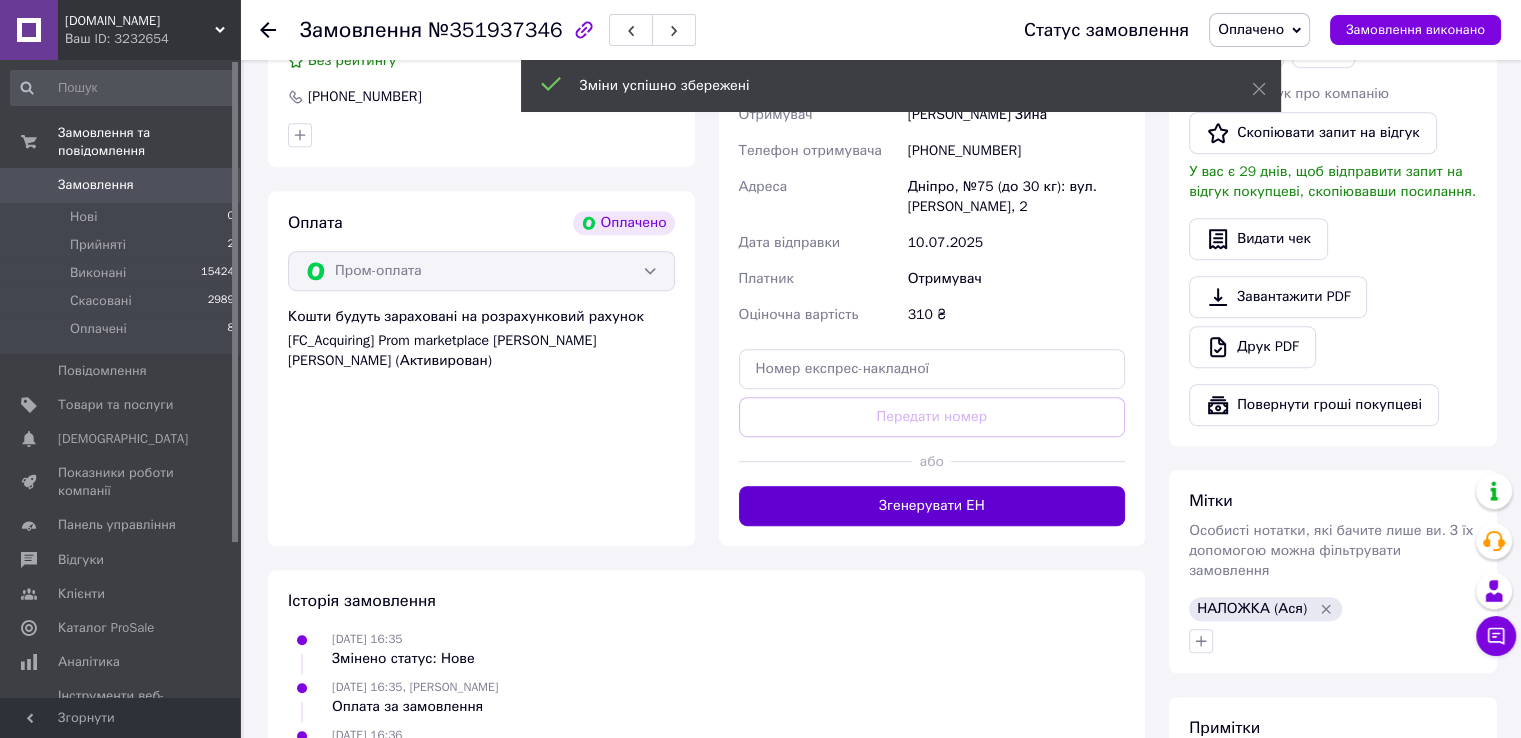 click on "Згенерувати ЕН" at bounding box center [932, 506] 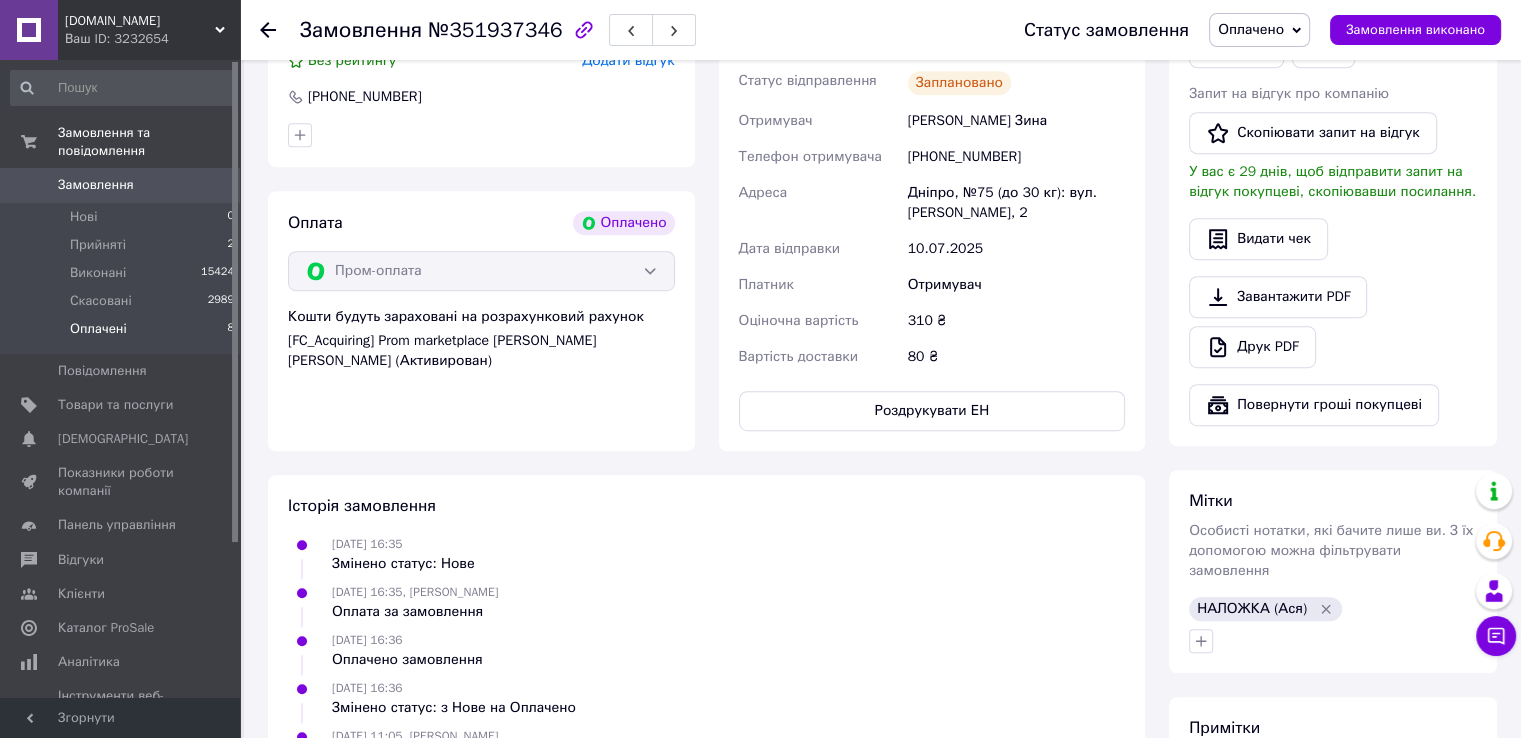 click on "Оплачені 8" at bounding box center (123, 334) 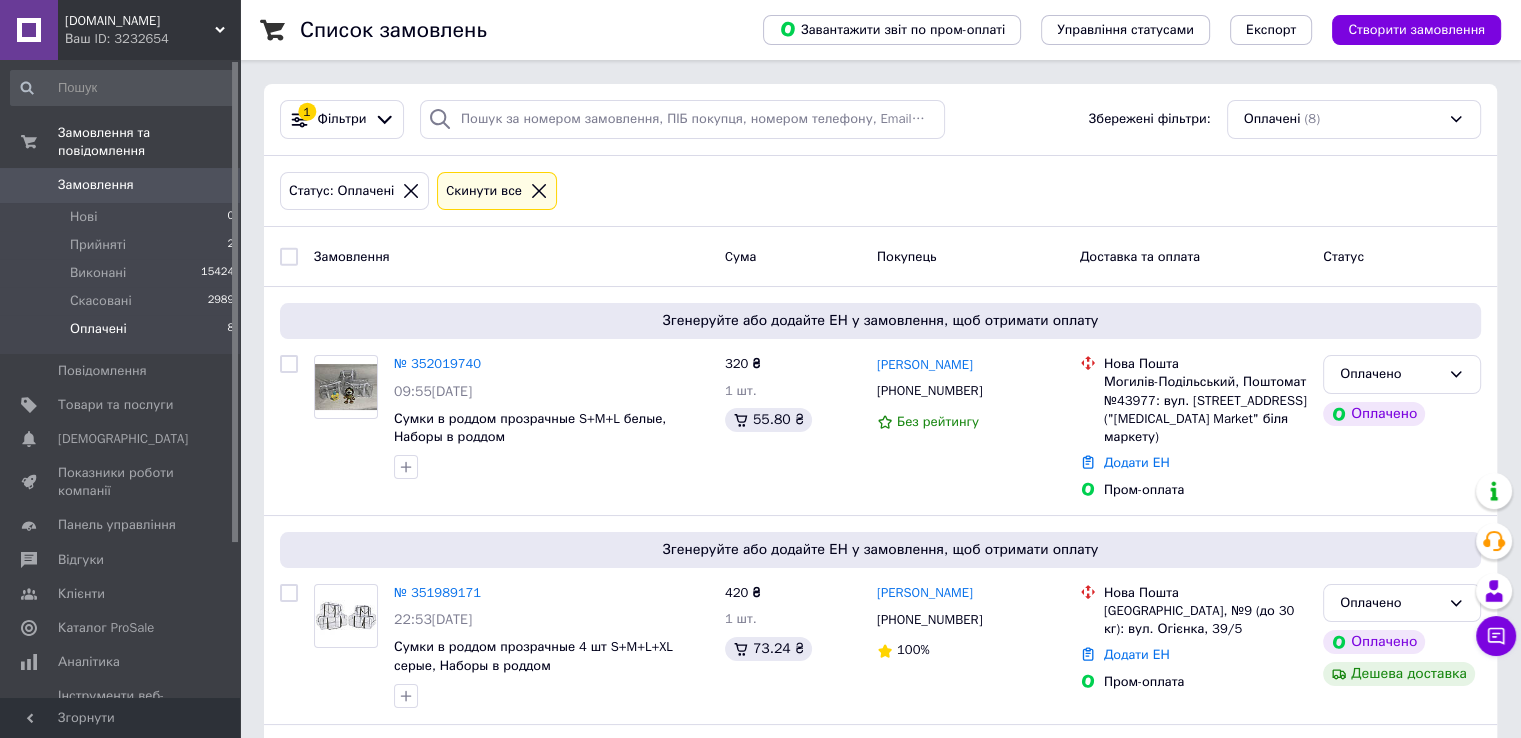 click on "Статус: Оплачені Cкинути все" at bounding box center (880, 192) 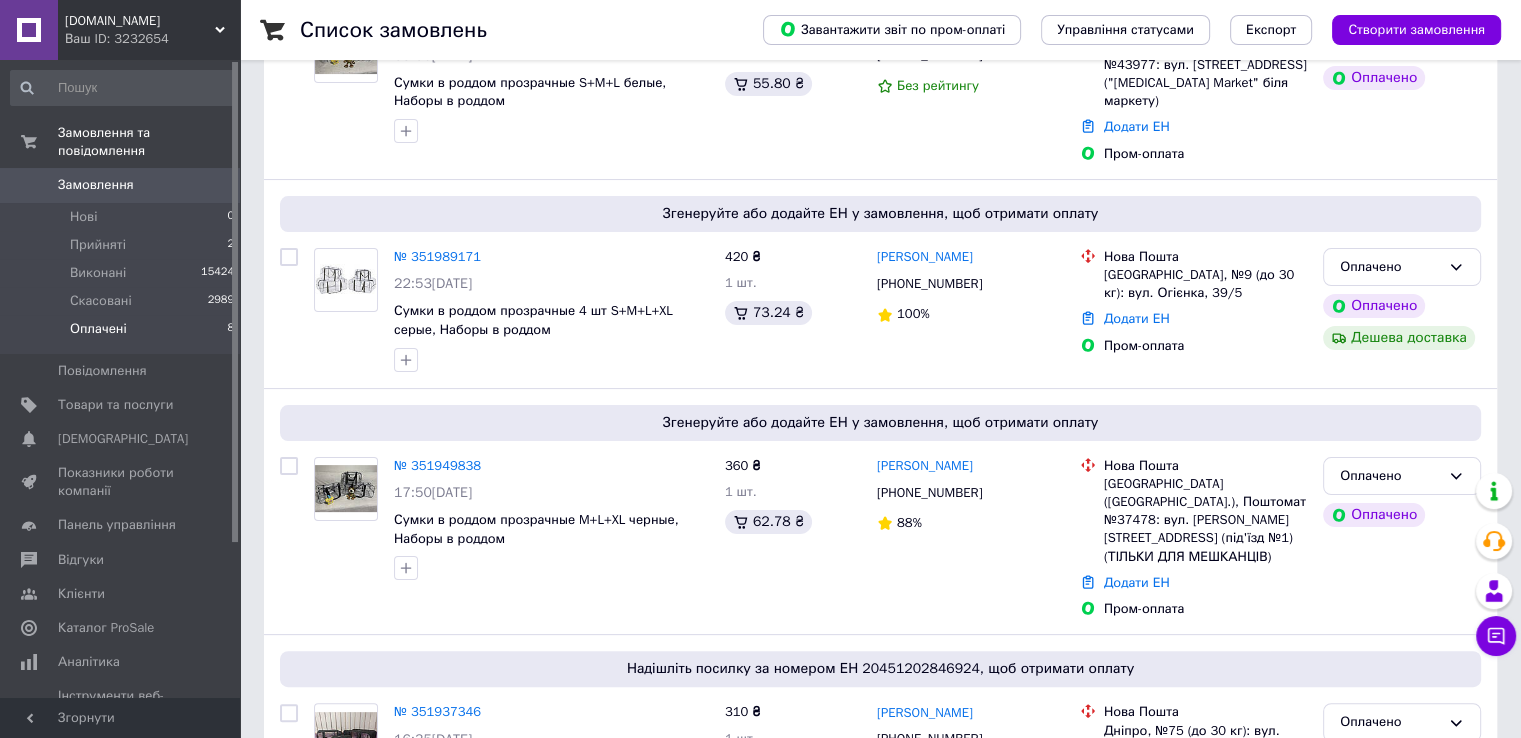 scroll, scrollTop: 400, scrollLeft: 0, axis: vertical 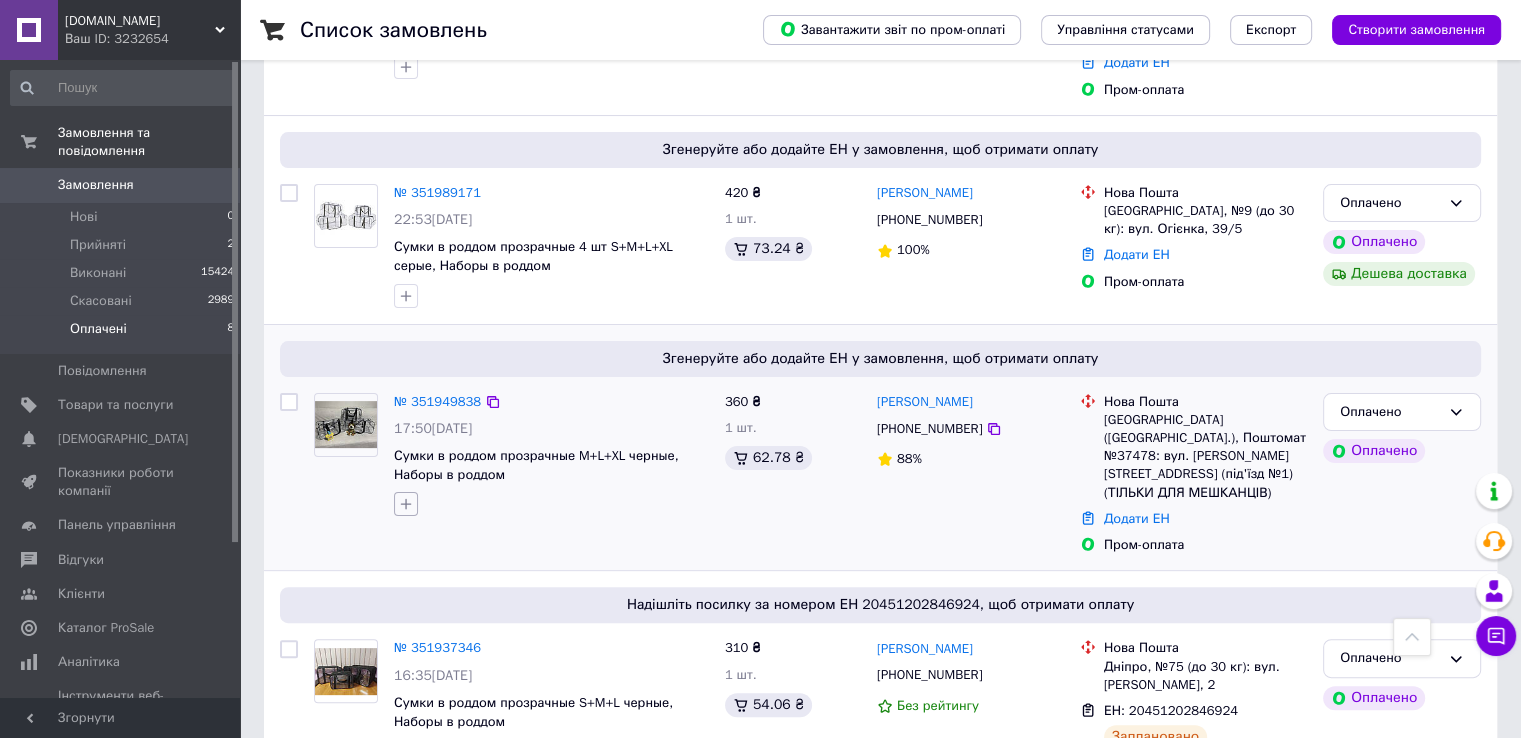 click 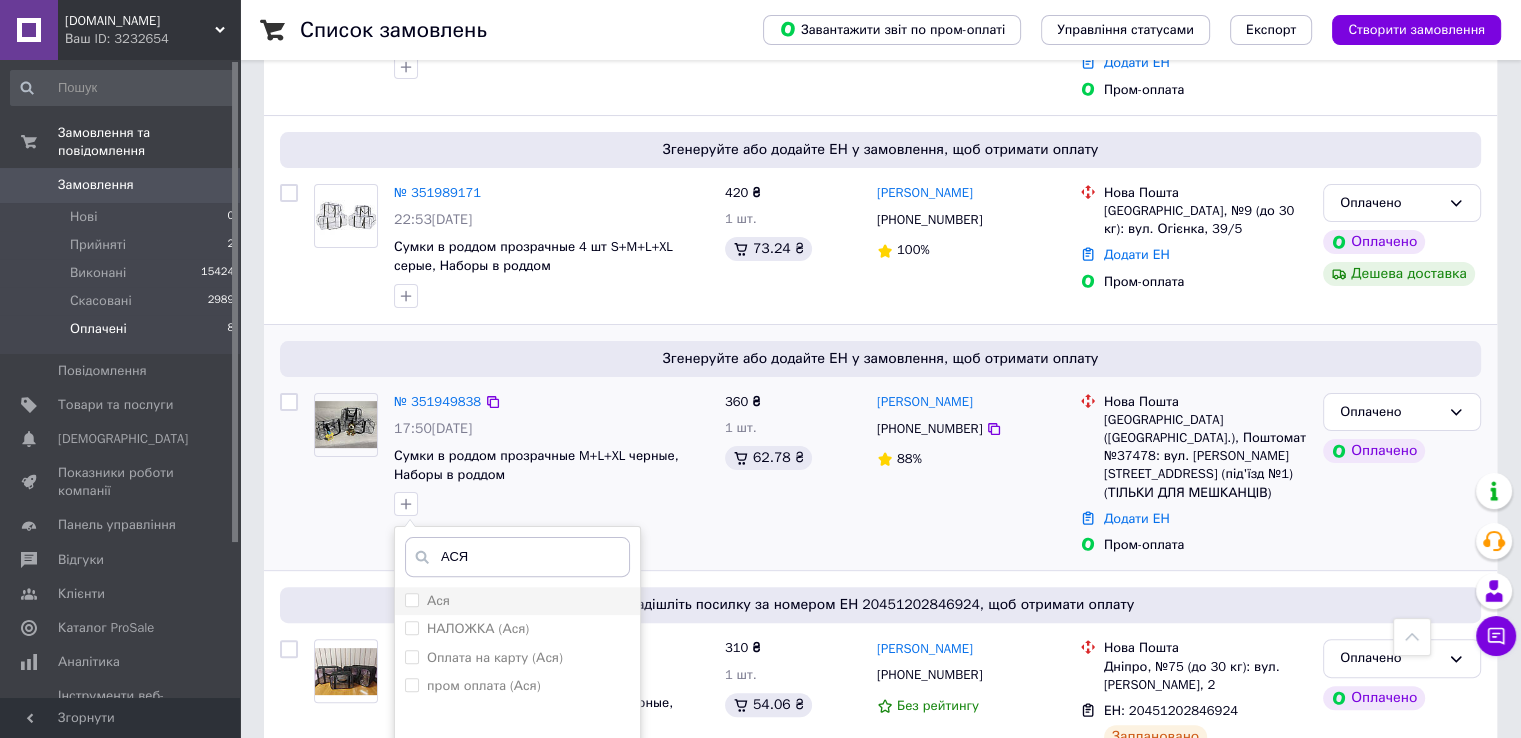 type on "АСЯ" 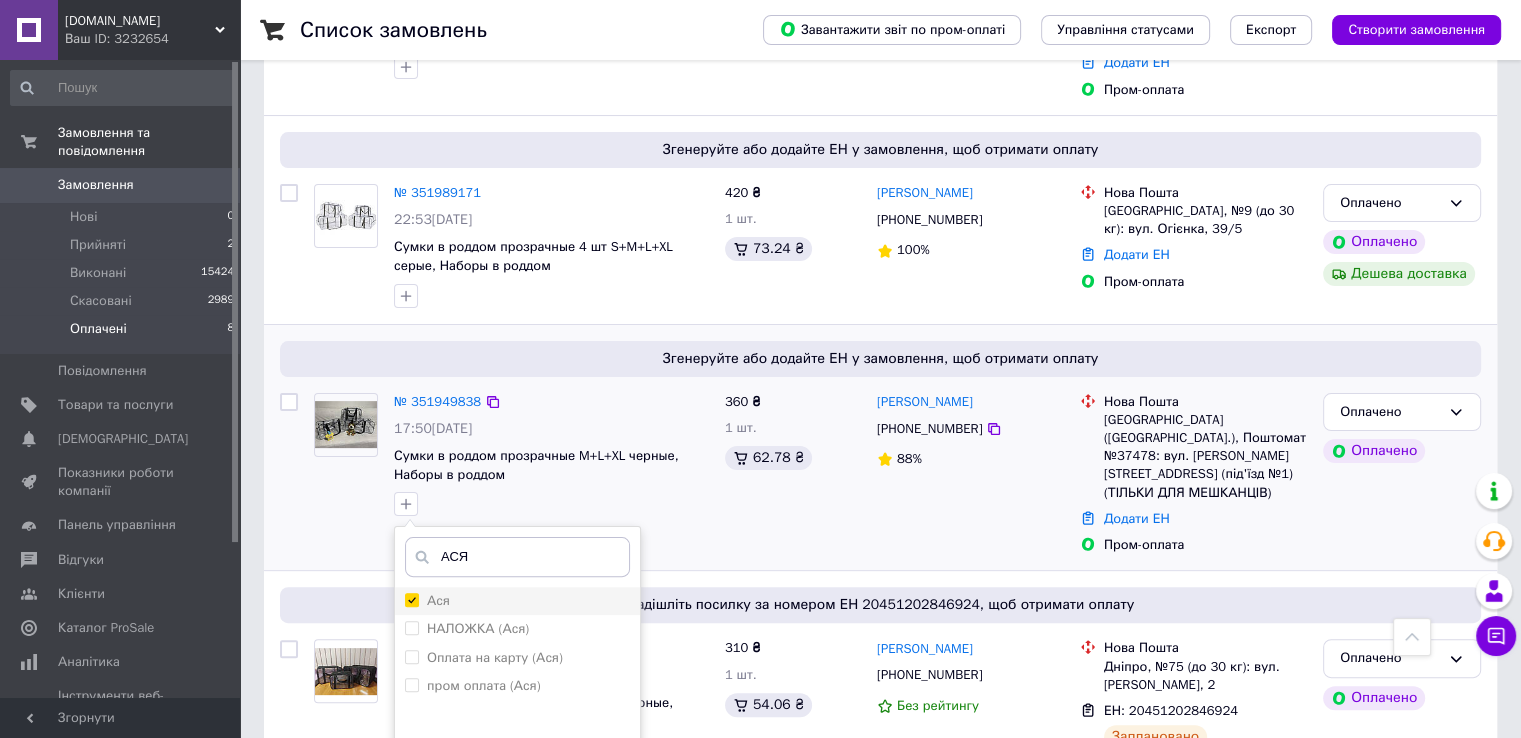 checkbox on "true" 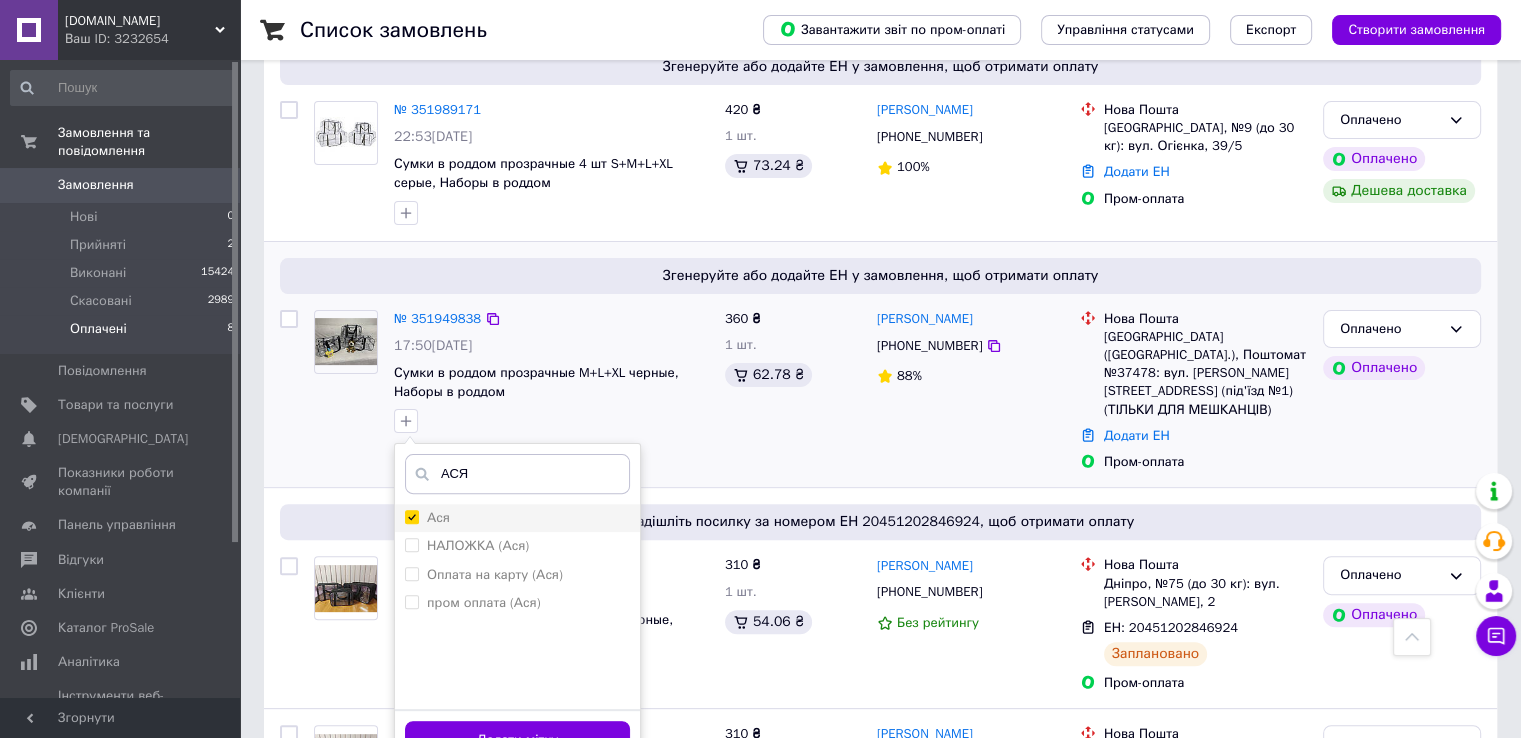 scroll, scrollTop: 520, scrollLeft: 0, axis: vertical 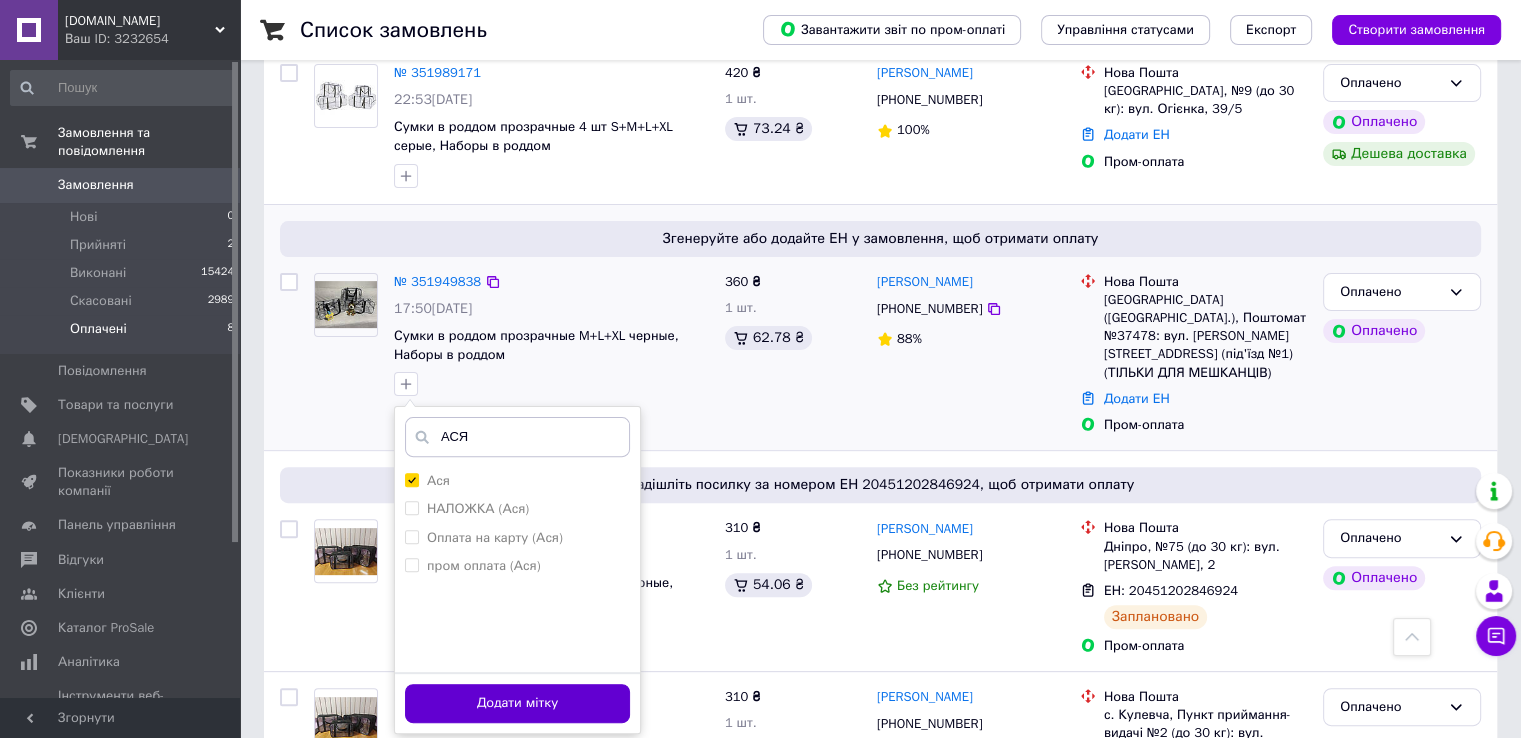 click on "Додати мітку" at bounding box center (517, 703) 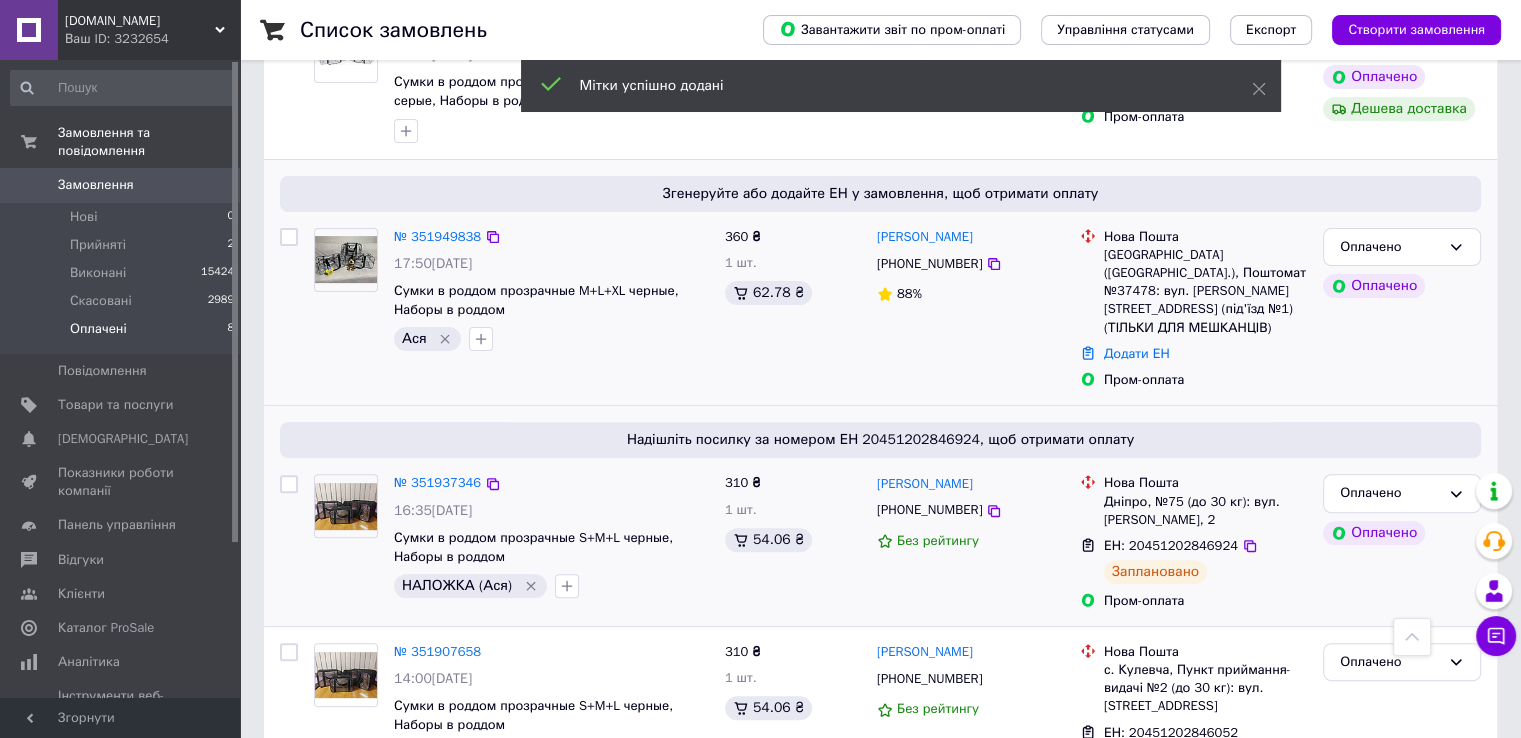 scroll, scrollTop: 600, scrollLeft: 0, axis: vertical 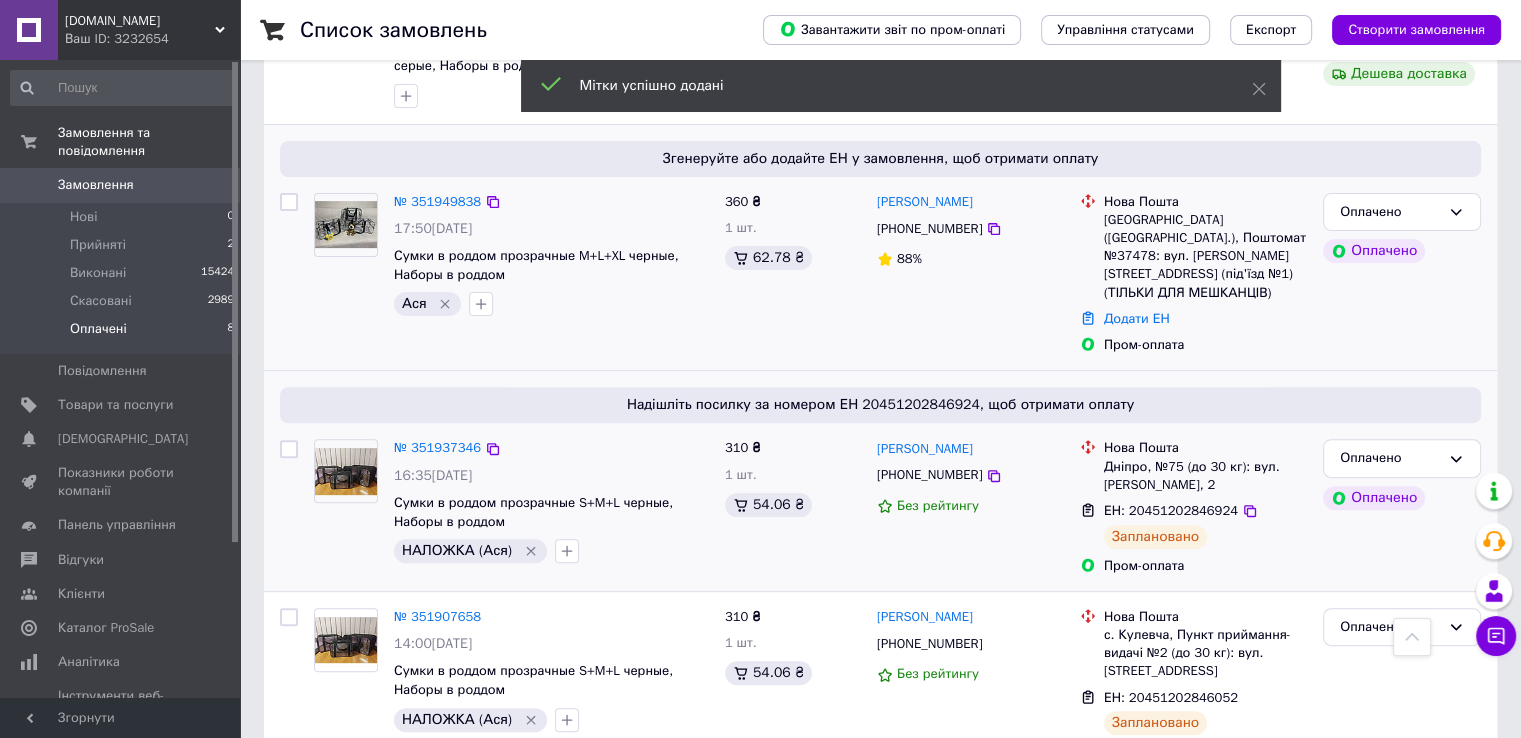 click 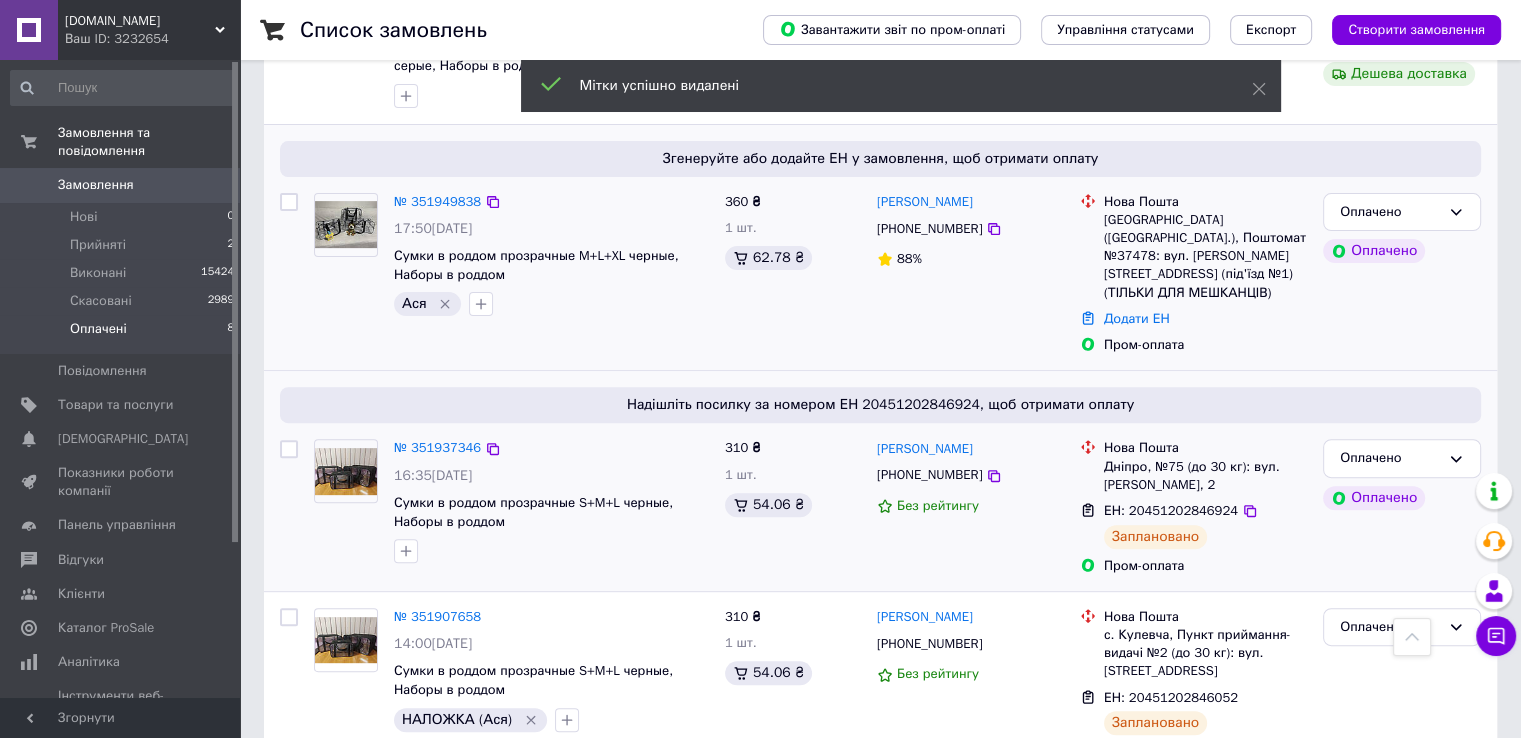 click at bounding box center [406, 551] 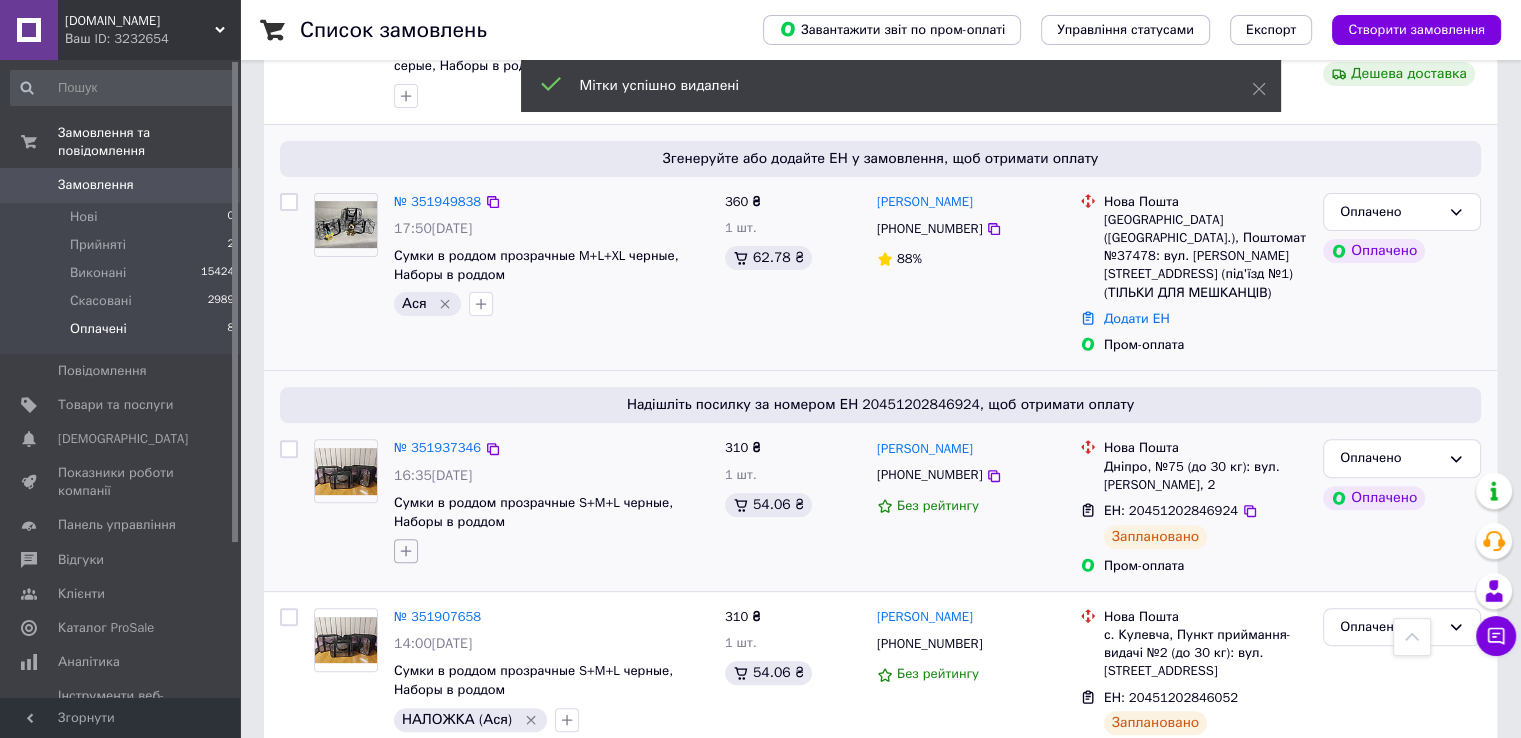 click at bounding box center (406, 551) 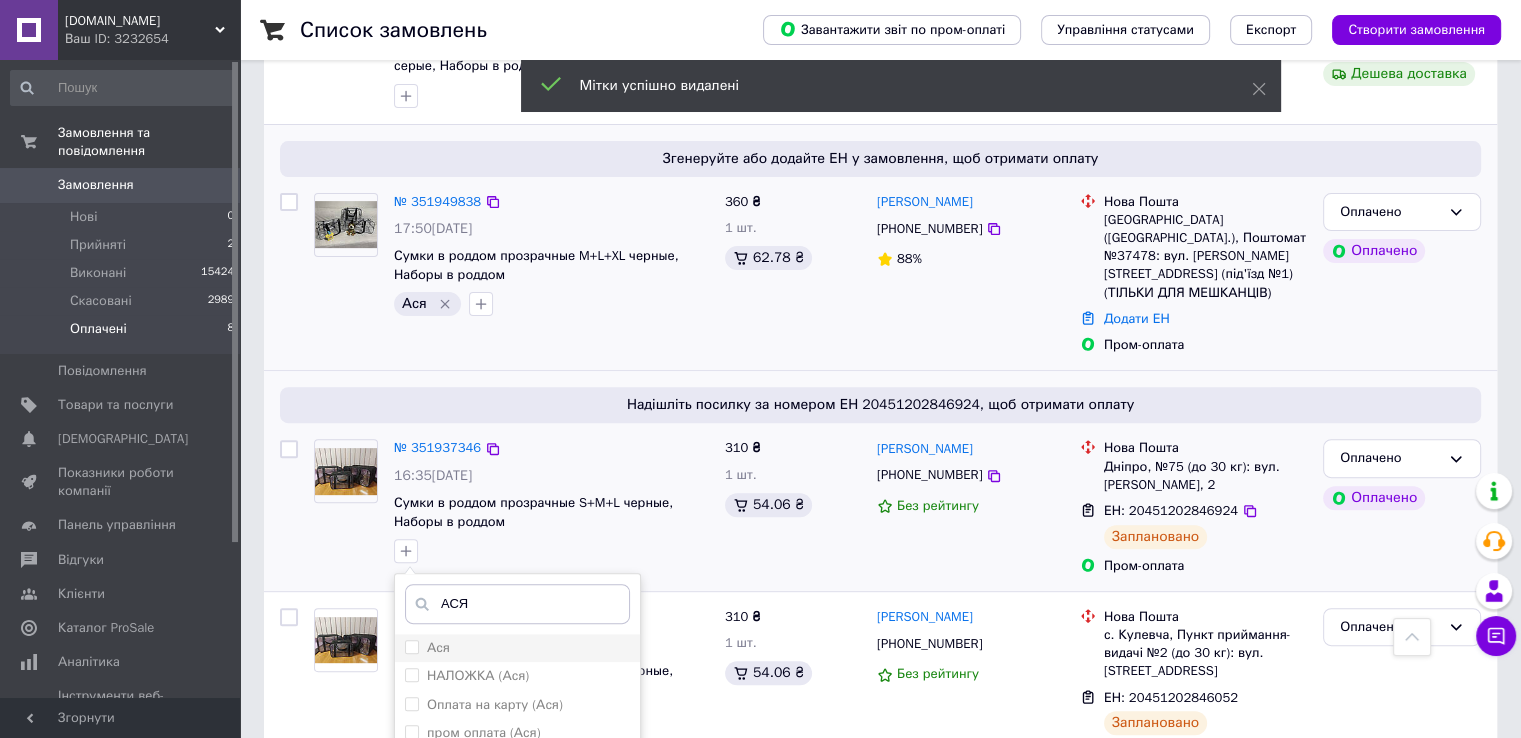 type on "АСЯ" 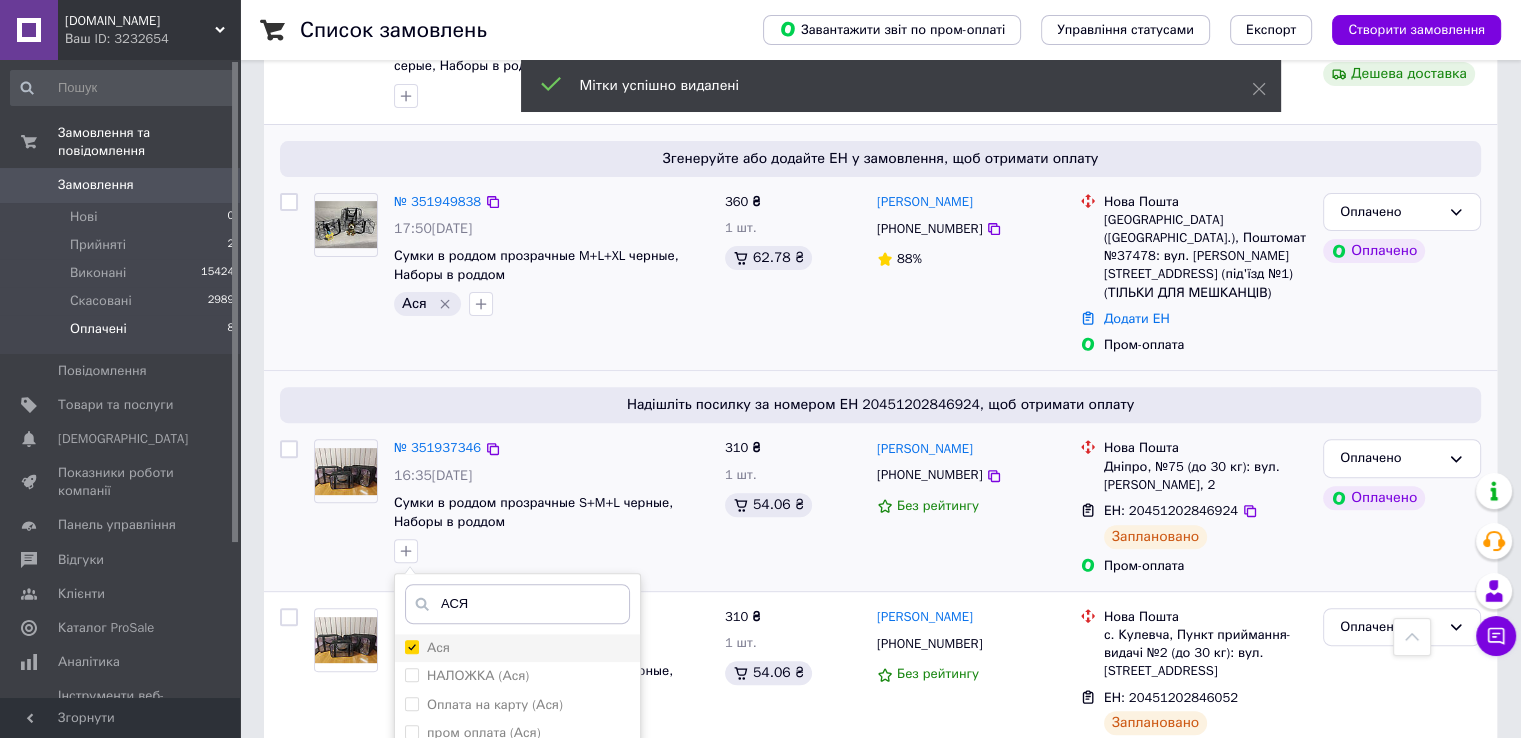 checkbox on "true" 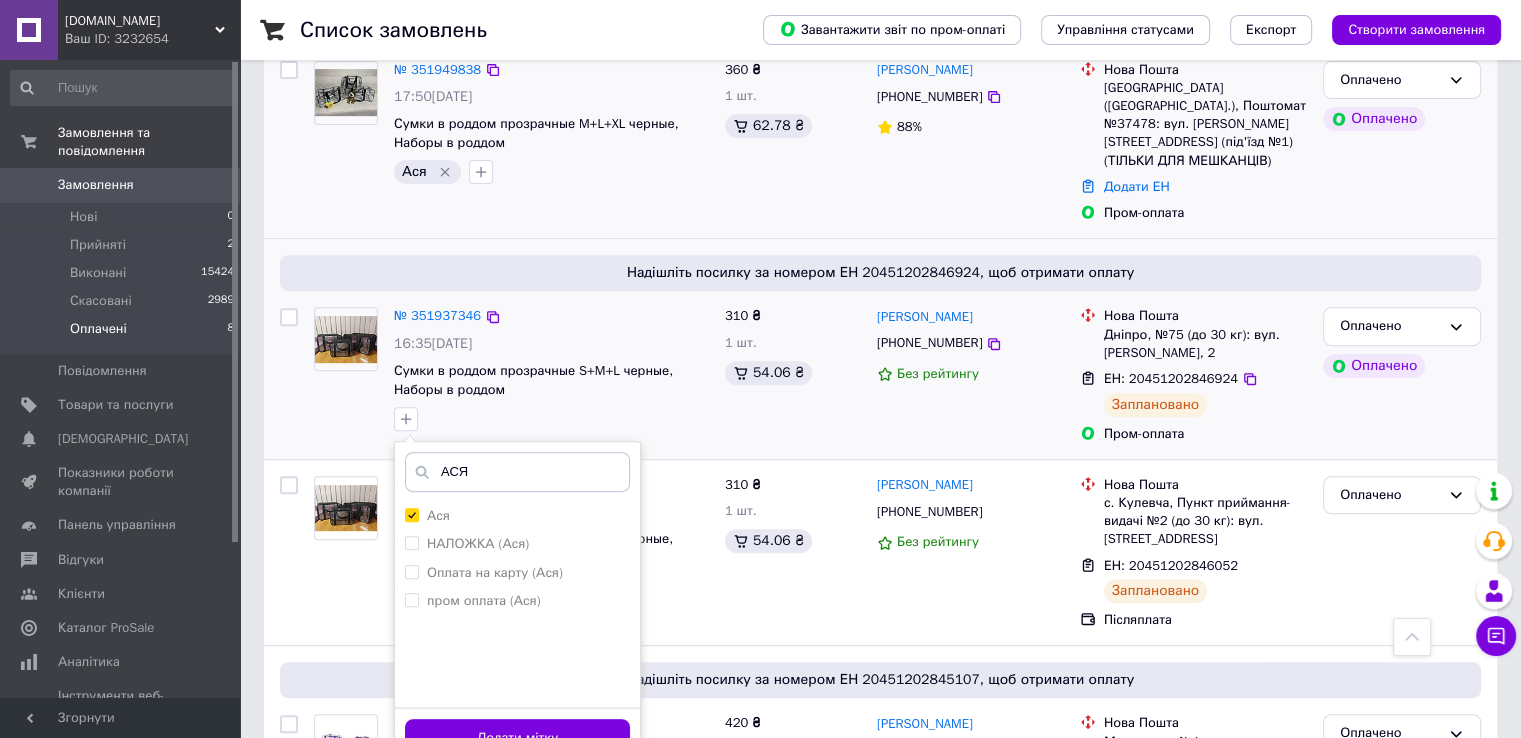 scroll, scrollTop: 760, scrollLeft: 0, axis: vertical 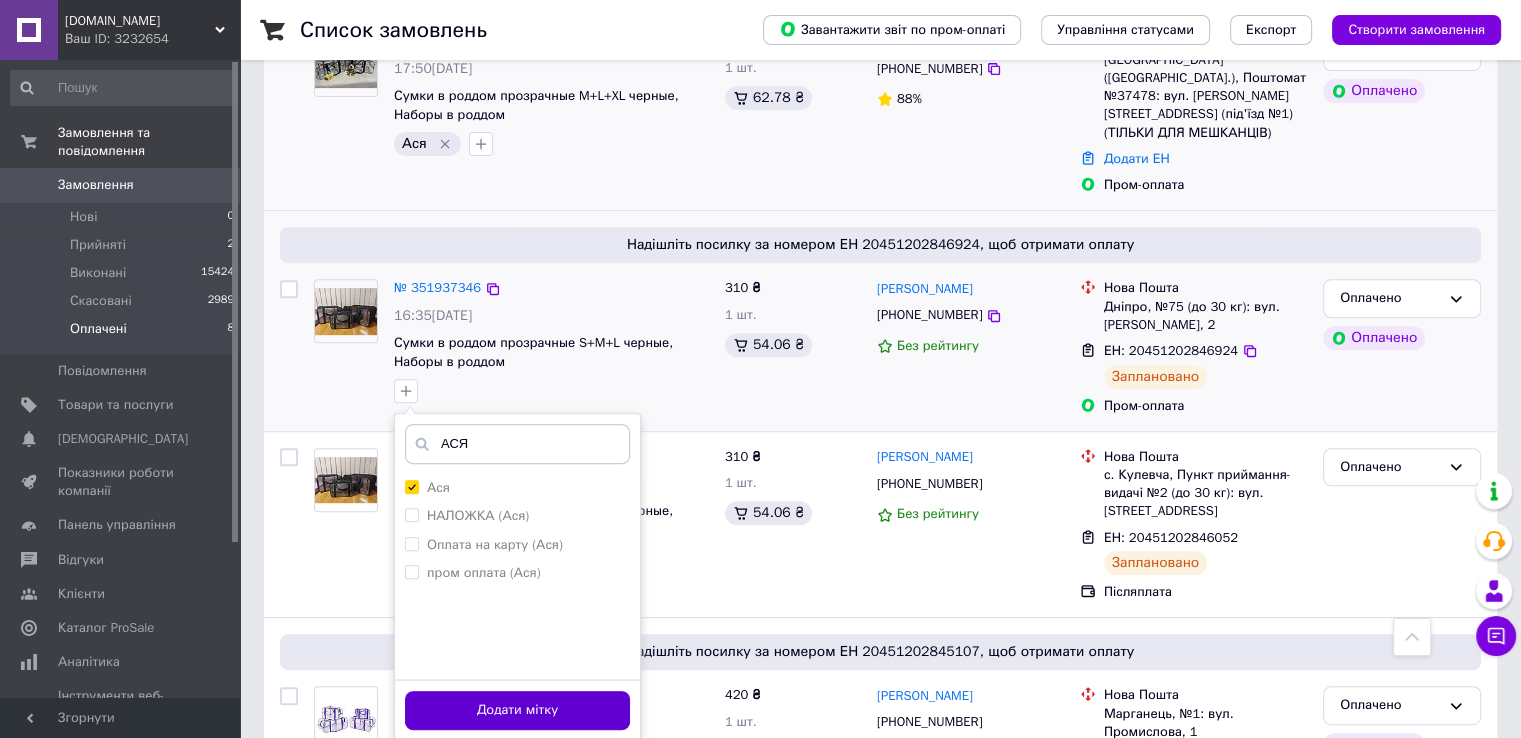 click on "Додати мітку" at bounding box center (517, 710) 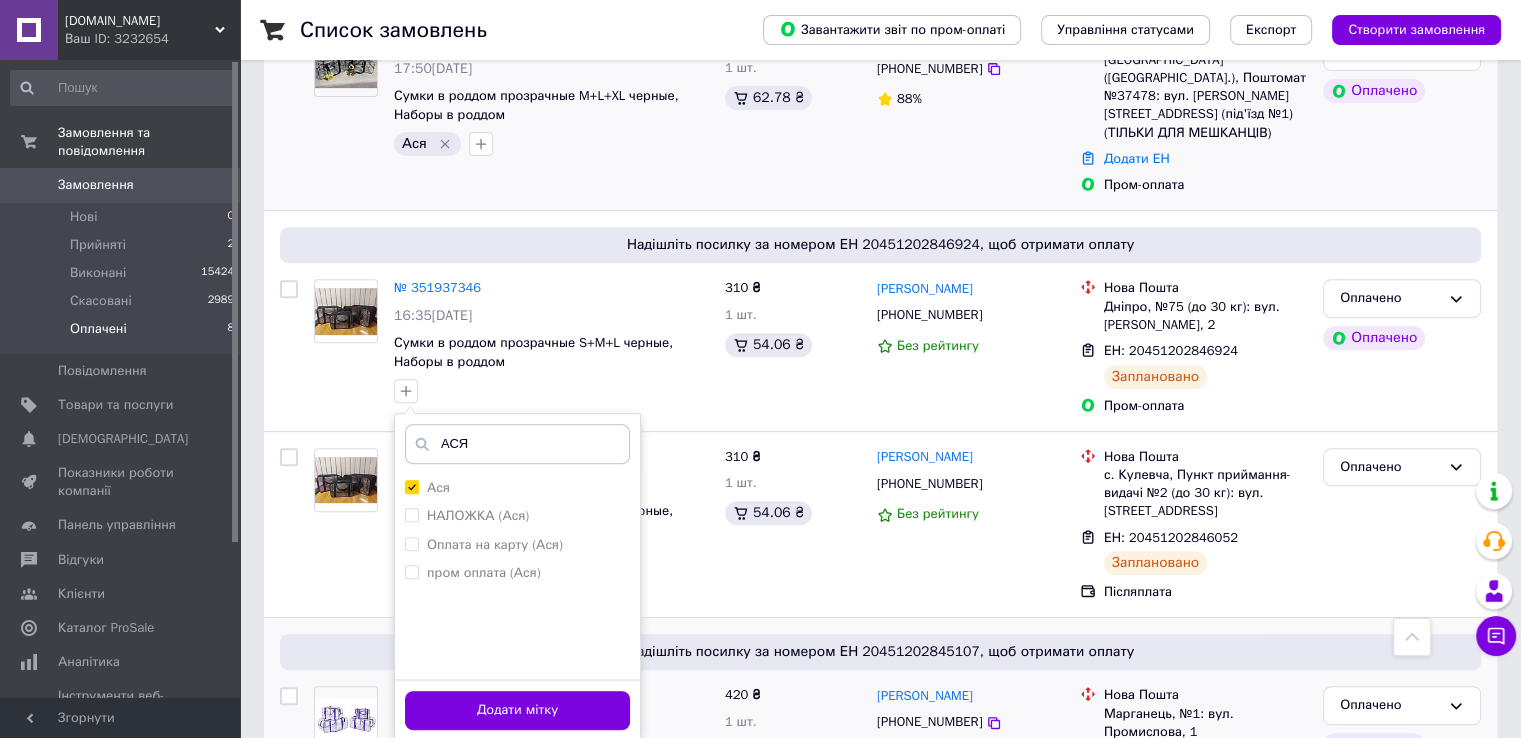 click on "13:13[DATE]" at bounding box center (433, 722) 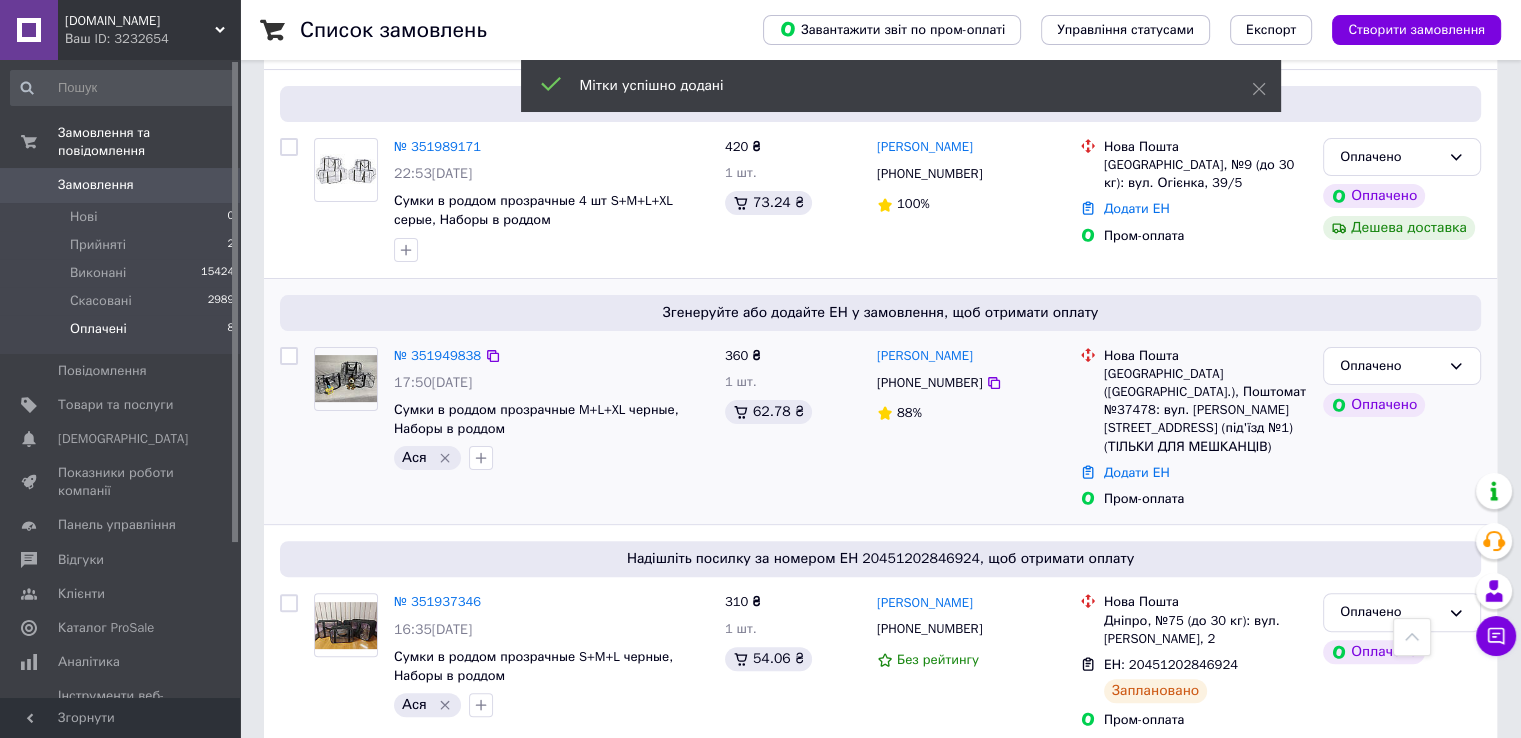 scroll, scrollTop: 400, scrollLeft: 0, axis: vertical 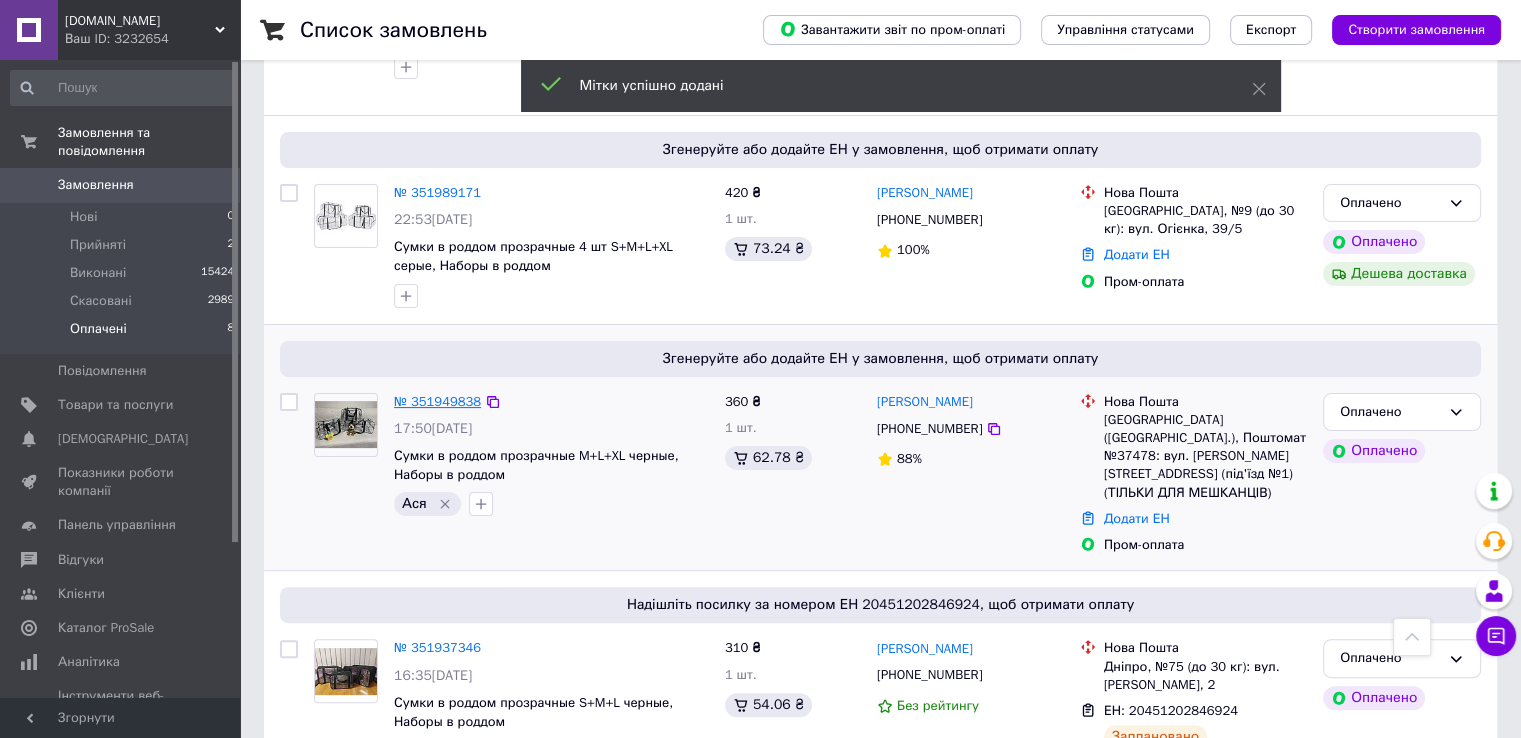 click on "№ 351949838" at bounding box center [437, 401] 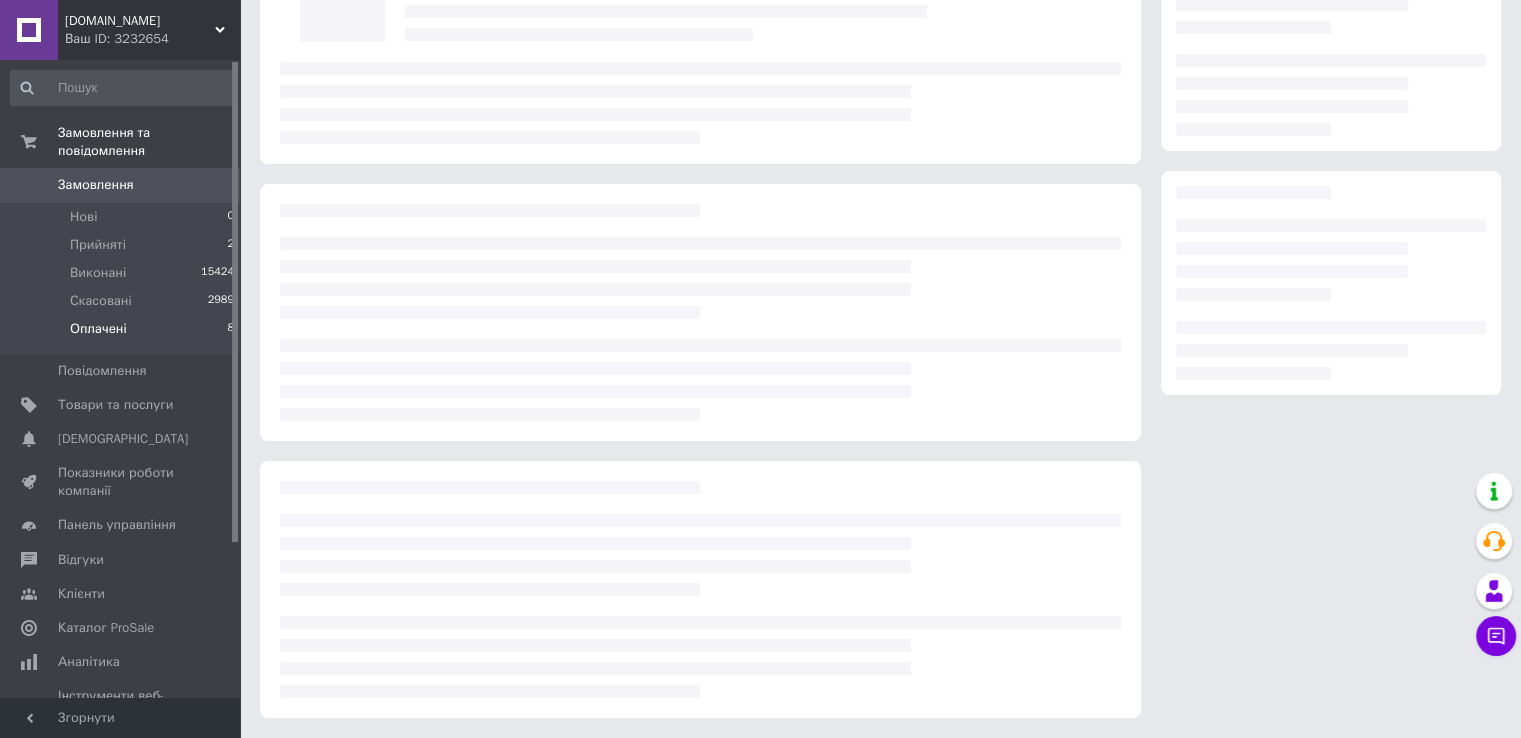 scroll, scrollTop: 400, scrollLeft: 0, axis: vertical 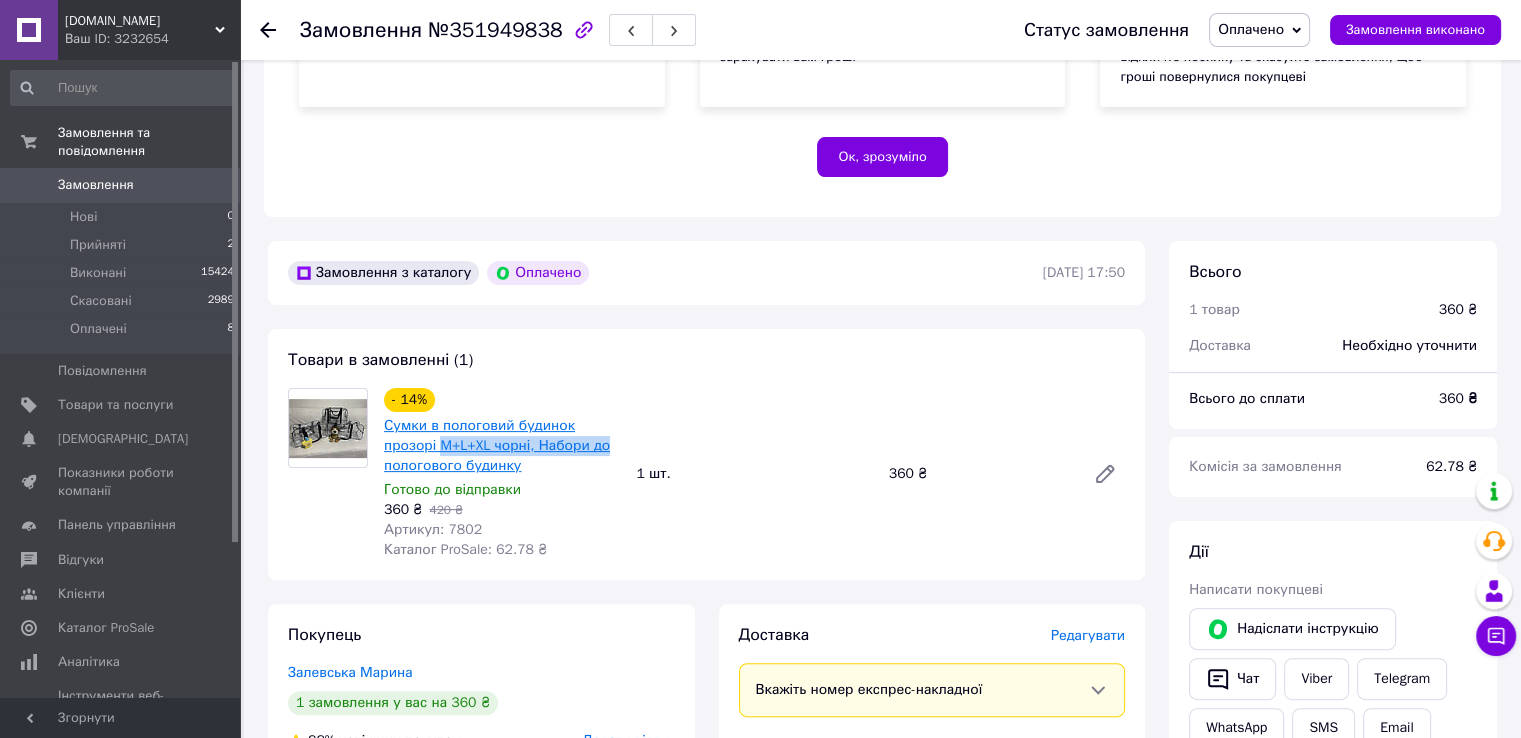 drag, startPoint x: 616, startPoint y: 445, endPoint x: 440, endPoint y: 444, distance: 176.00284 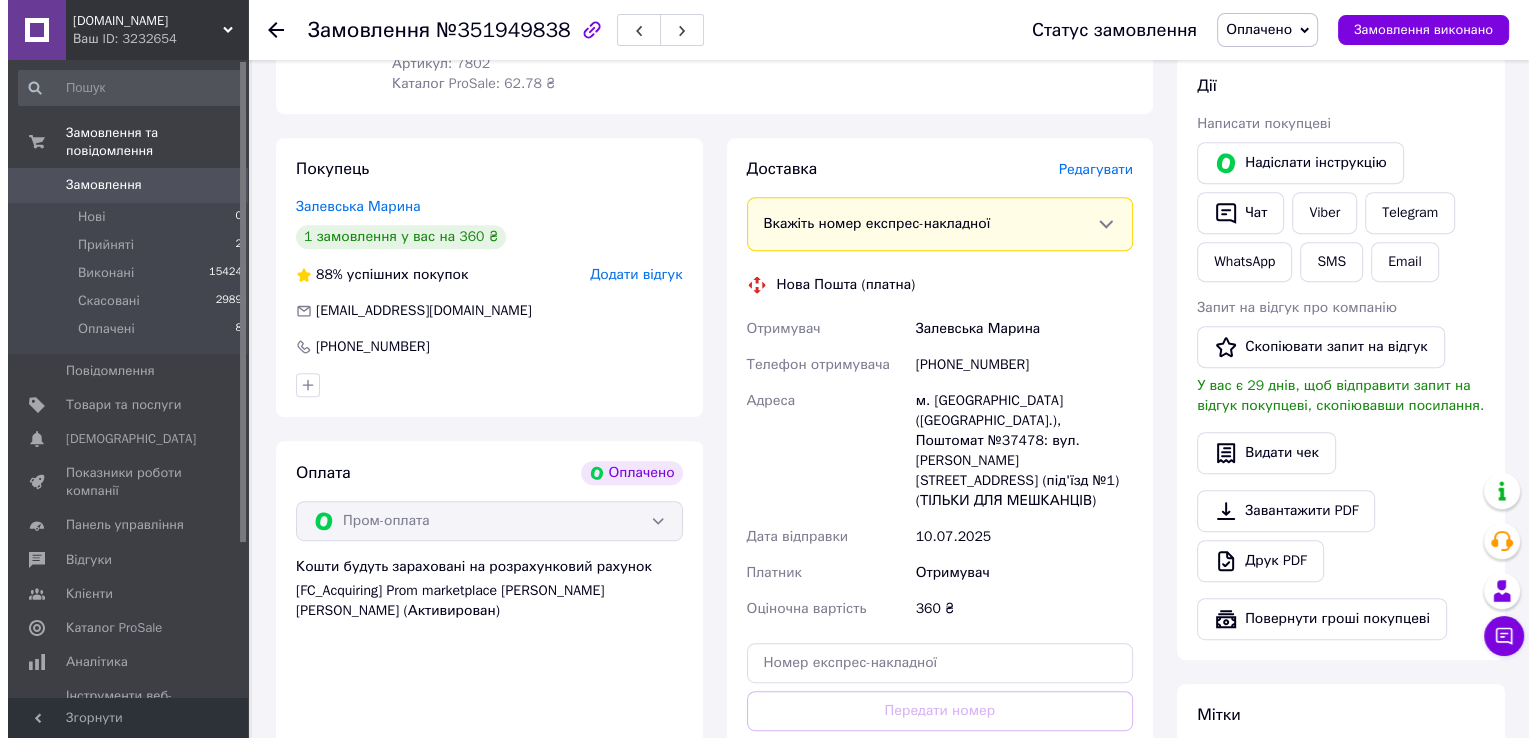 scroll, scrollTop: 880, scrollLeft: 0, axis: vertical 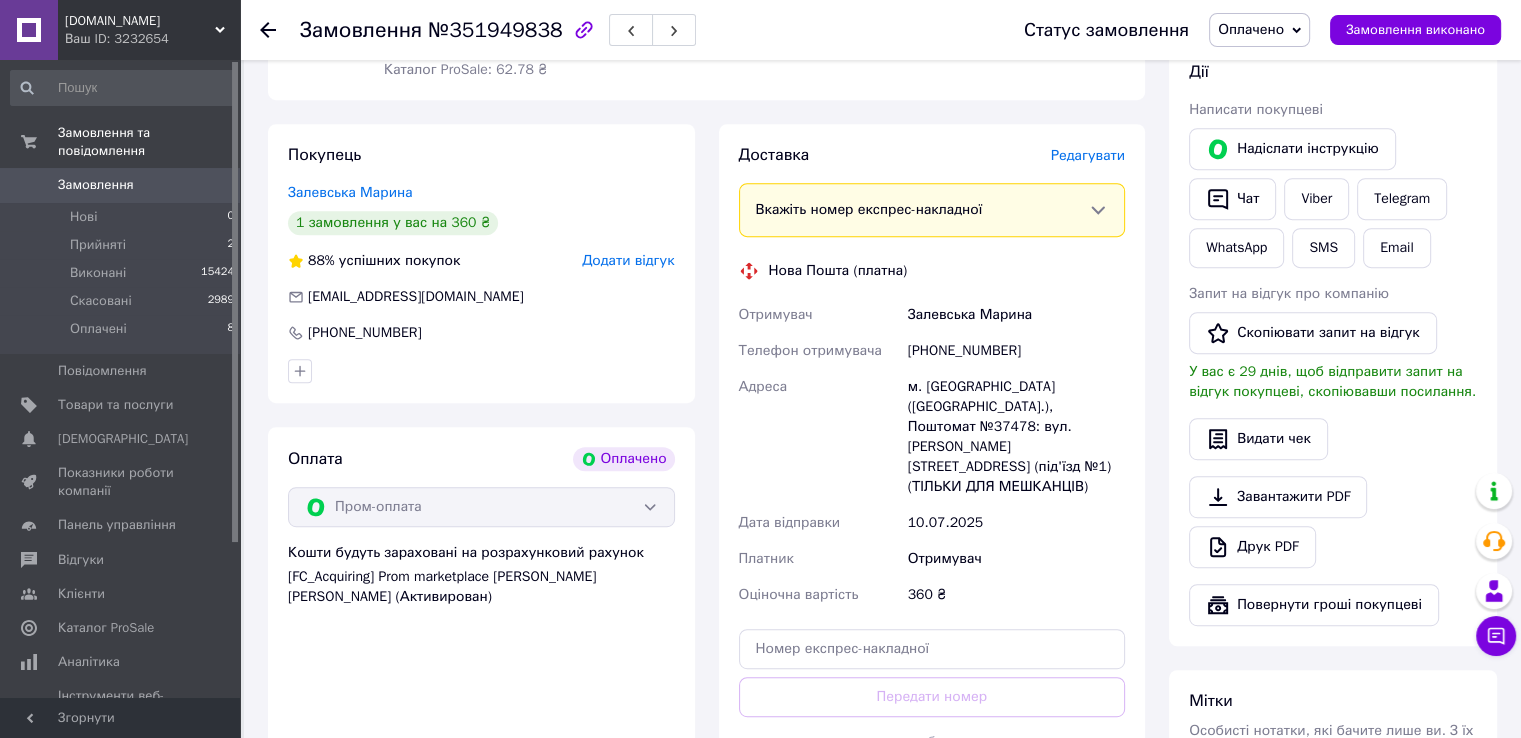 click on "Редагувати" at bounding box center [1088, 155] 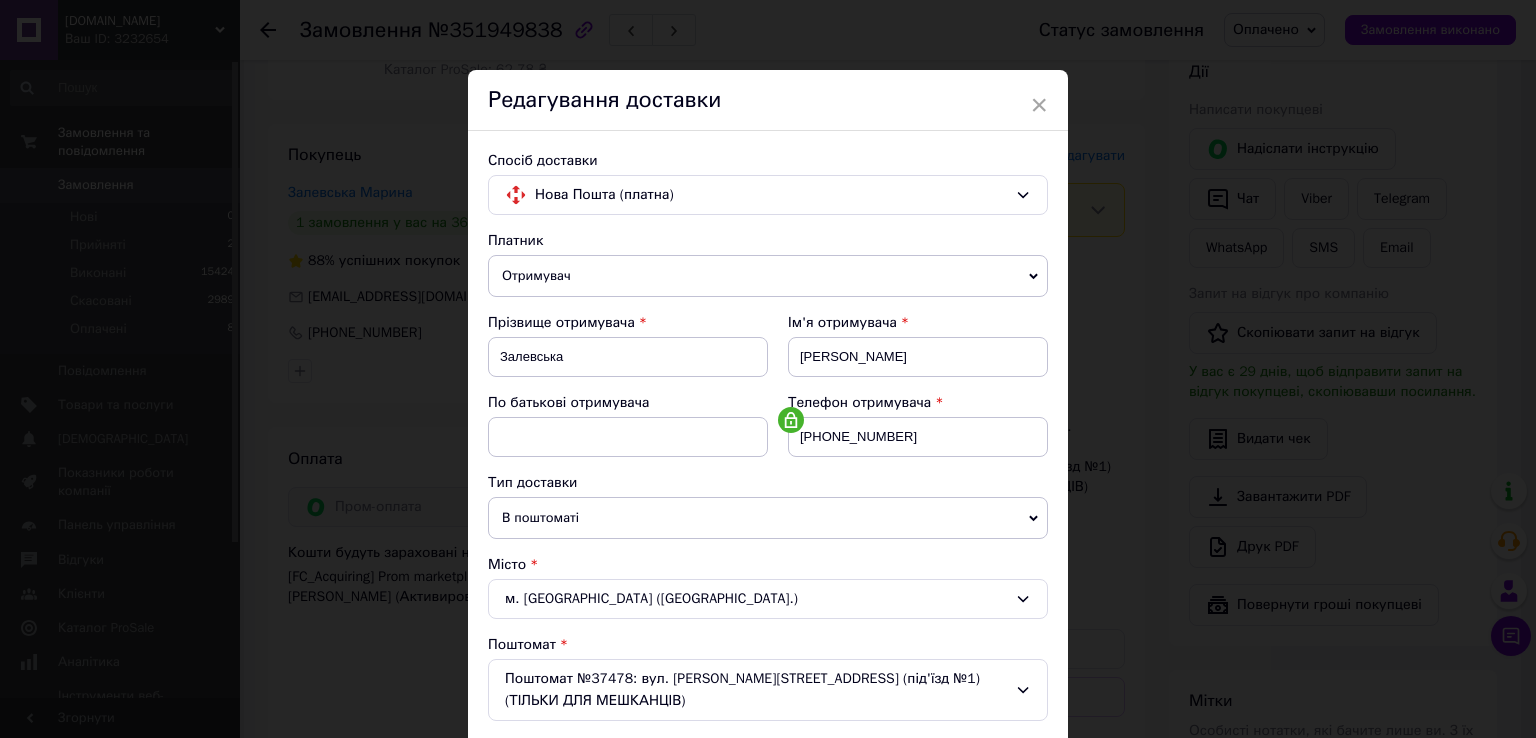 click on "Платник" at bounding box center (768, 241) 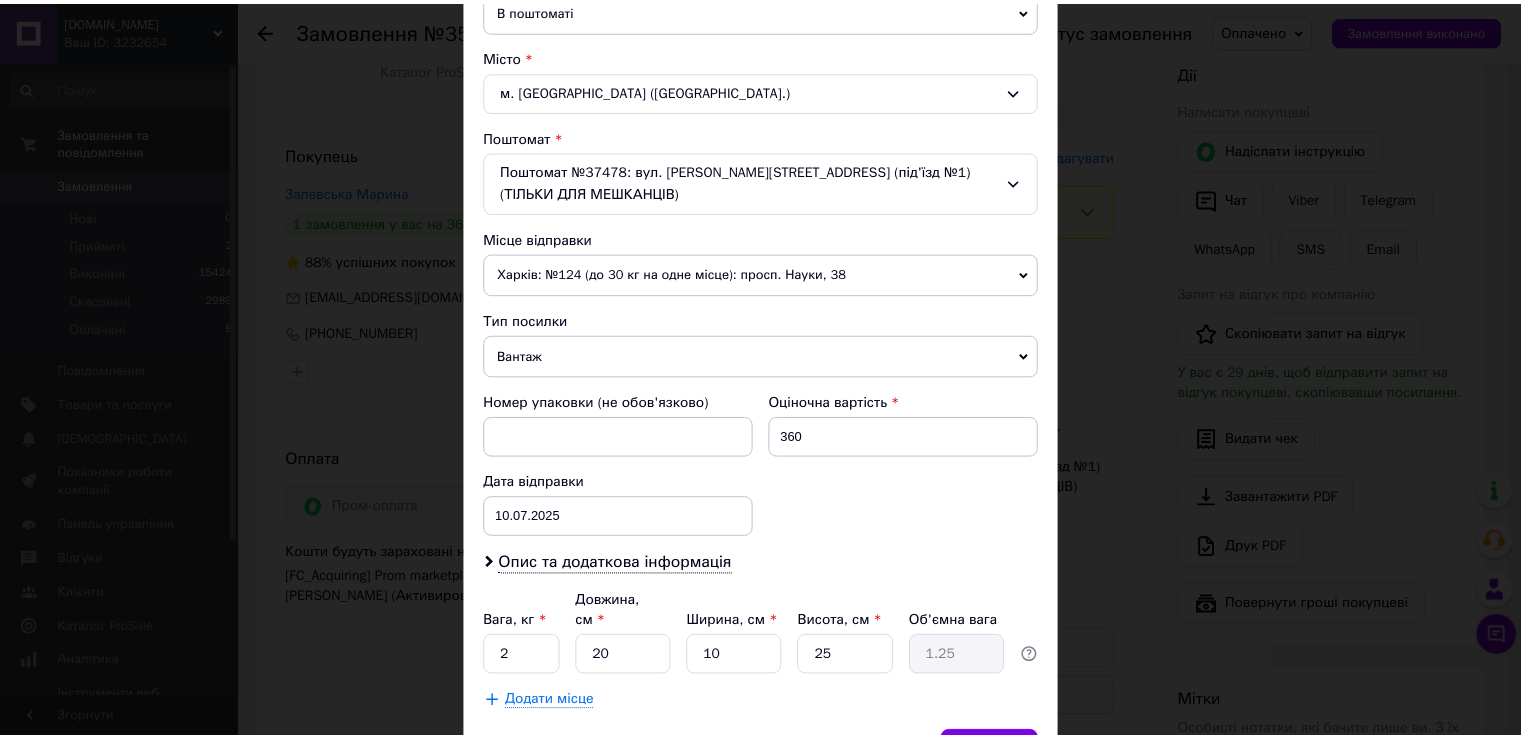 scroll, scrollTop: 607, scrollLeft: 0, axis: vertical 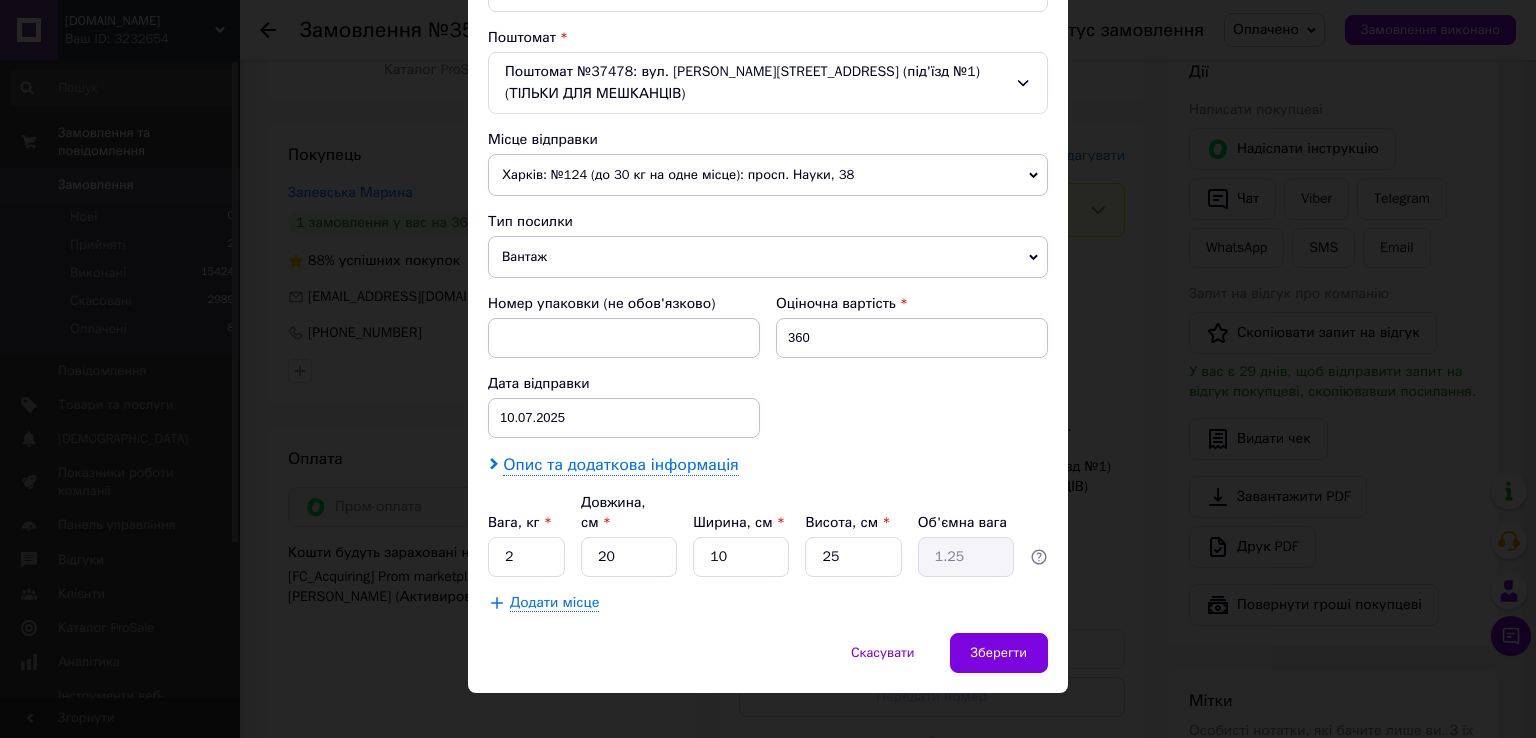 click on "Опис та додаткова інформація" at bounding box center [620, 465] 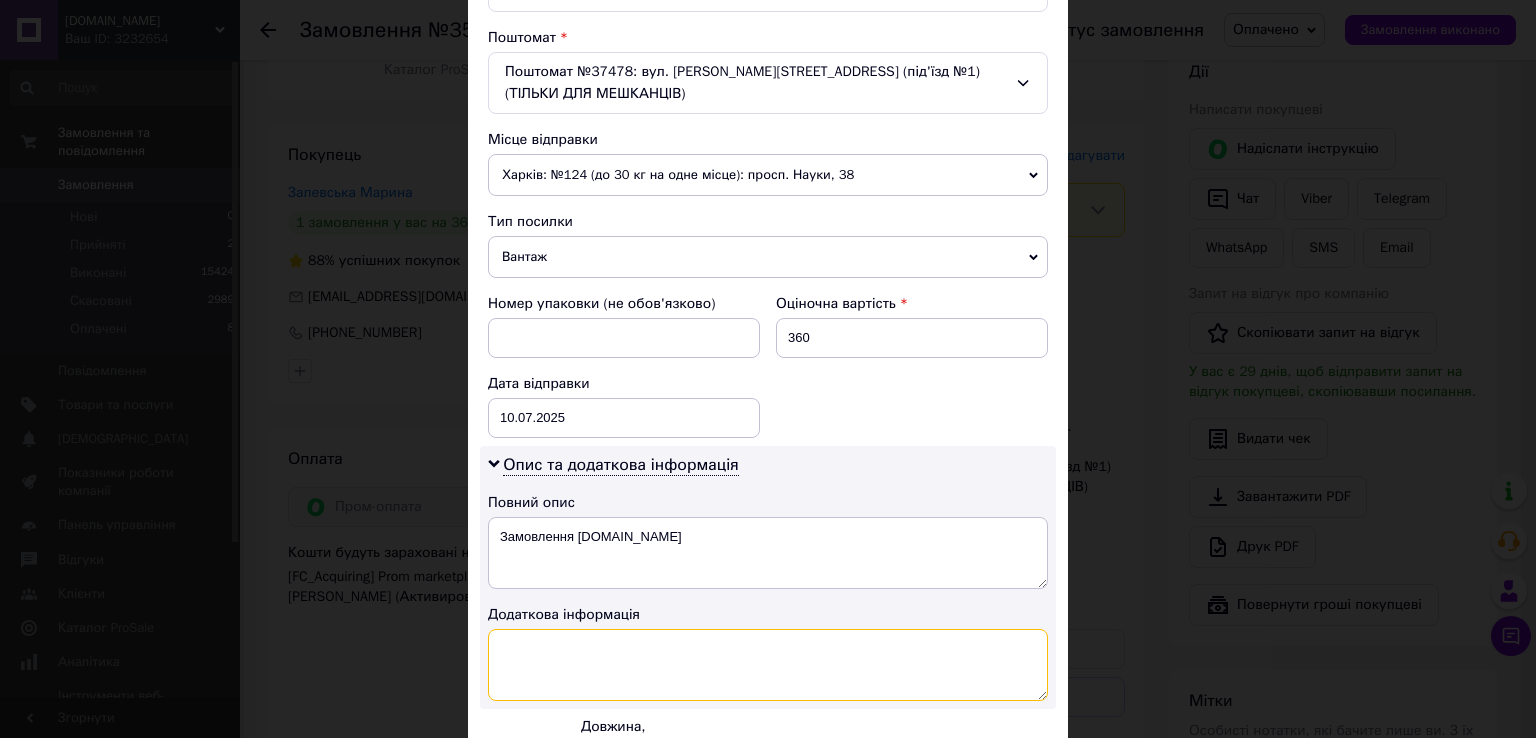 click at bounding box center (768, 665) 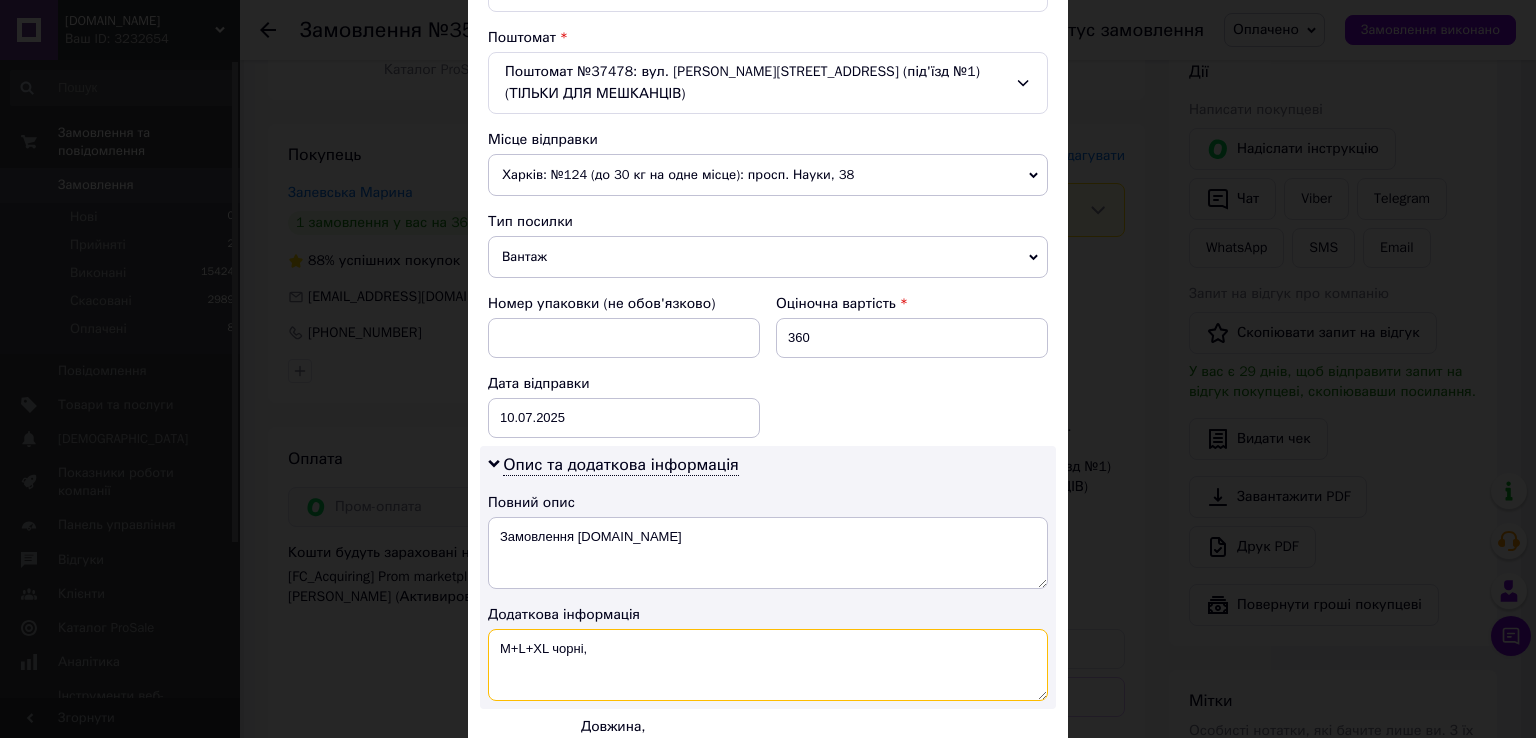 type on "M+L+XL чорні" 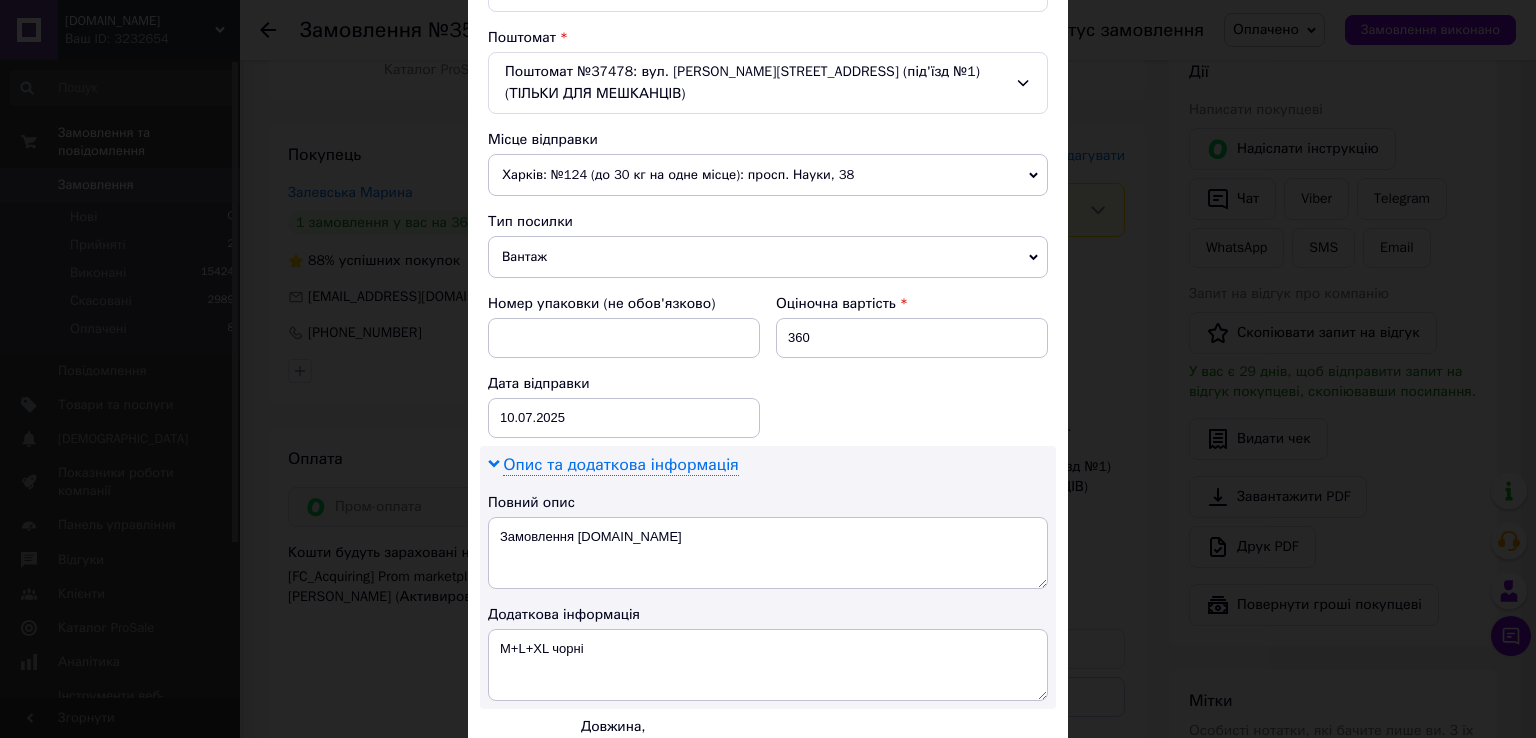 click on "Опис та додаткова інформація" at bounding box center [620, 465] 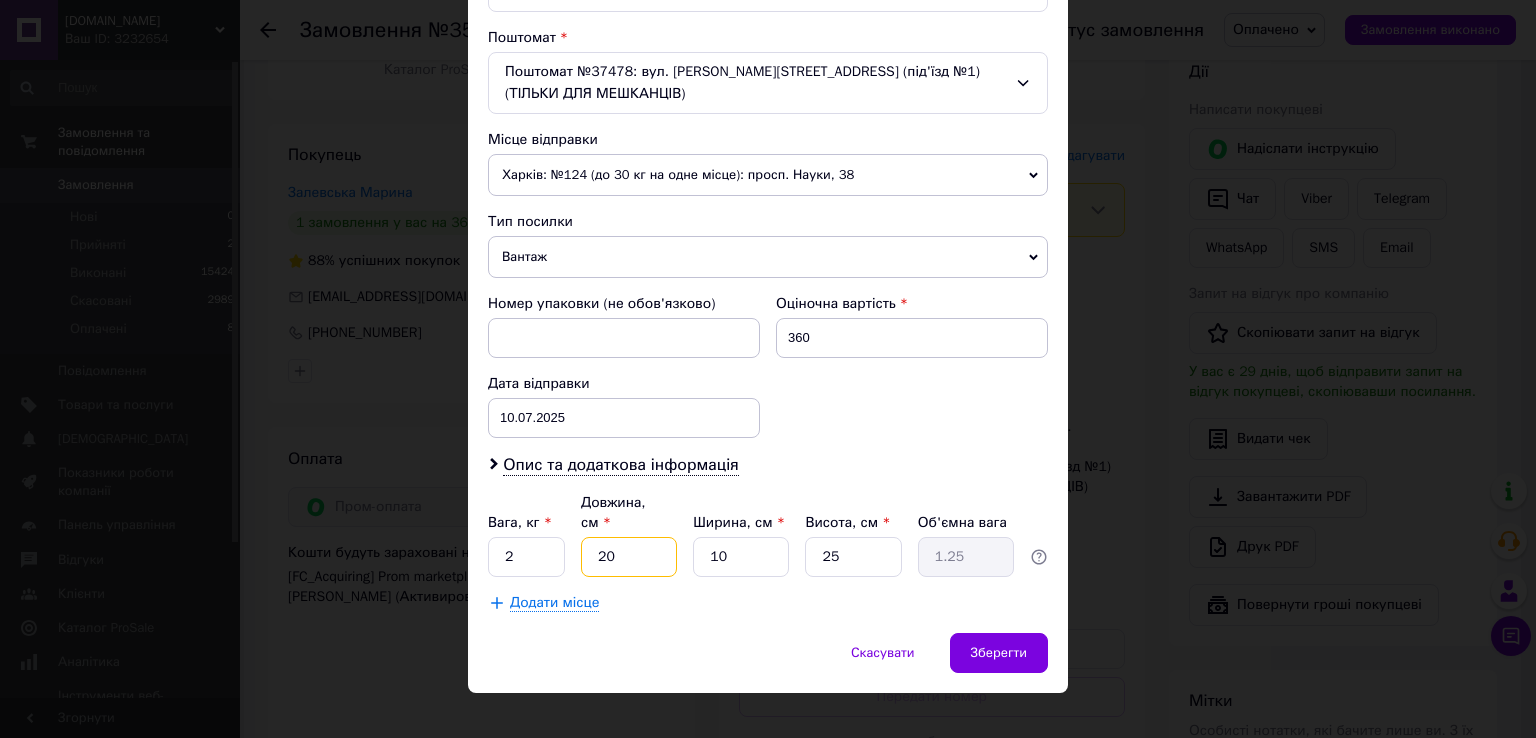 click on "20" at bounding box center [629, 557] 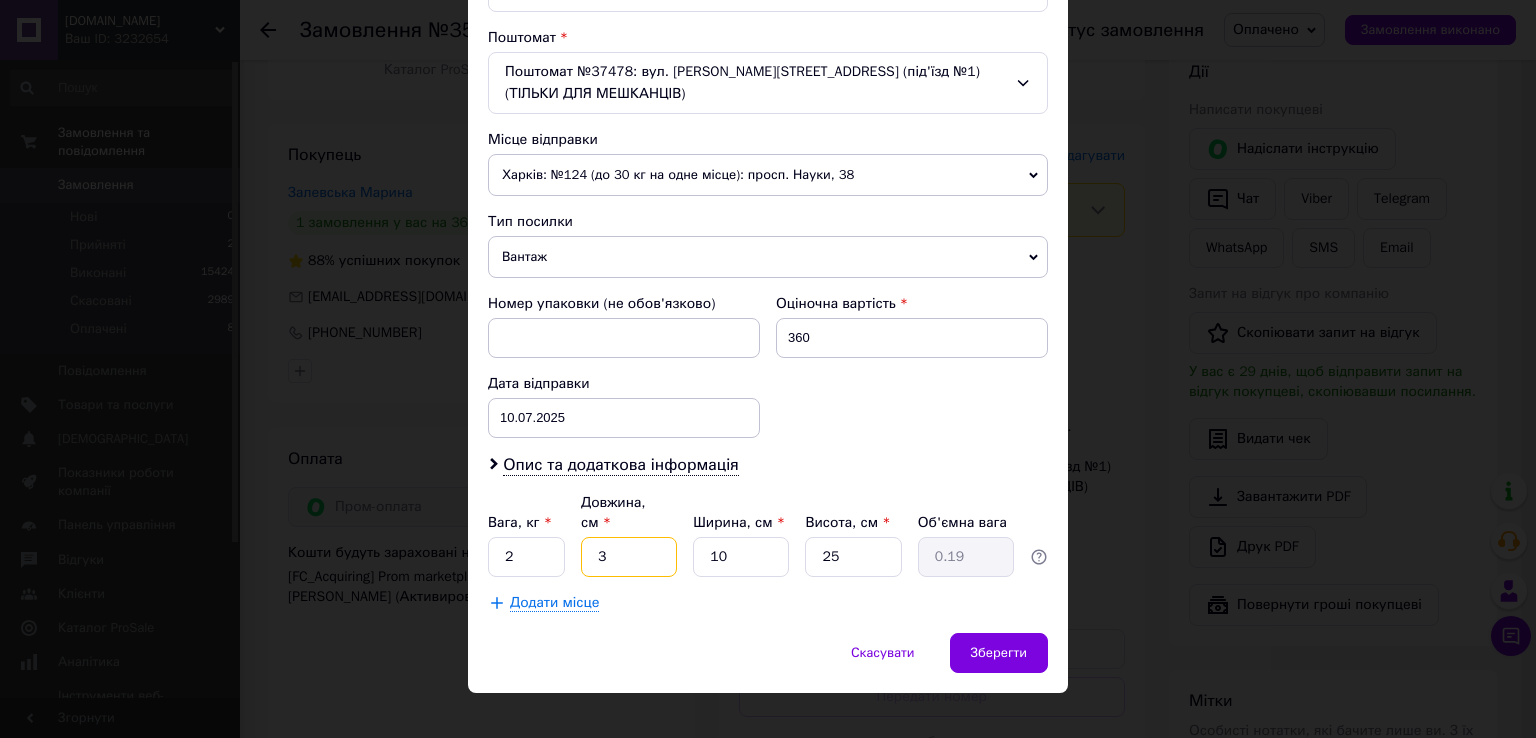 type on "30" 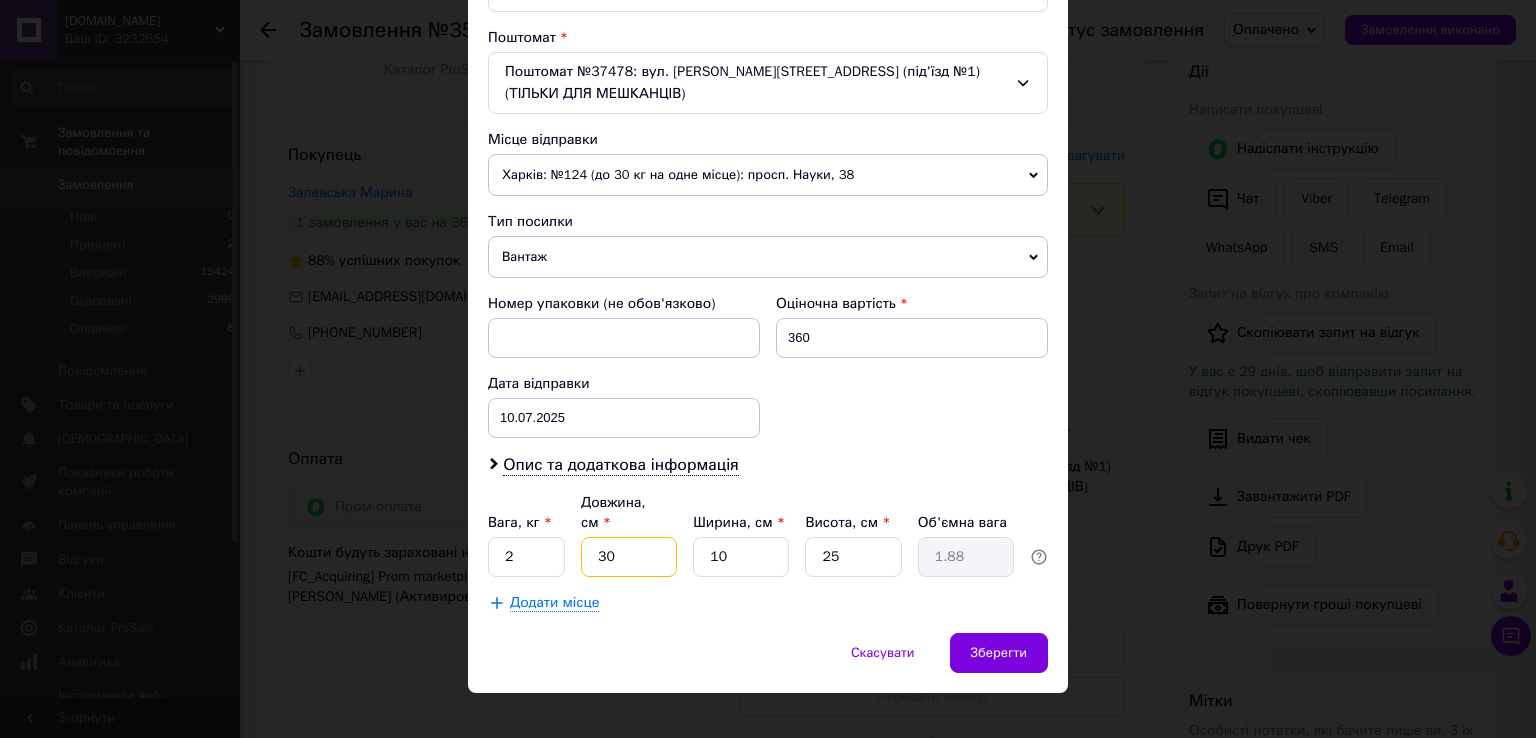 type on "30" 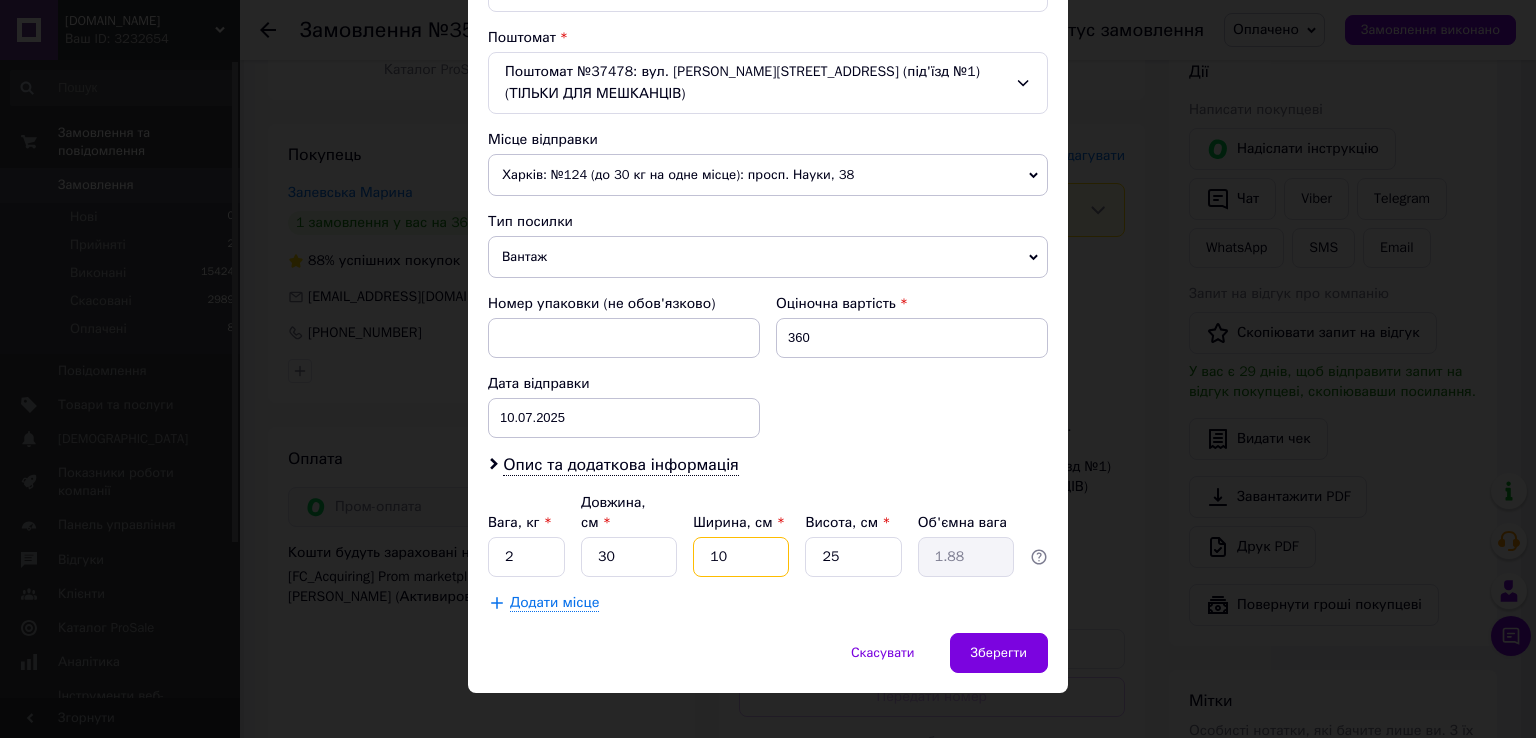 click on "10" at bounding box center [741, 557] 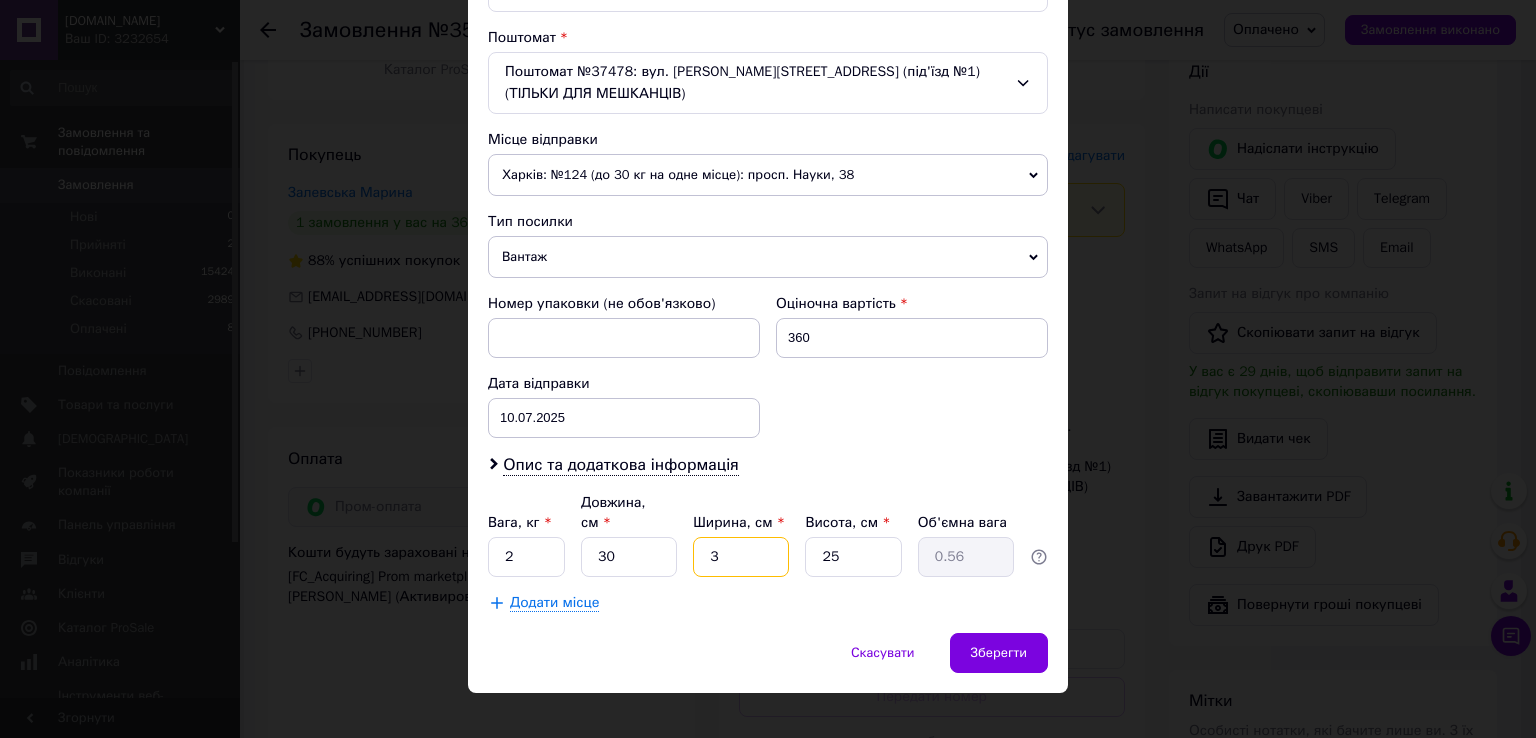 type on "30" 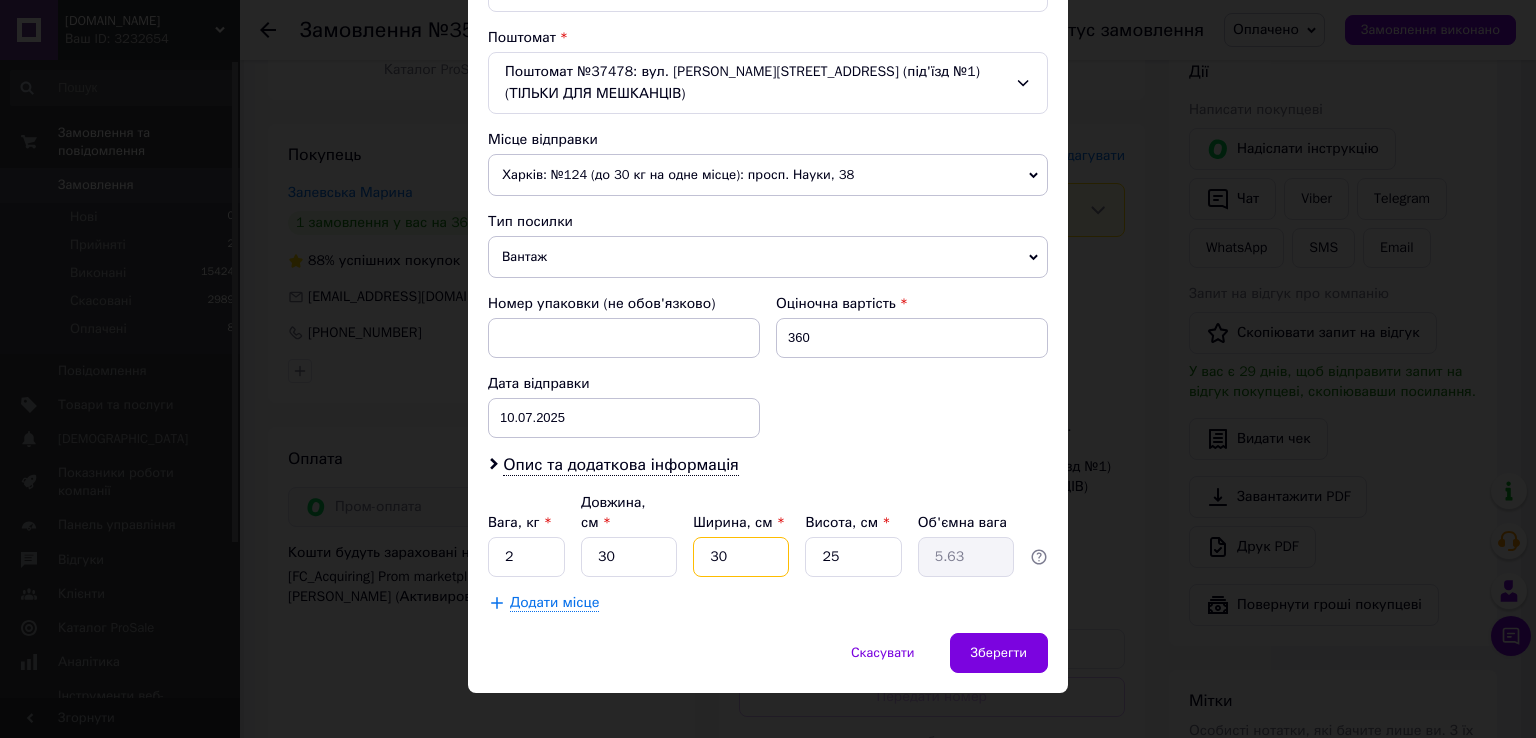 type on "30" 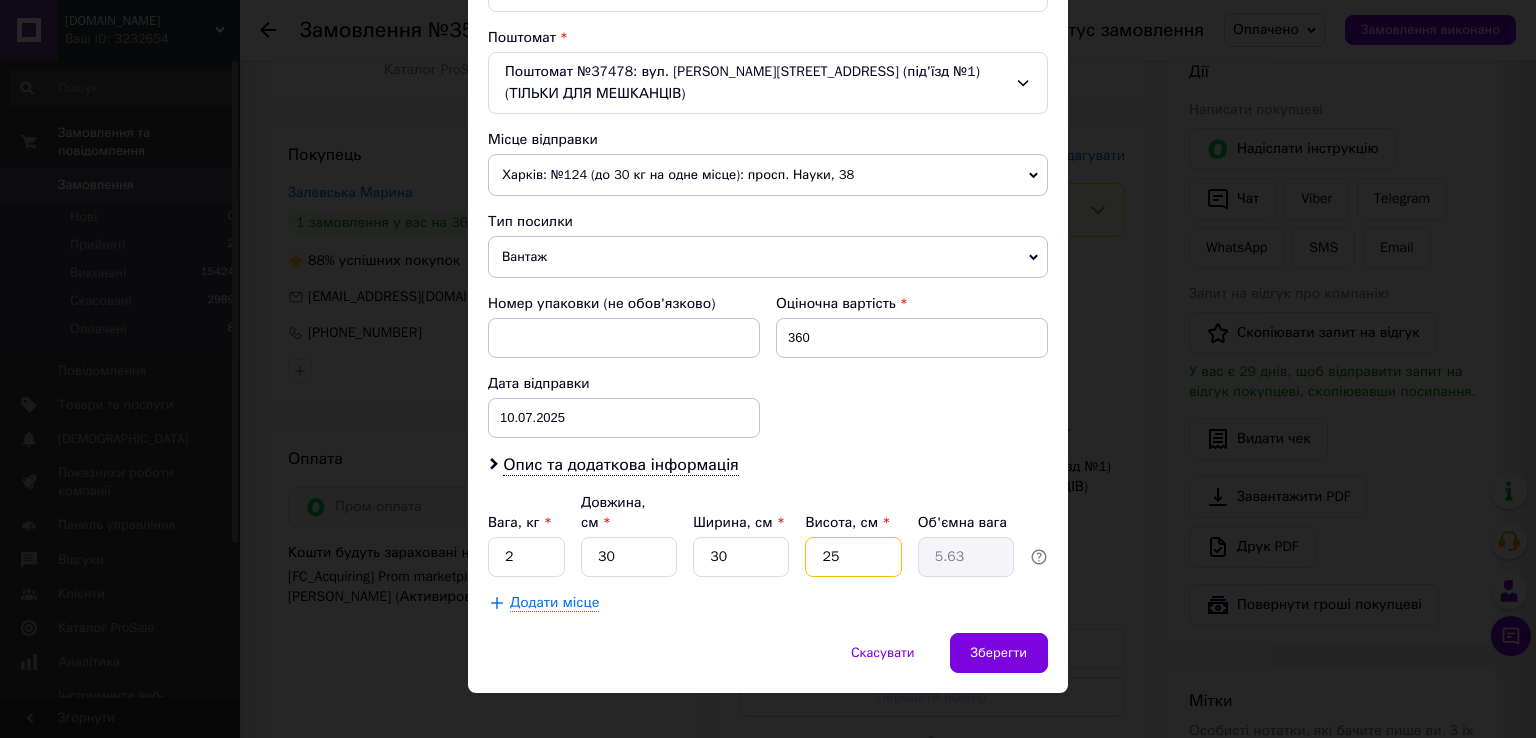 click on "25" at bounding box center (853, 557) 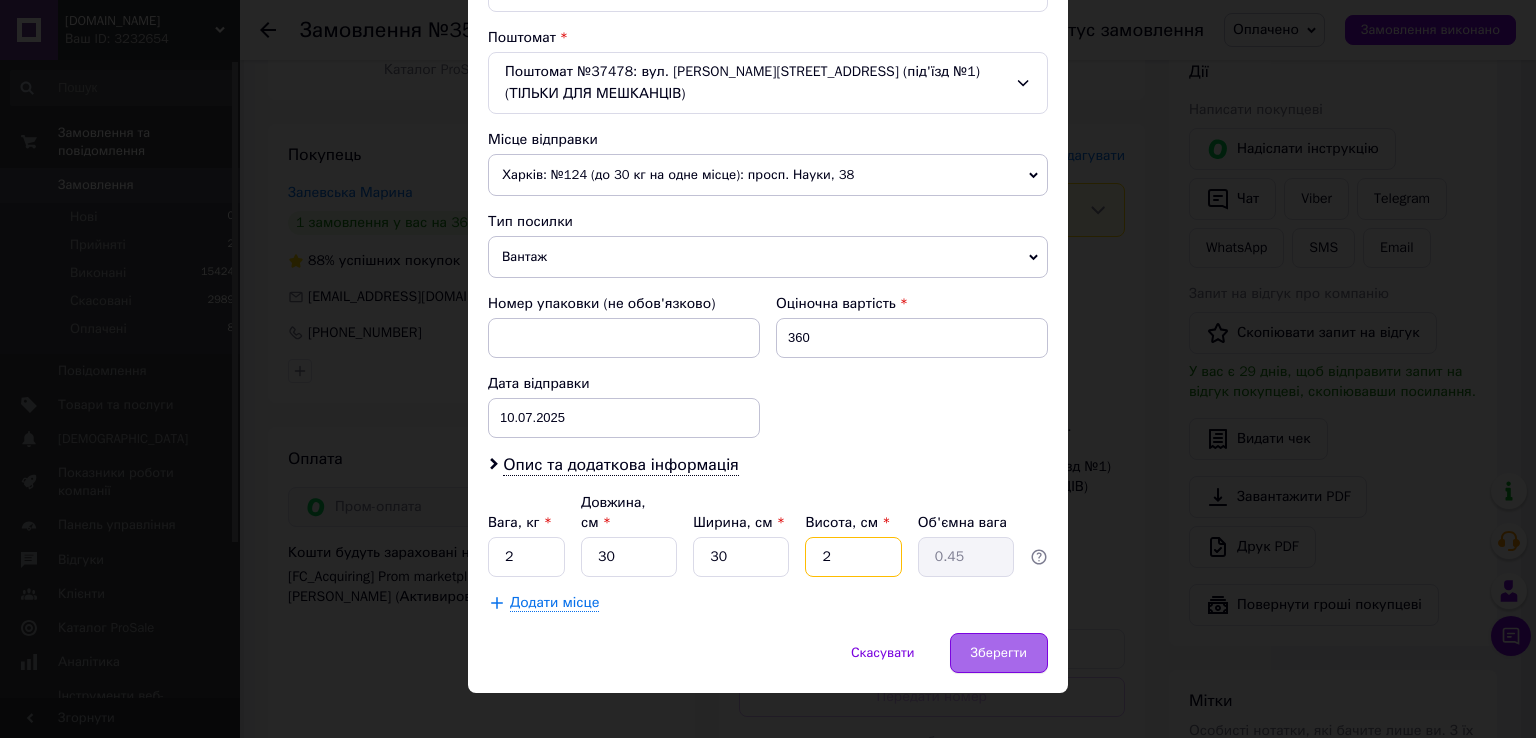 type on "2" 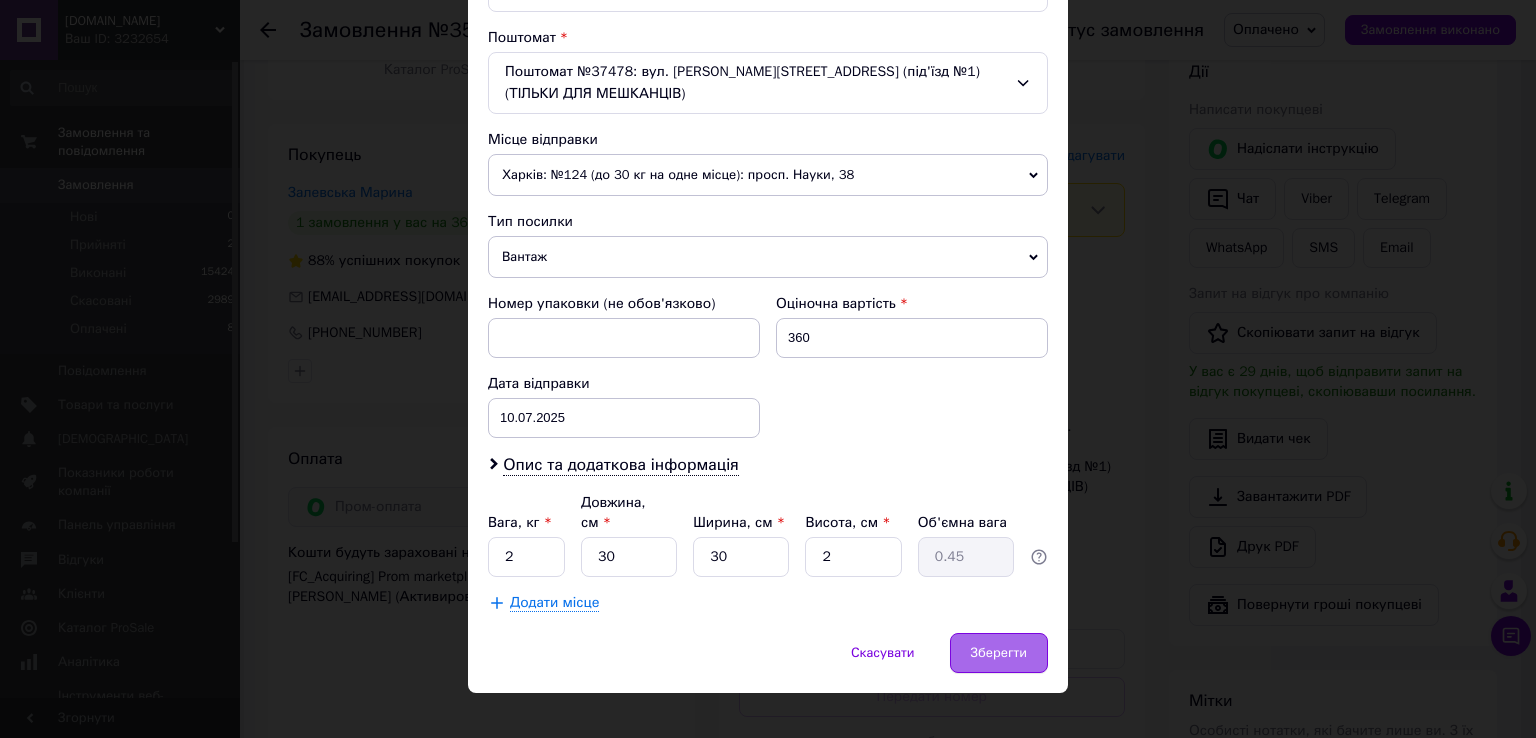 click on "Зберегти" at bounding box center (999, 653) 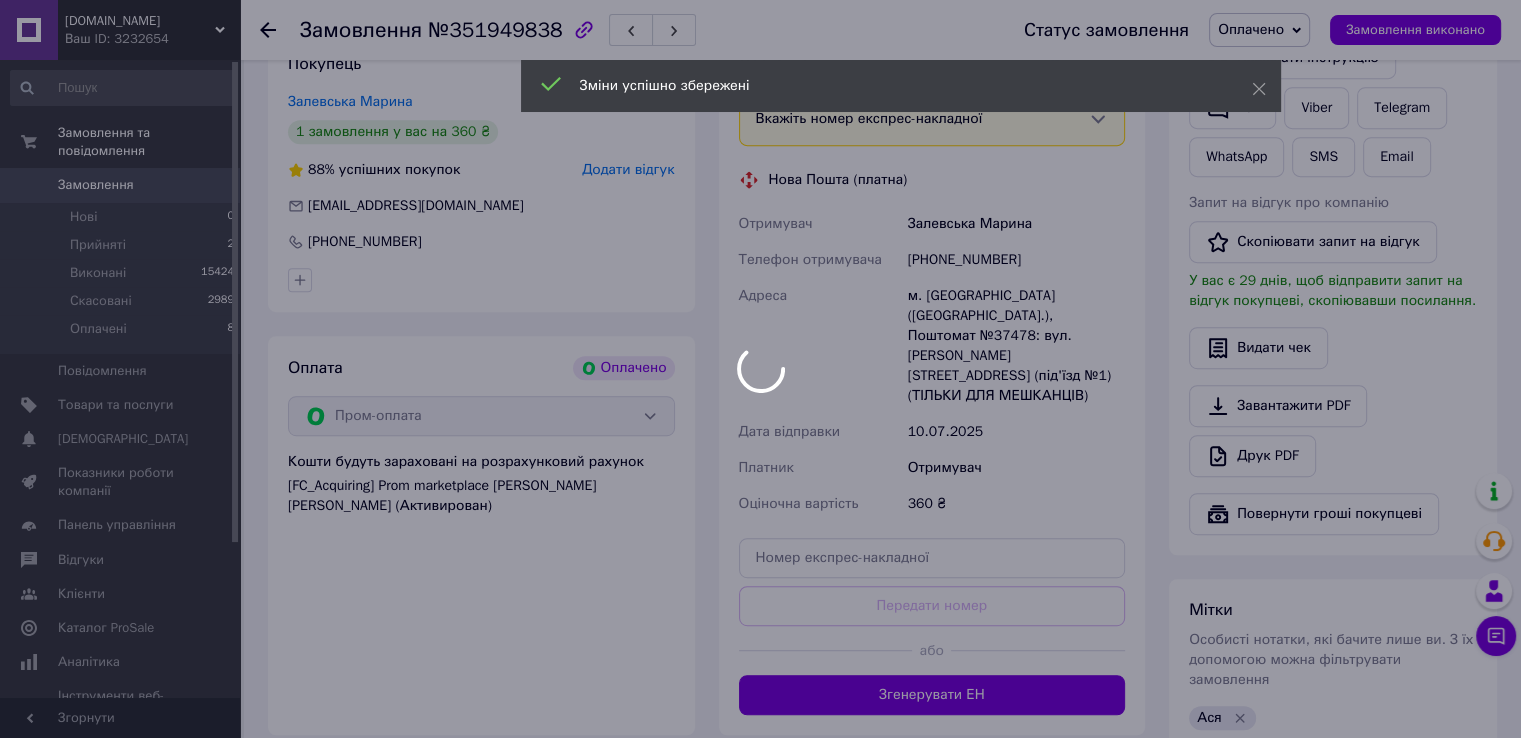scroll, scrollTop: 1000, scrollLeft: 0, axis: vertical 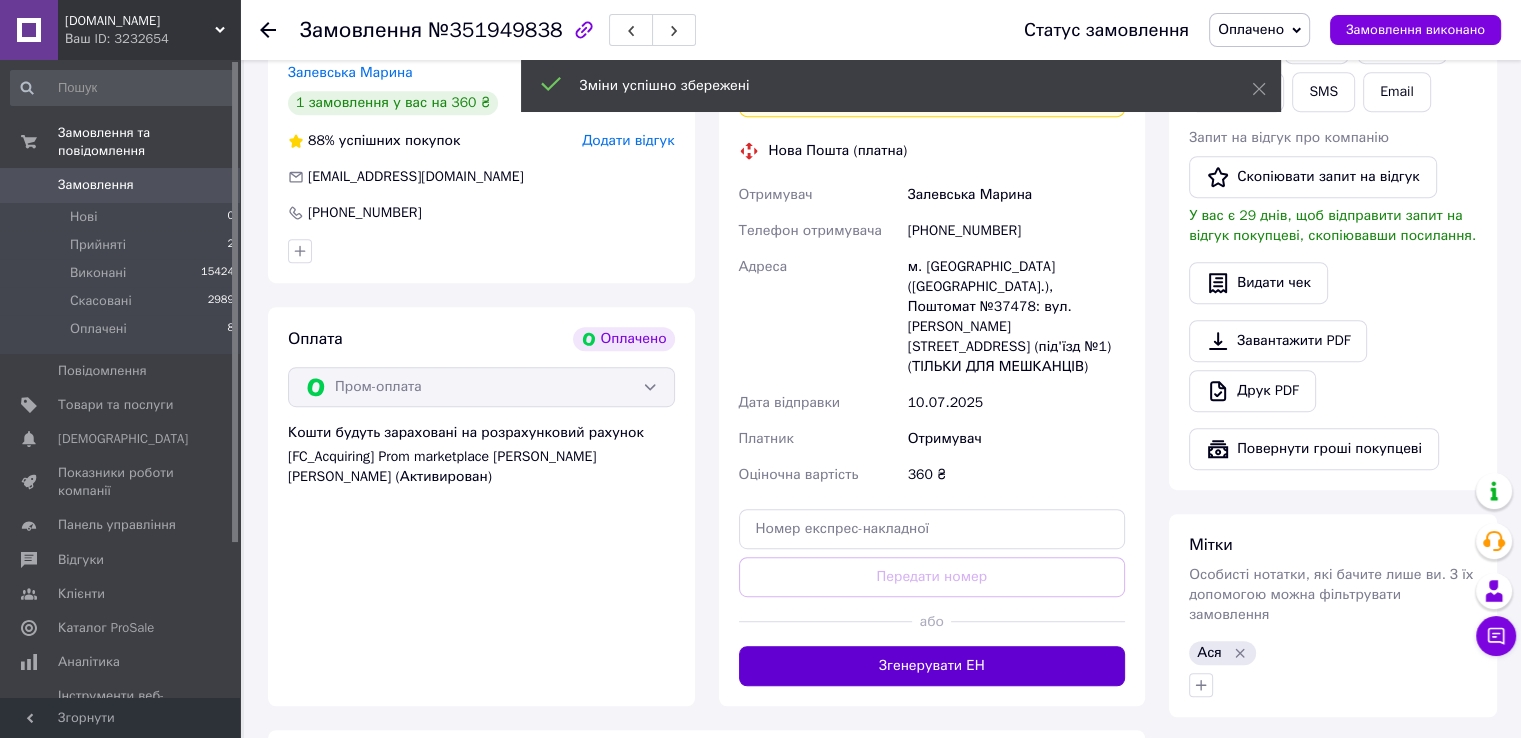 click on "Згенерувати ЕН" at bounding box center [932, 666] 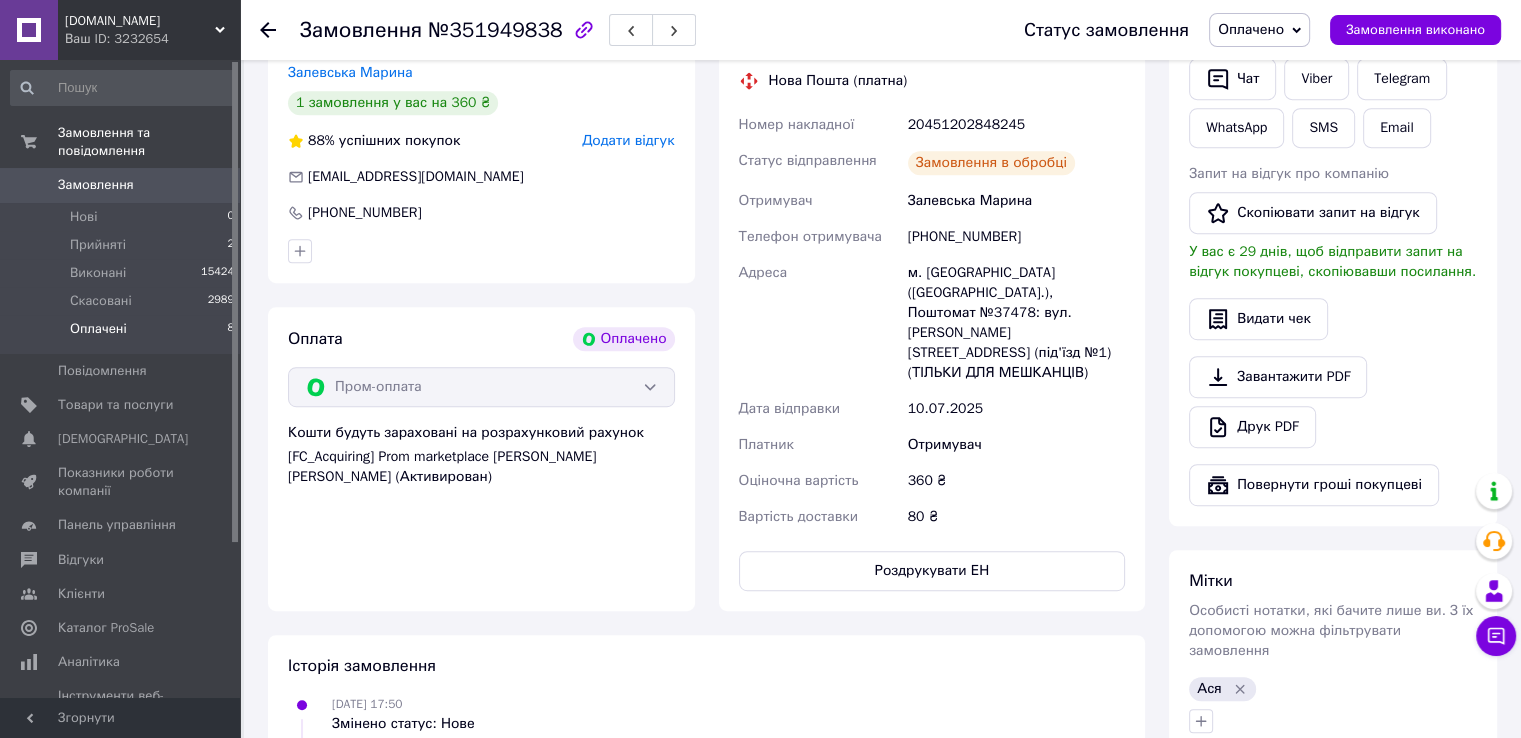 click on "Оплачені 8" at bounding box center [123, 334] 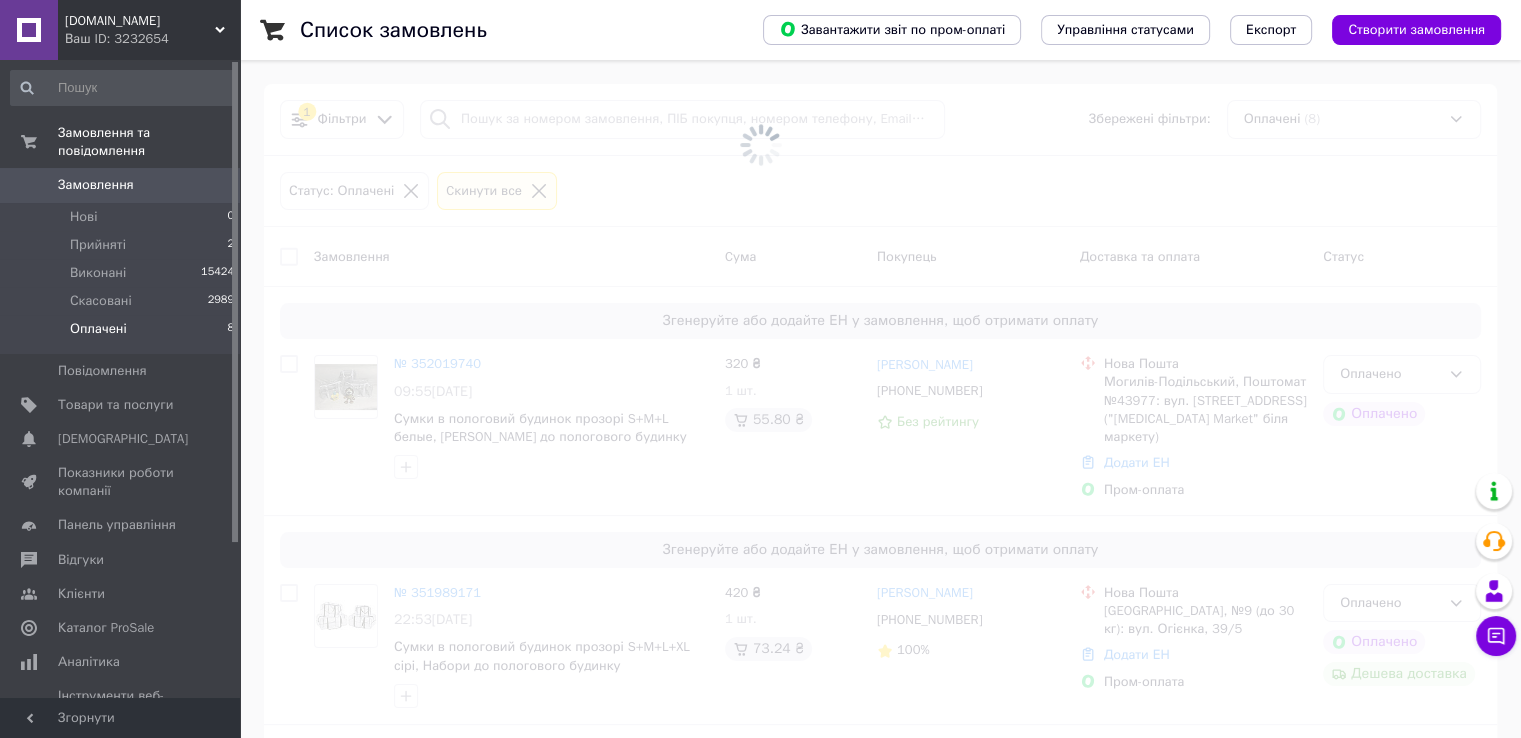 click at bounding box center (760, 144) 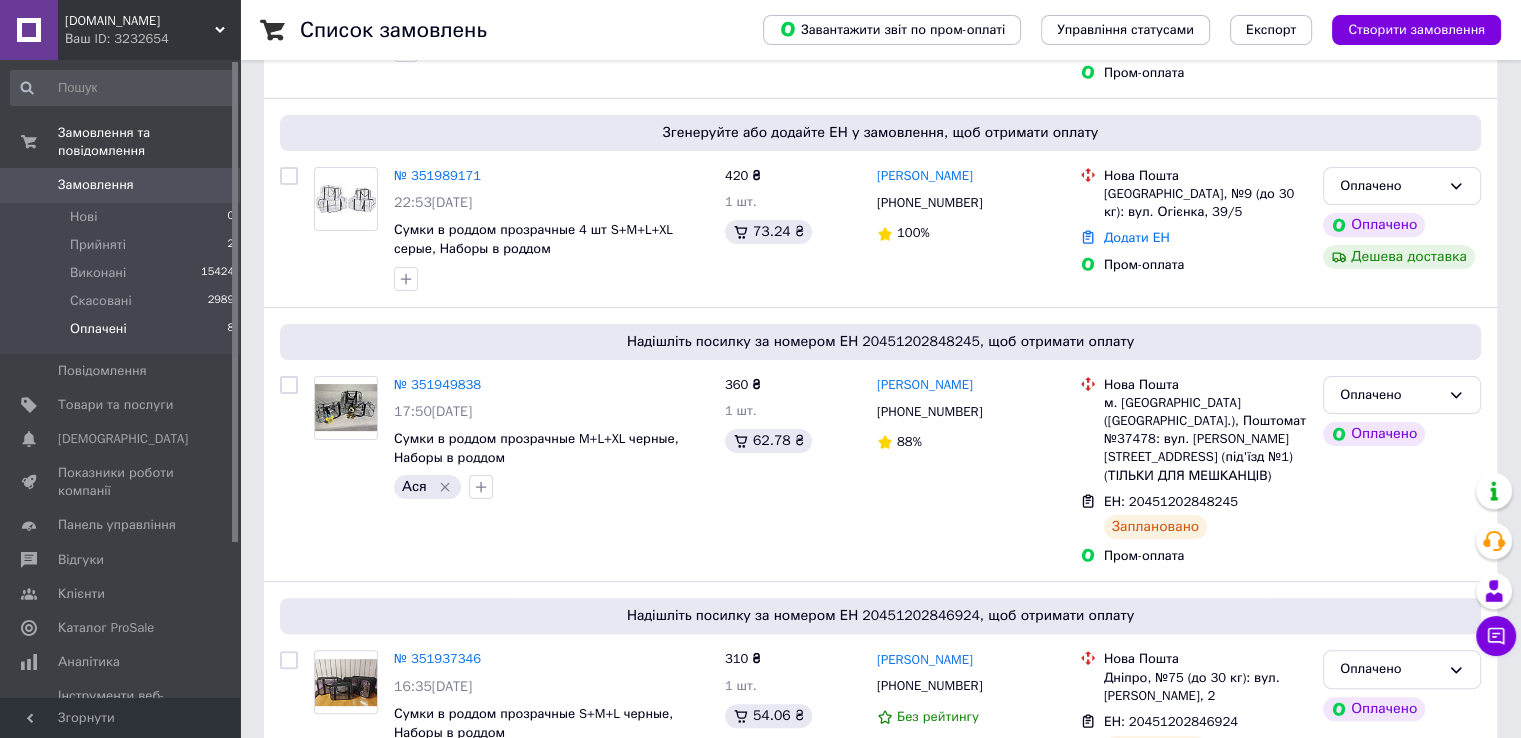 scroll, scrollTop: 439, scrollLeft: 0, axis: vertical 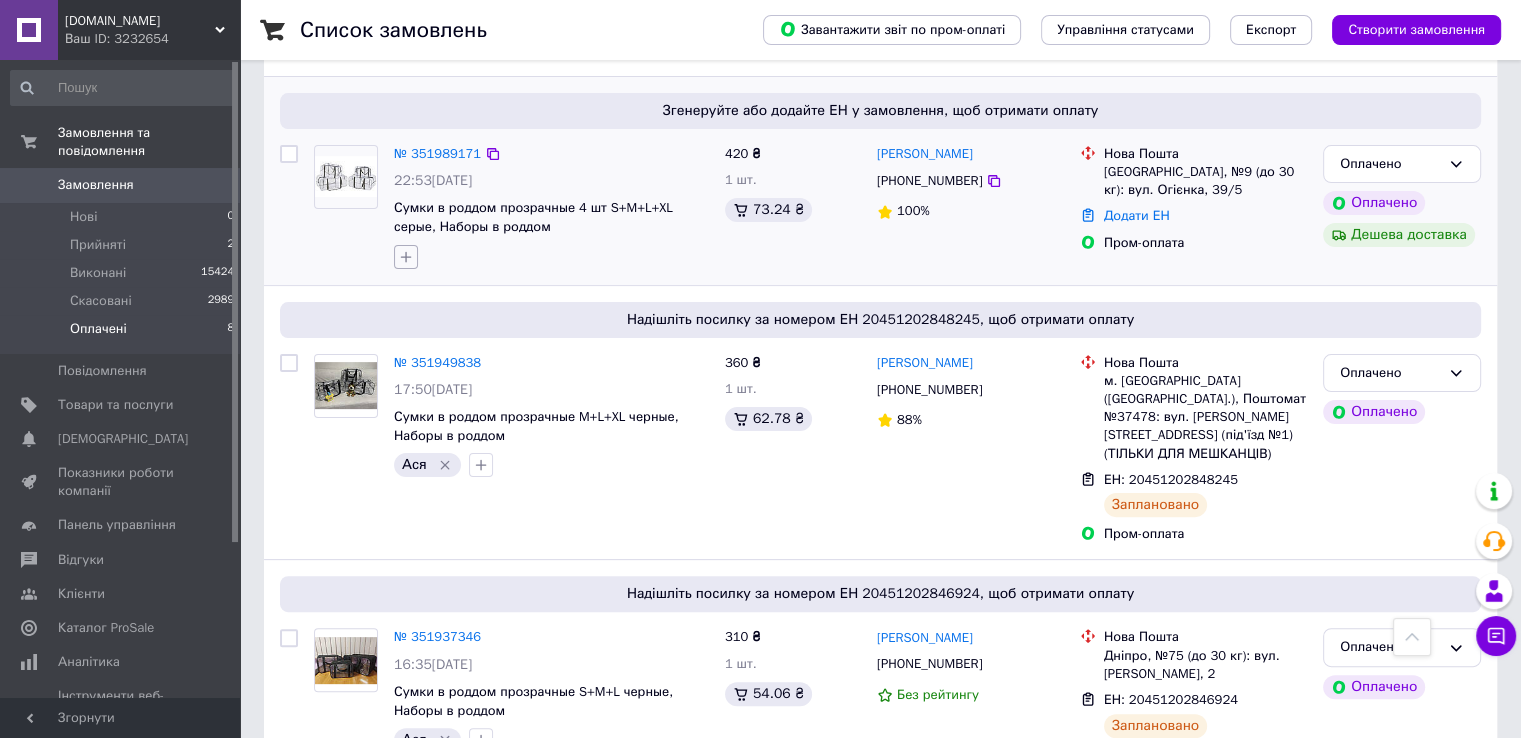 click 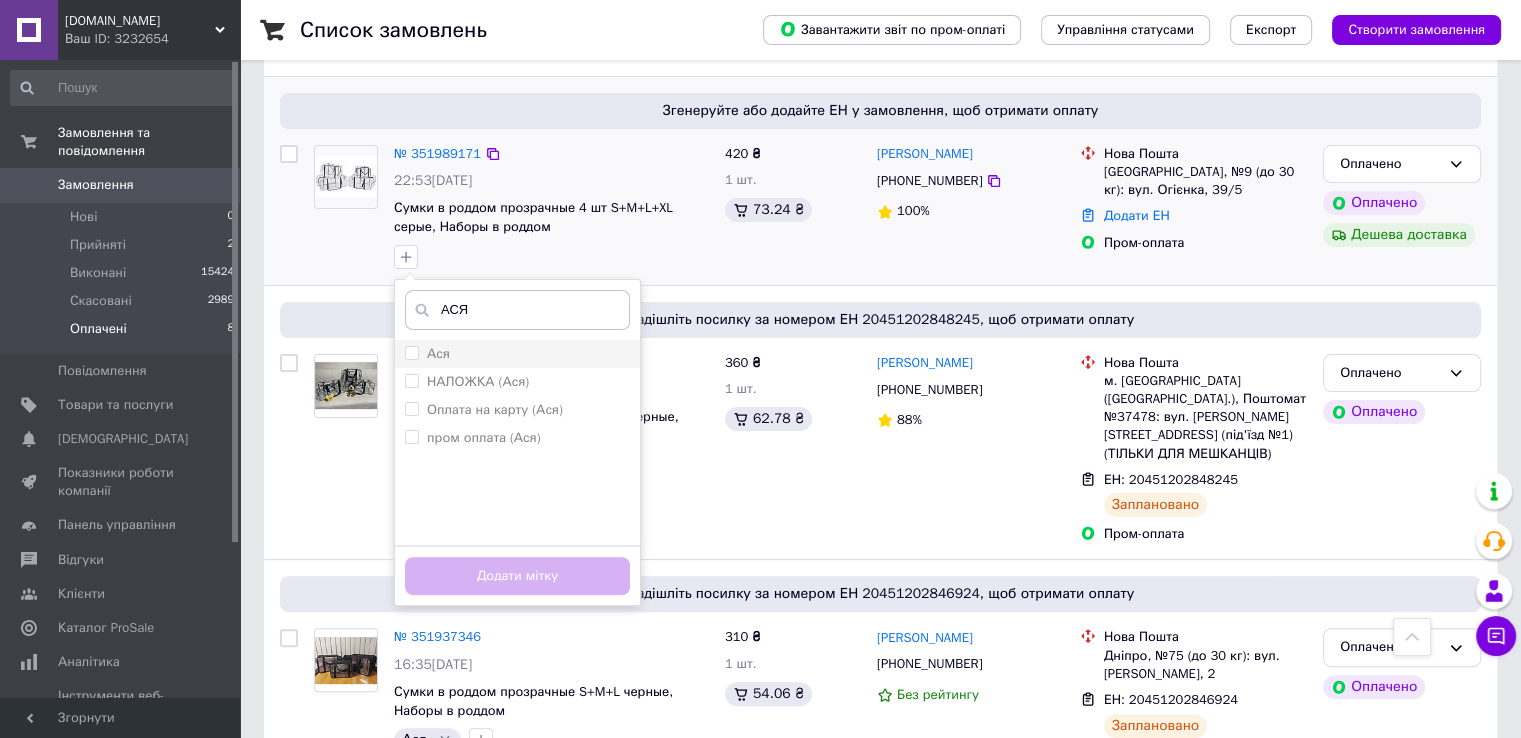type on "АСЯ" 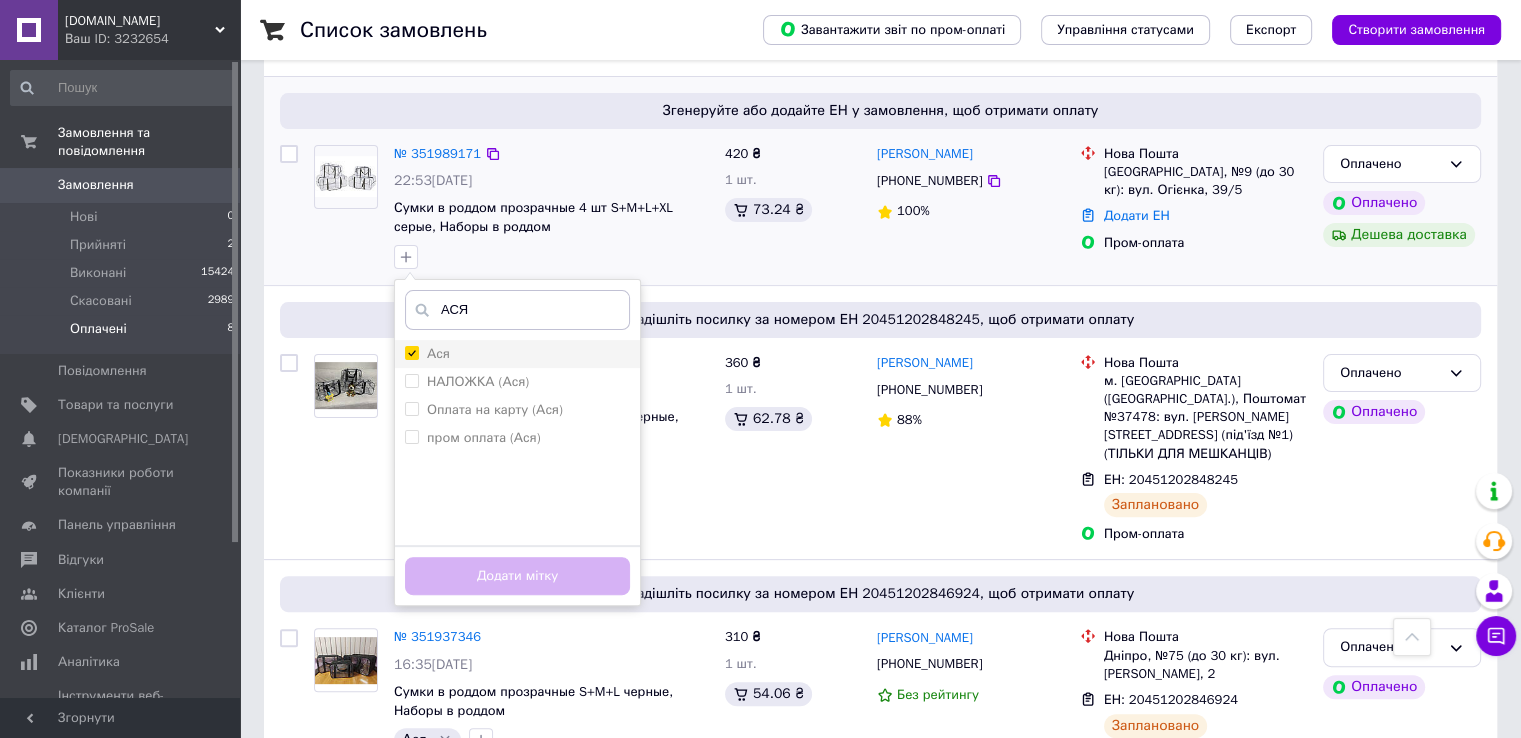 checkbox on "true" 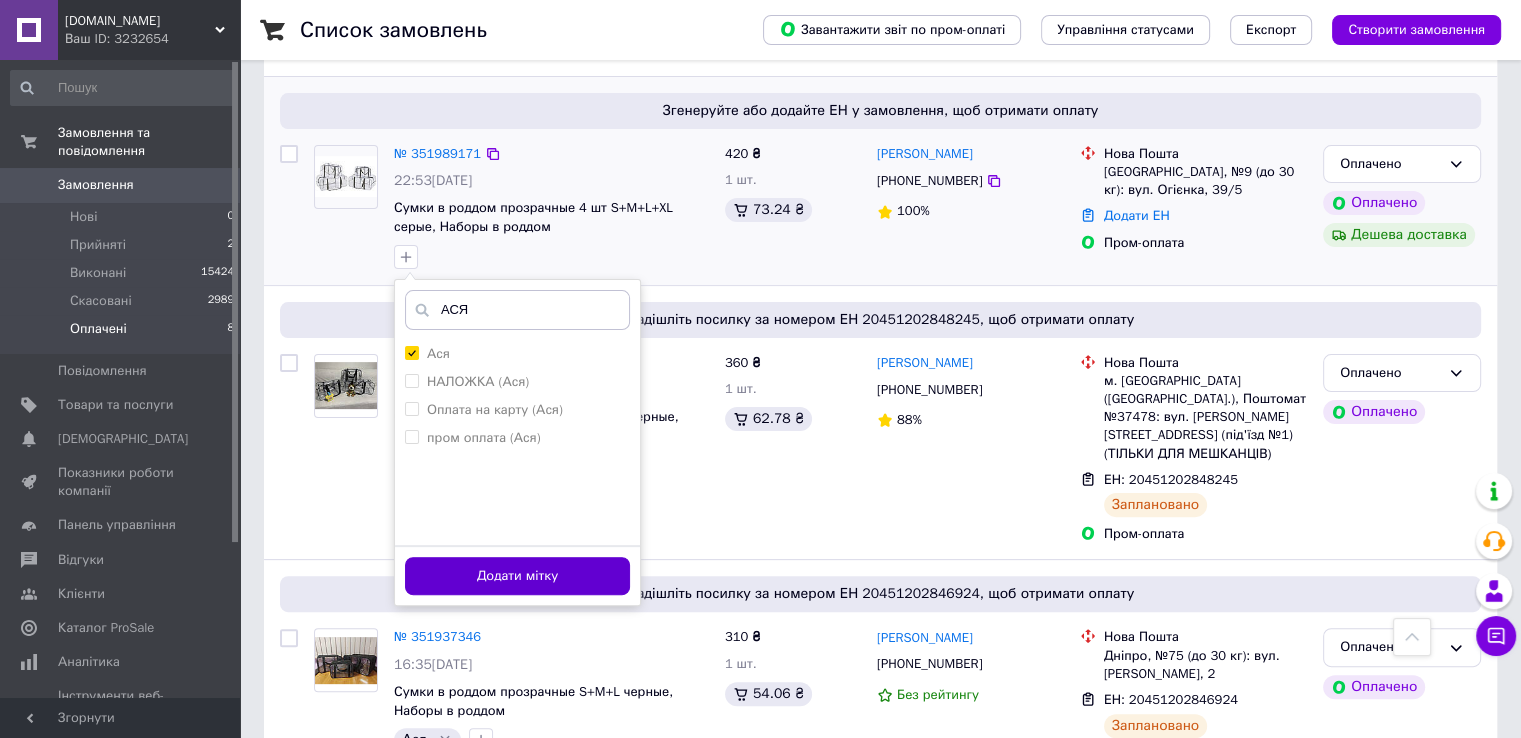 click on "Додати мітку" at bounding box center (517, 576) 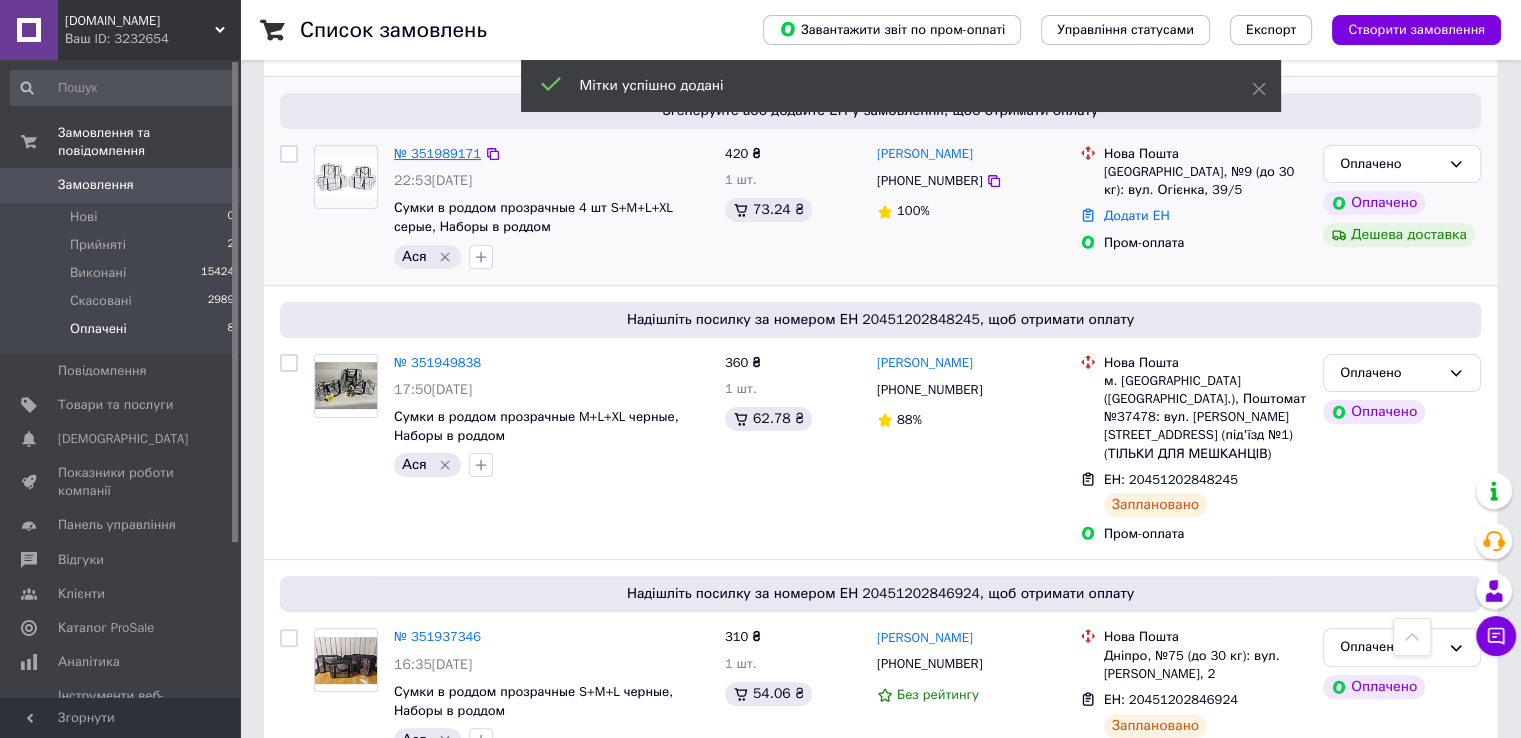 click on "№ 351989171" at bounding box center [437, 153] 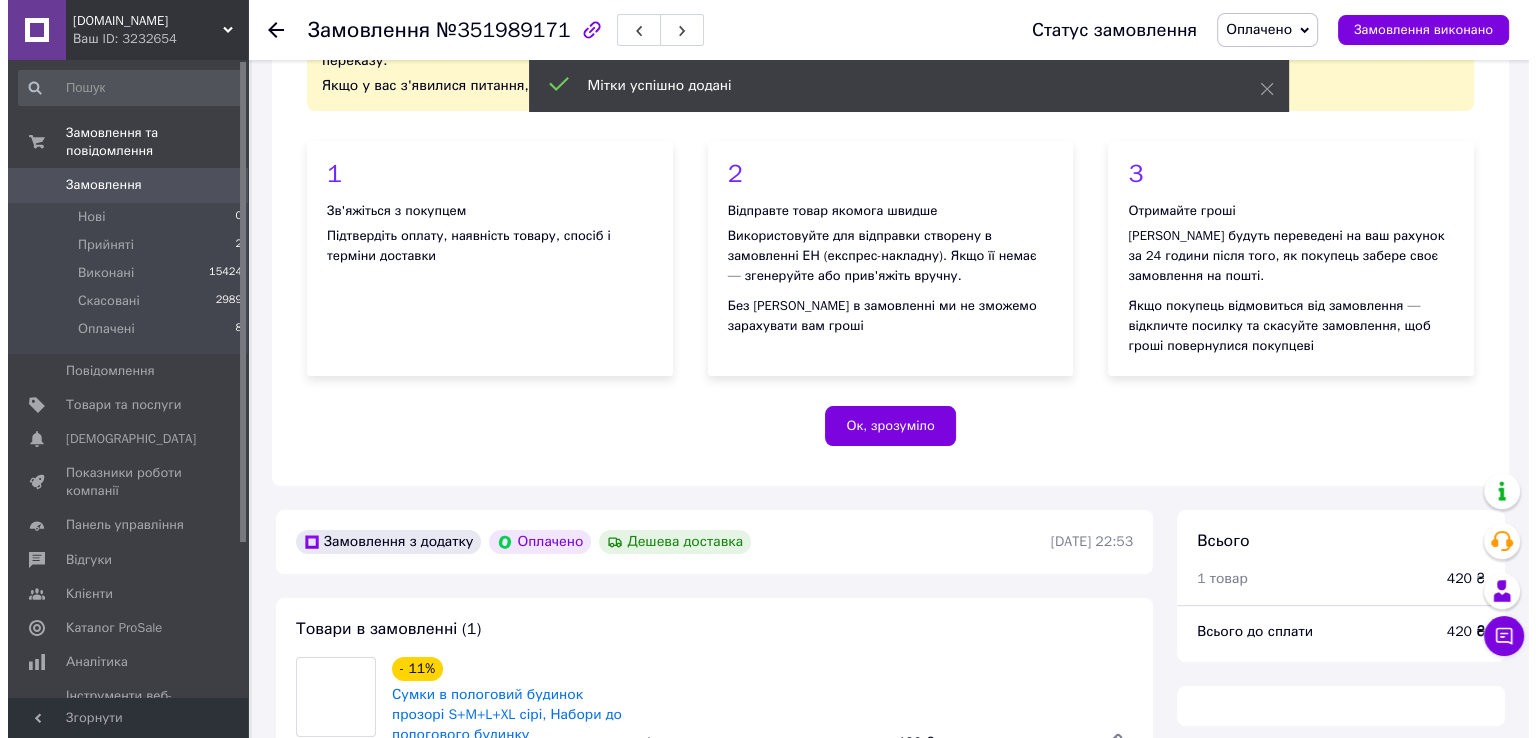 scroll, scrollTop: 439, scrollLeft: 0, axis: vertical 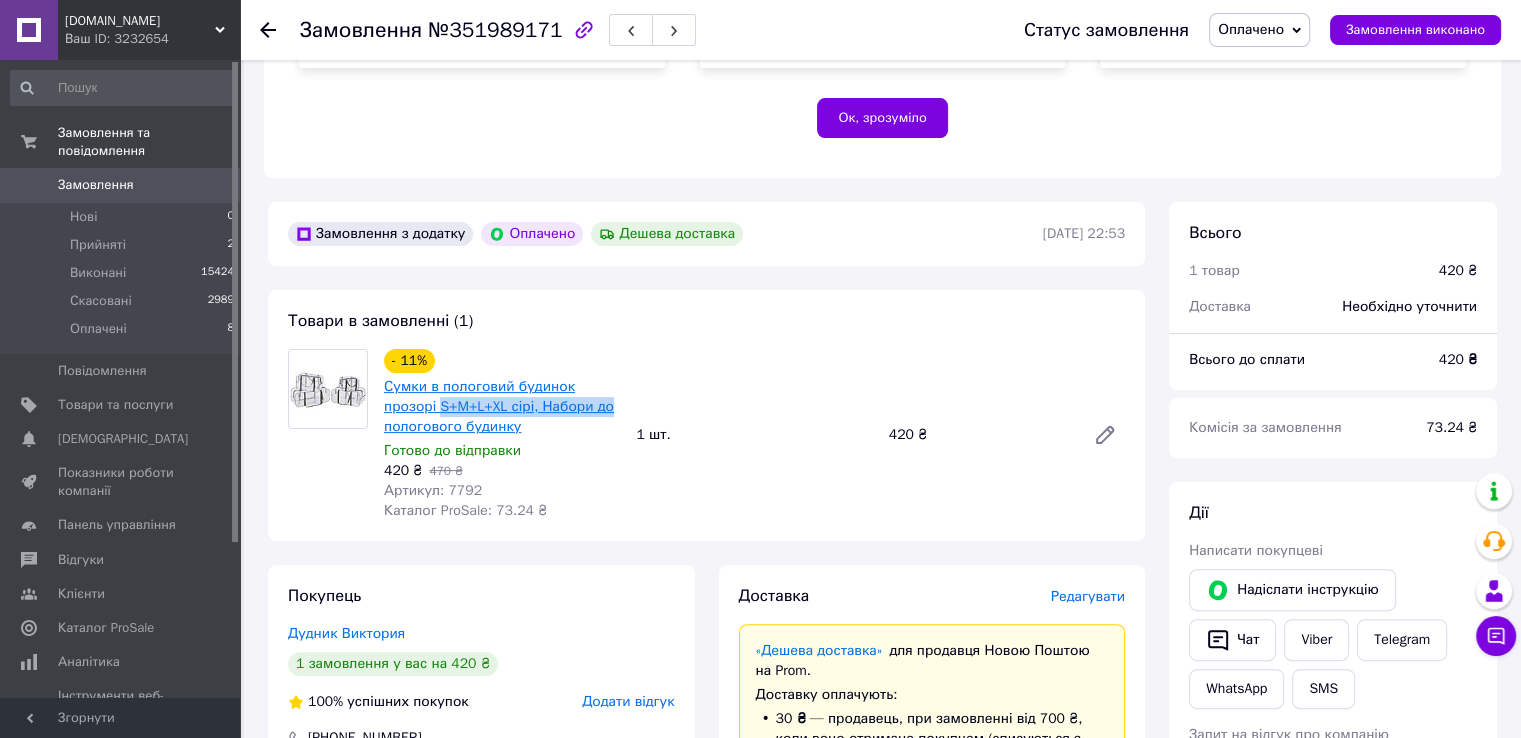 drag, startPoint x: 615, startPoint y: 408, endPoint x: 440, endPoint y: 410, distance: 175.01143 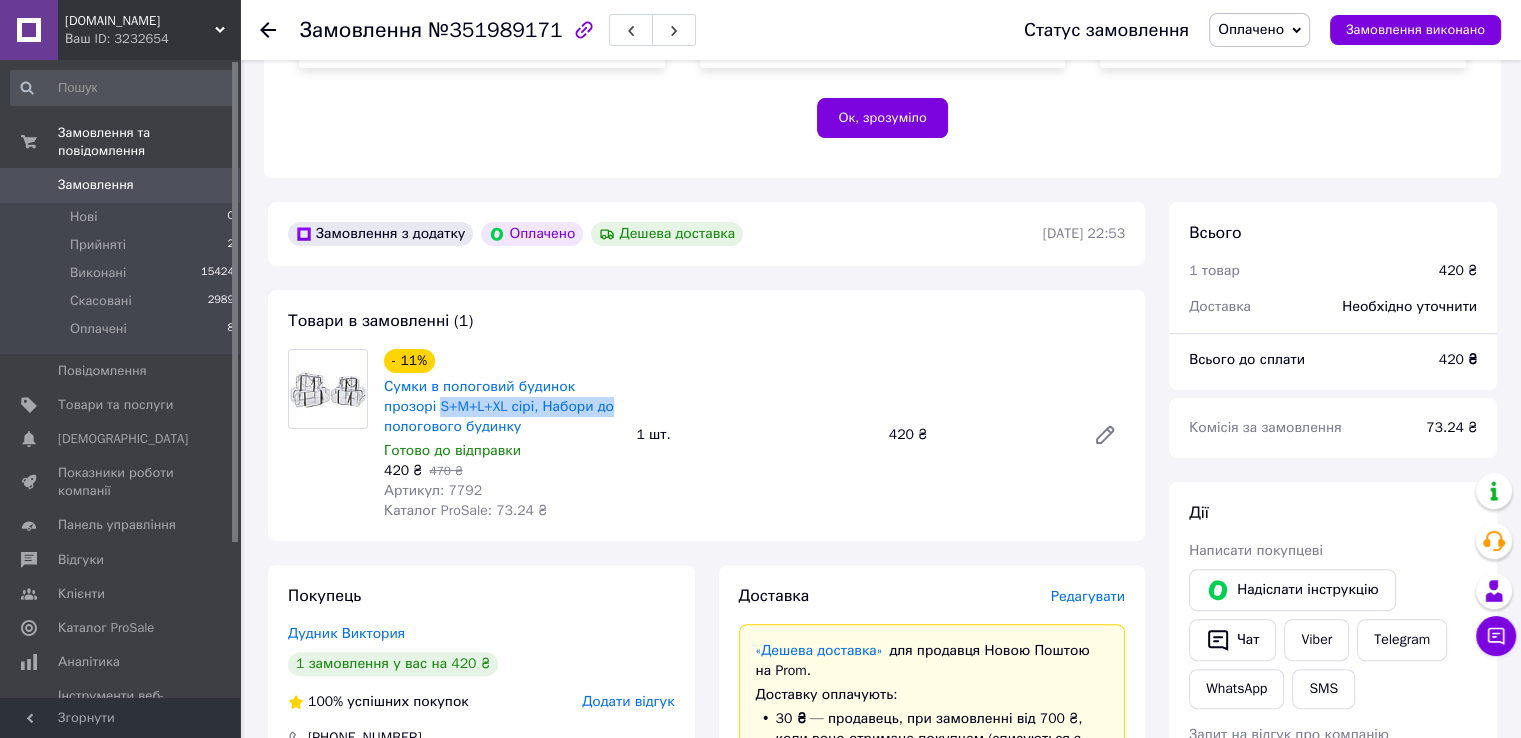 click on "Редагувати" at bounding box center (1088, 596) 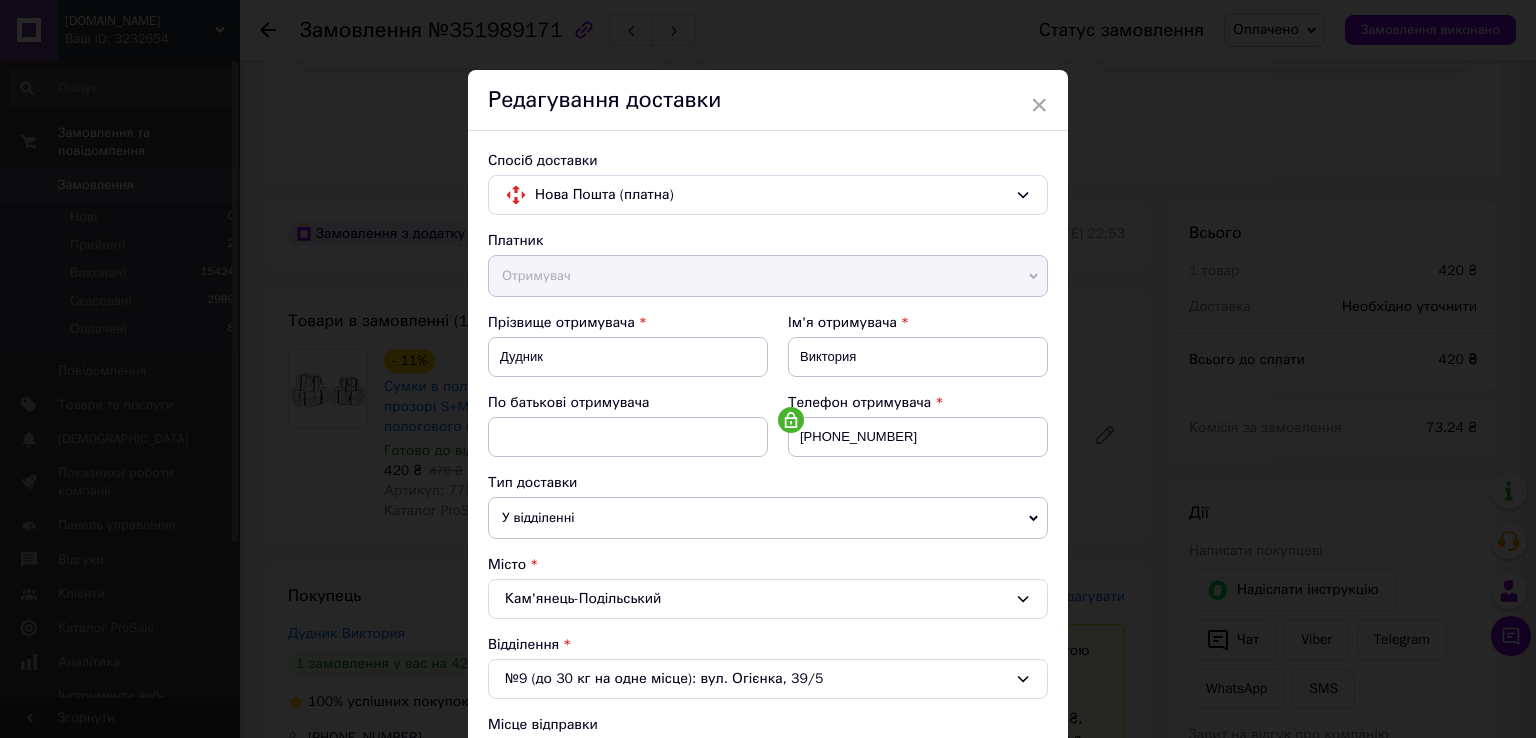 click on "Місто" at bounding box center [768, 565] 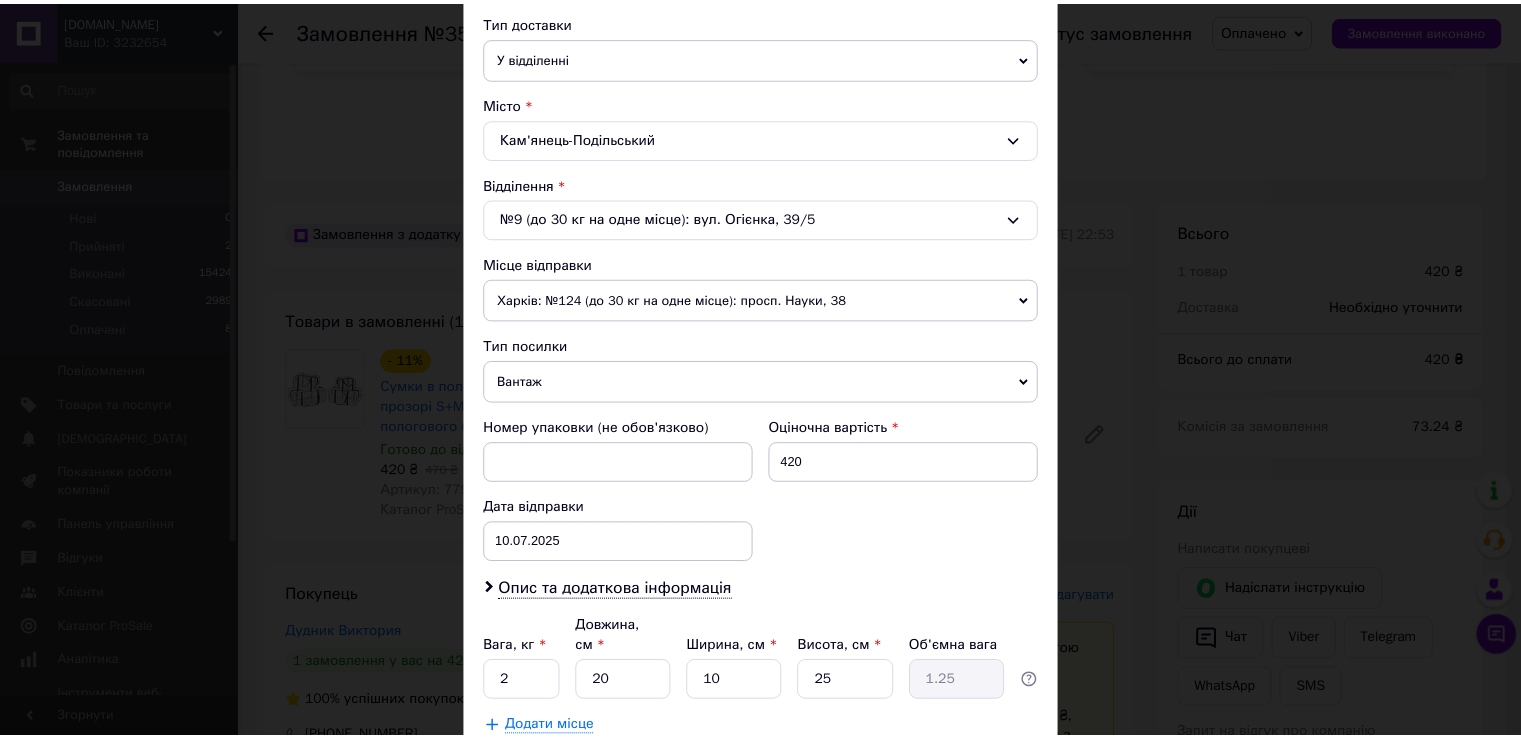 scroll, scrollTop: 584, scrollLeft: 0, axis: vertical 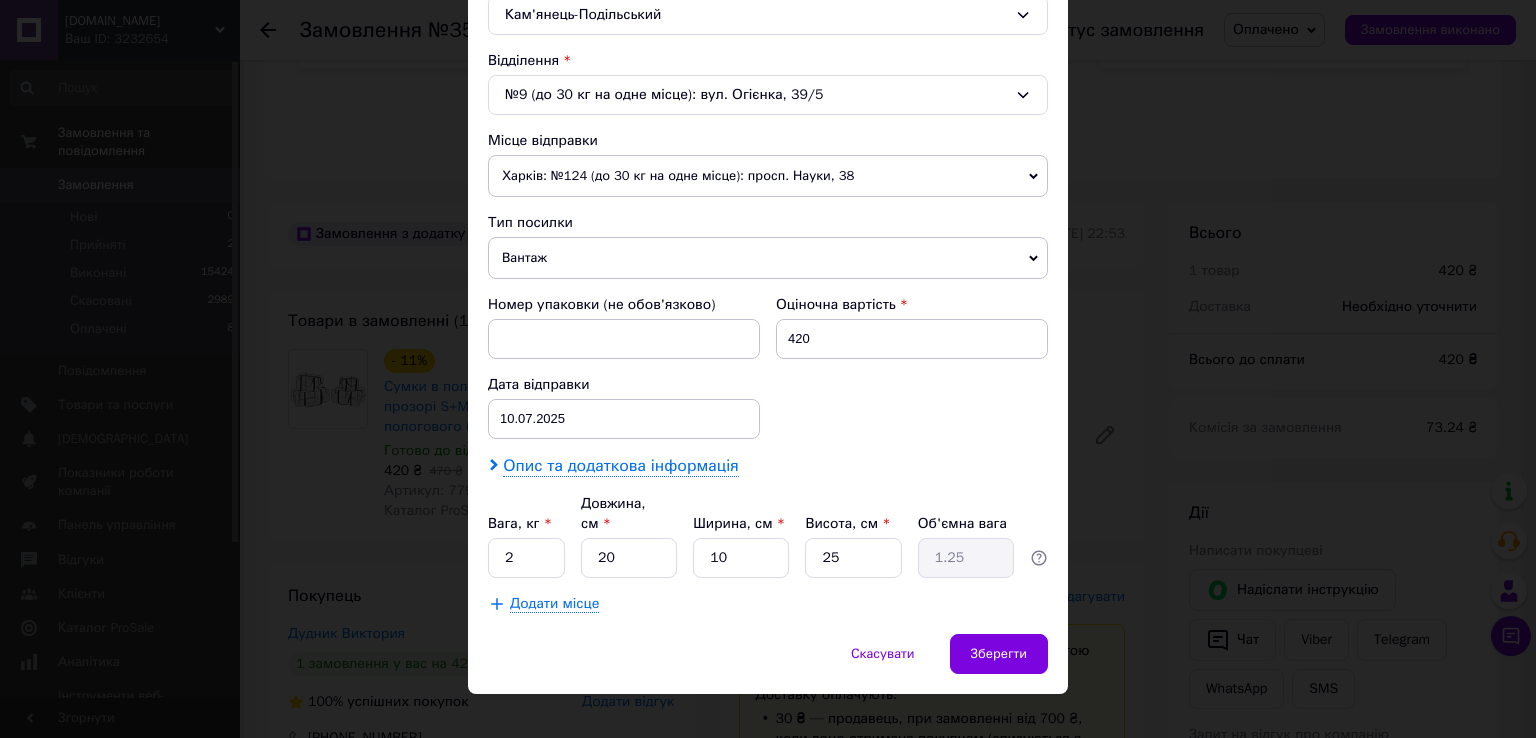 click 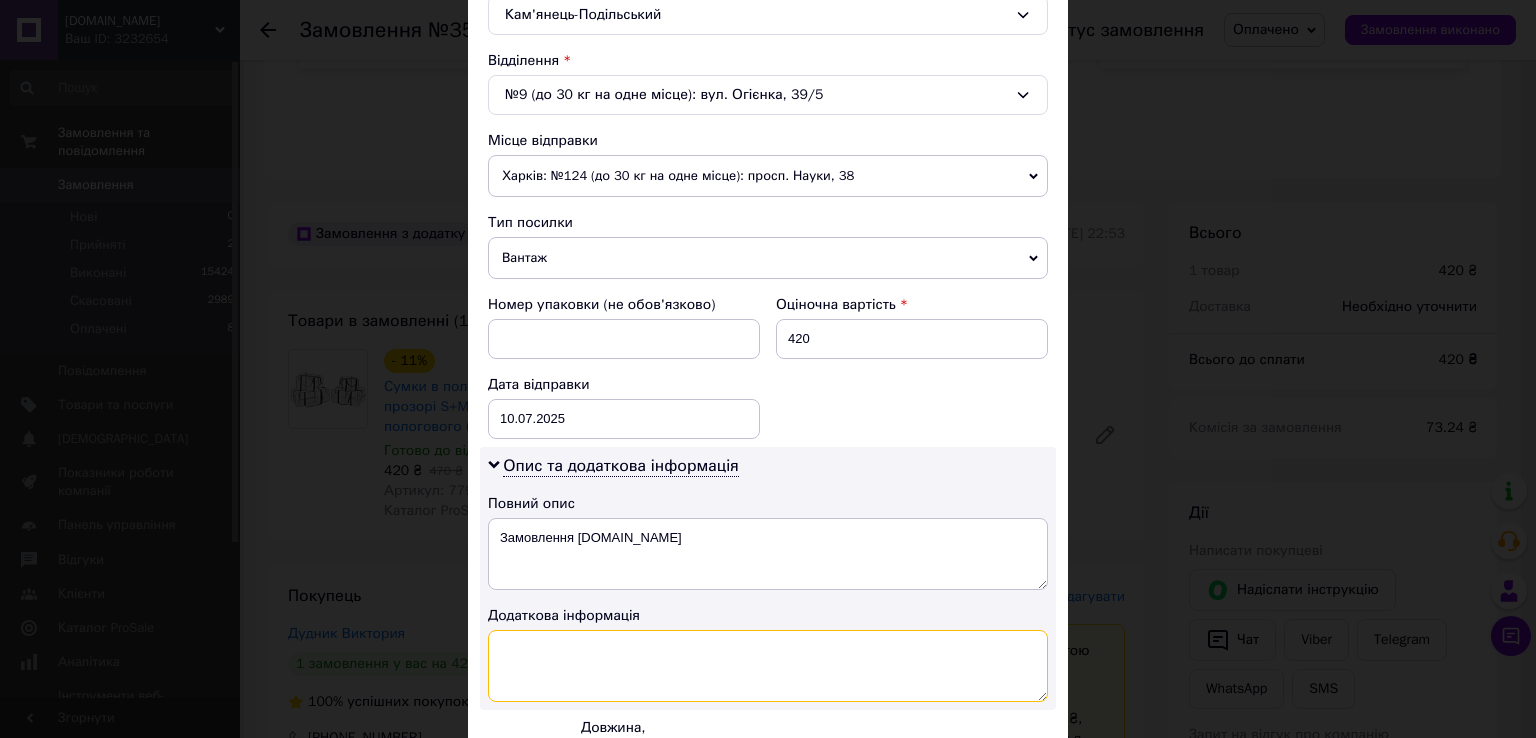 click at bounding box center (768, 666) 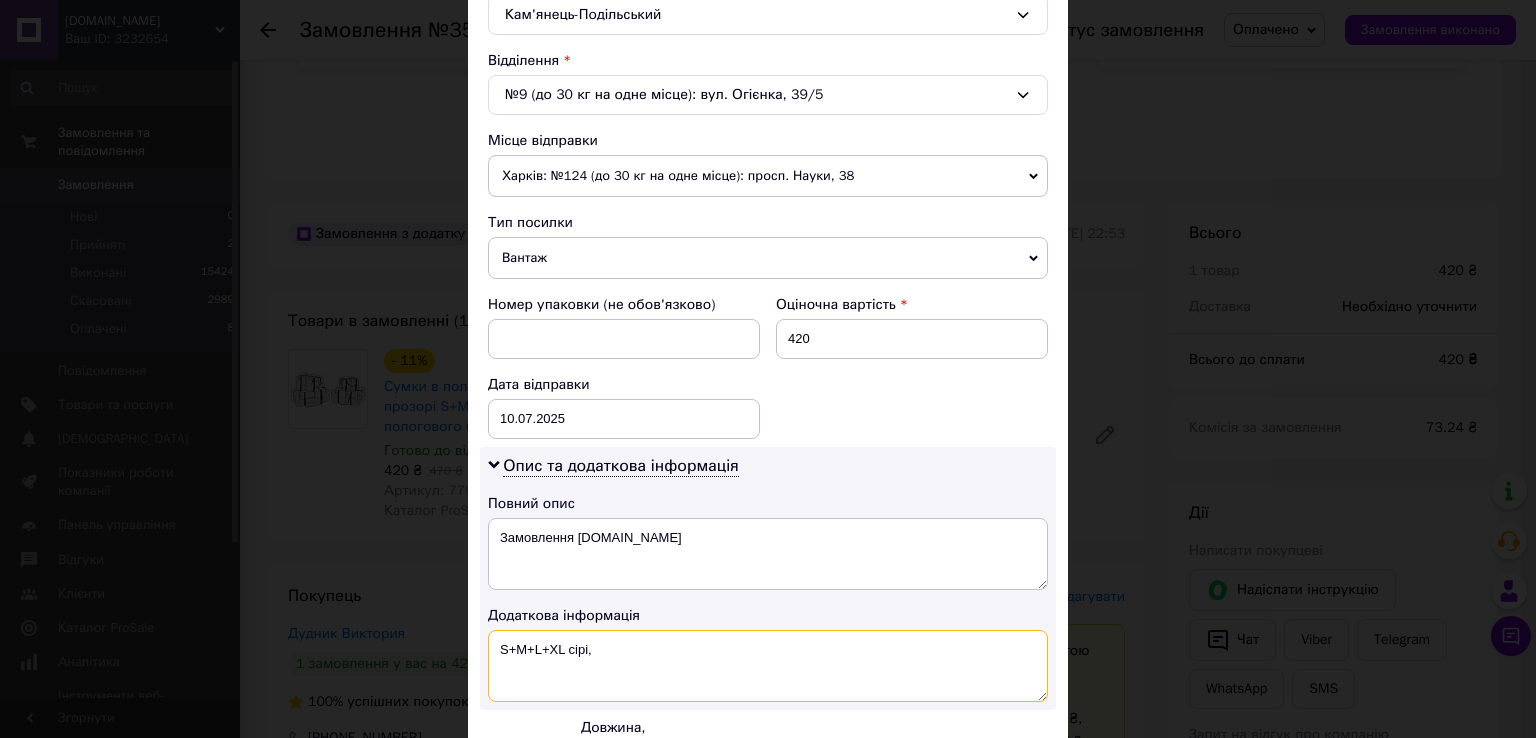 type on "S+M+L+XL сірі" 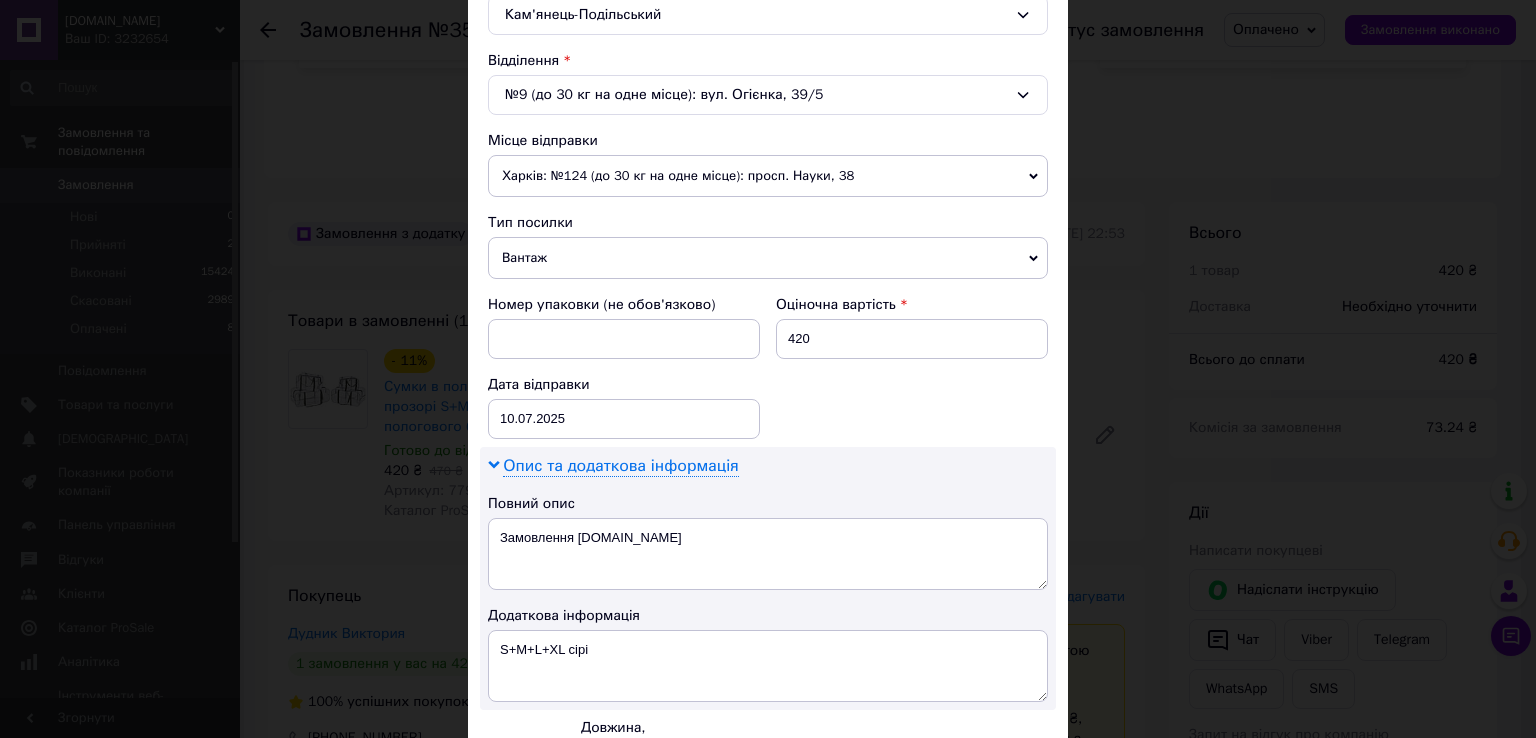 click on "Опис та додаткова інформація" at bounding box center [620, 466] 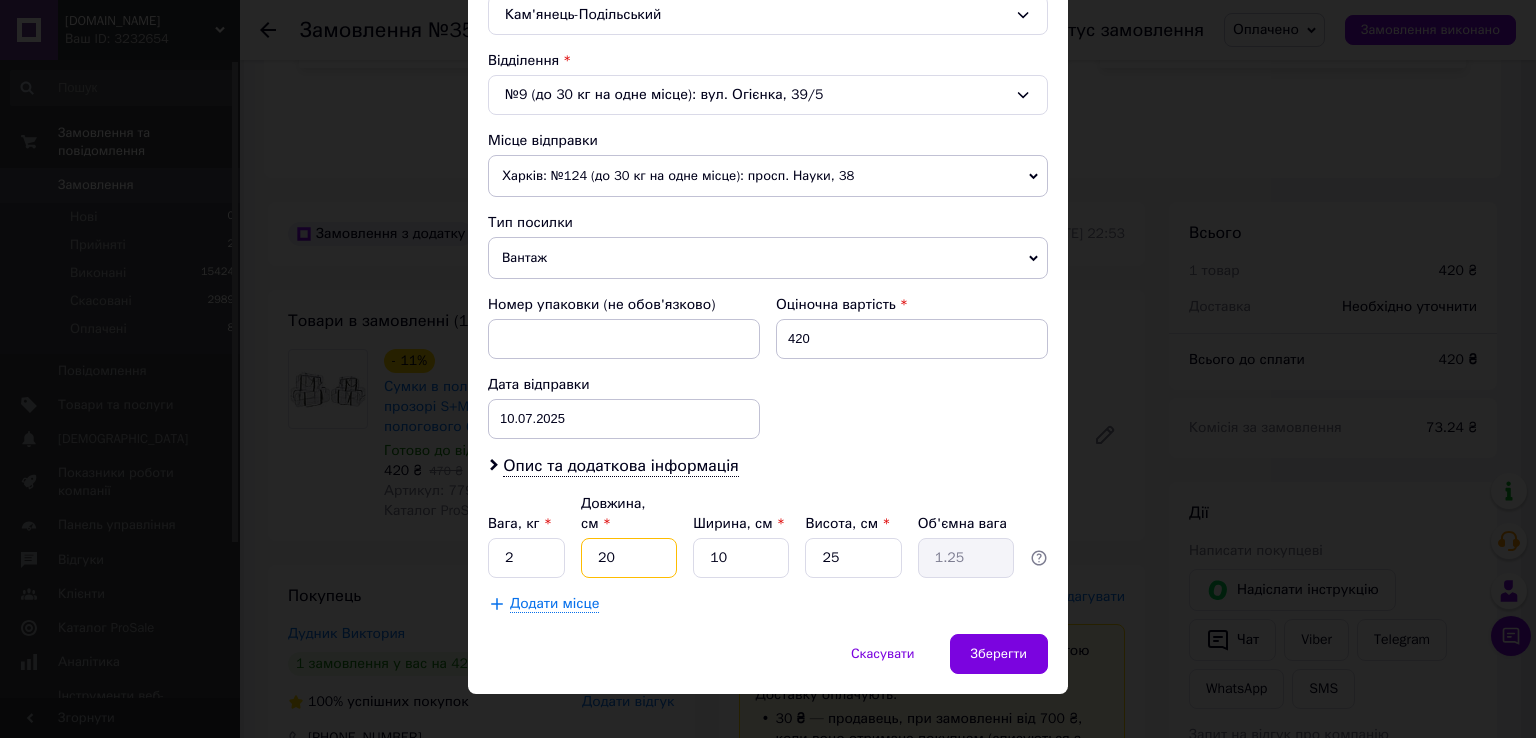 click on "20" at bounding box center [629, 558] 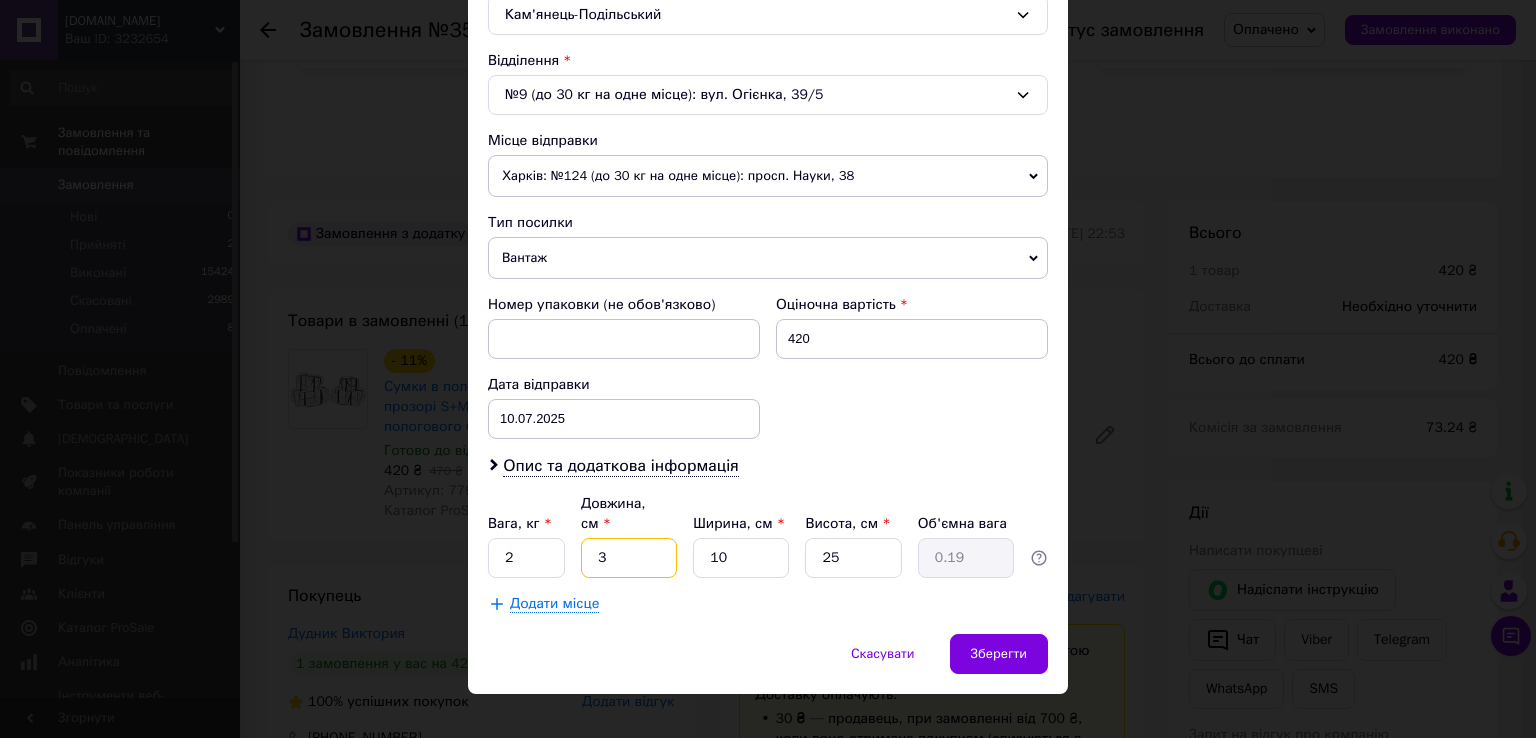 type on "30" 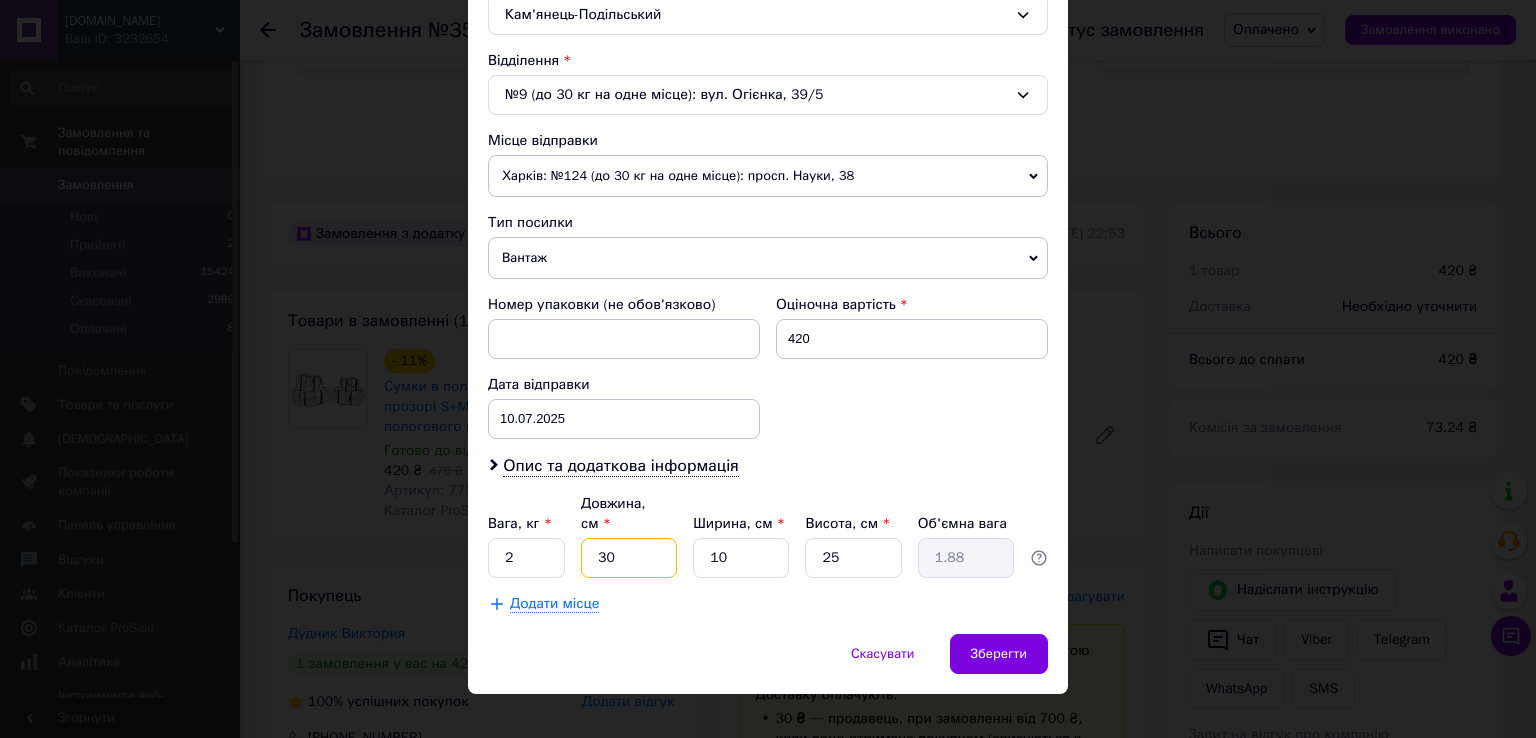 type on "30" 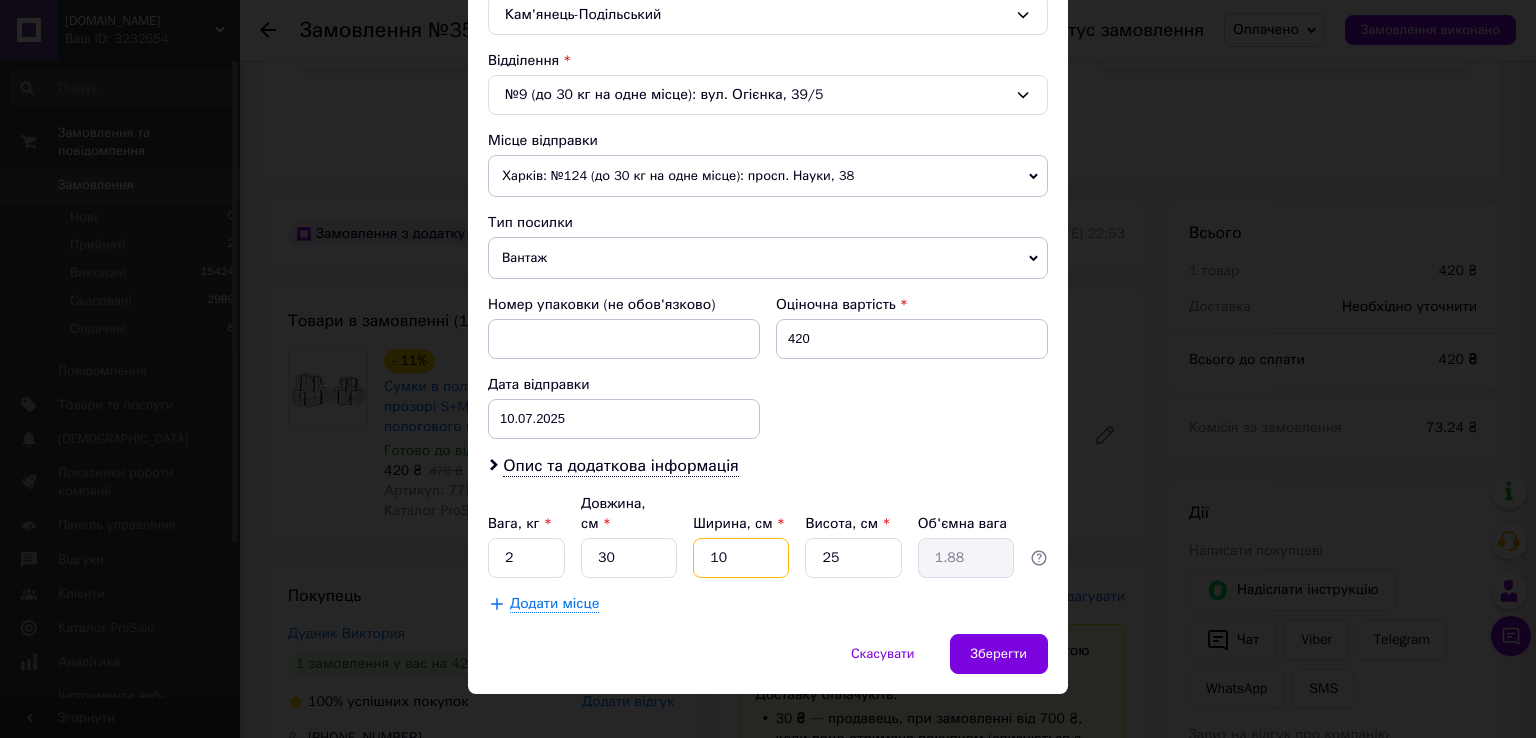 click on "10" at bounding box center (741, 558) 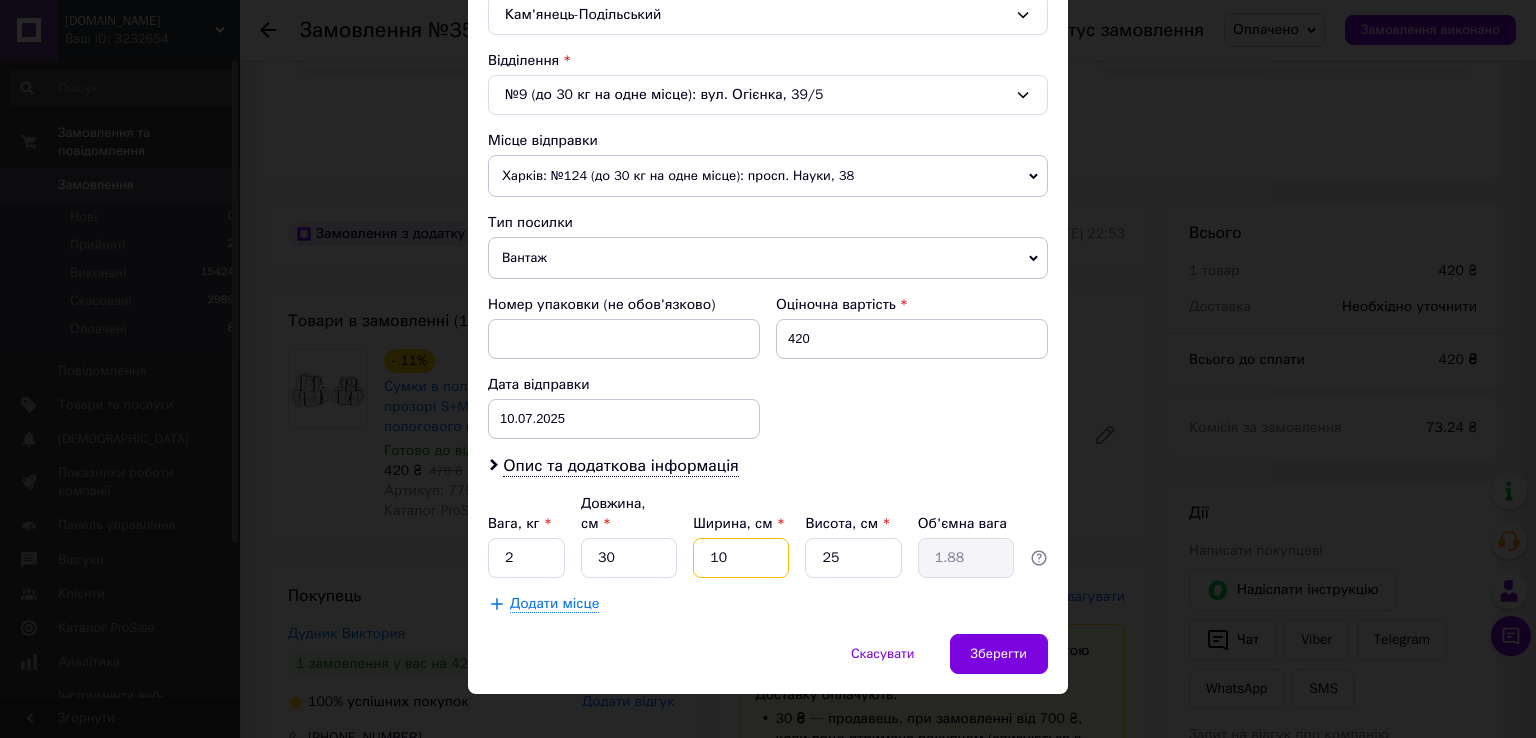 type on "1" 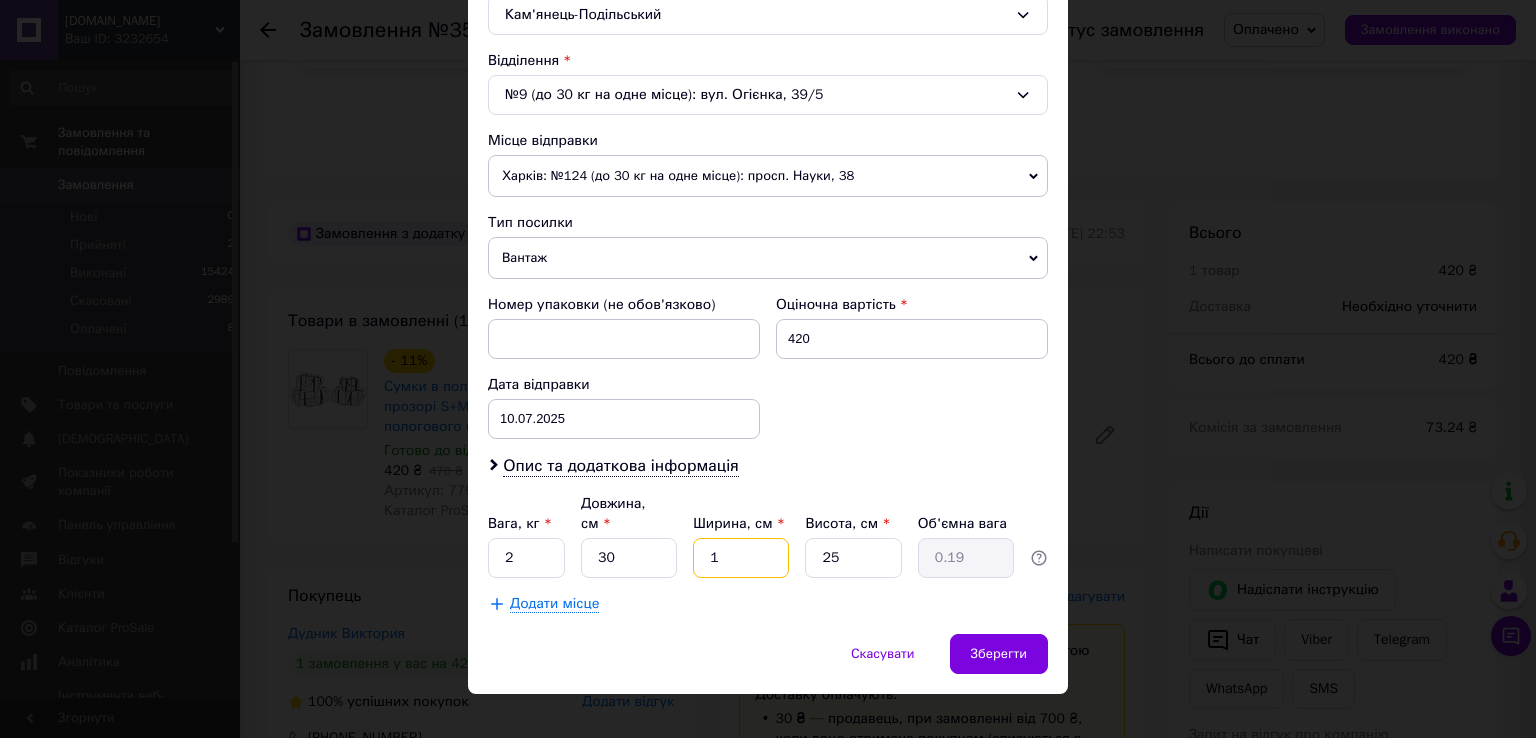 type 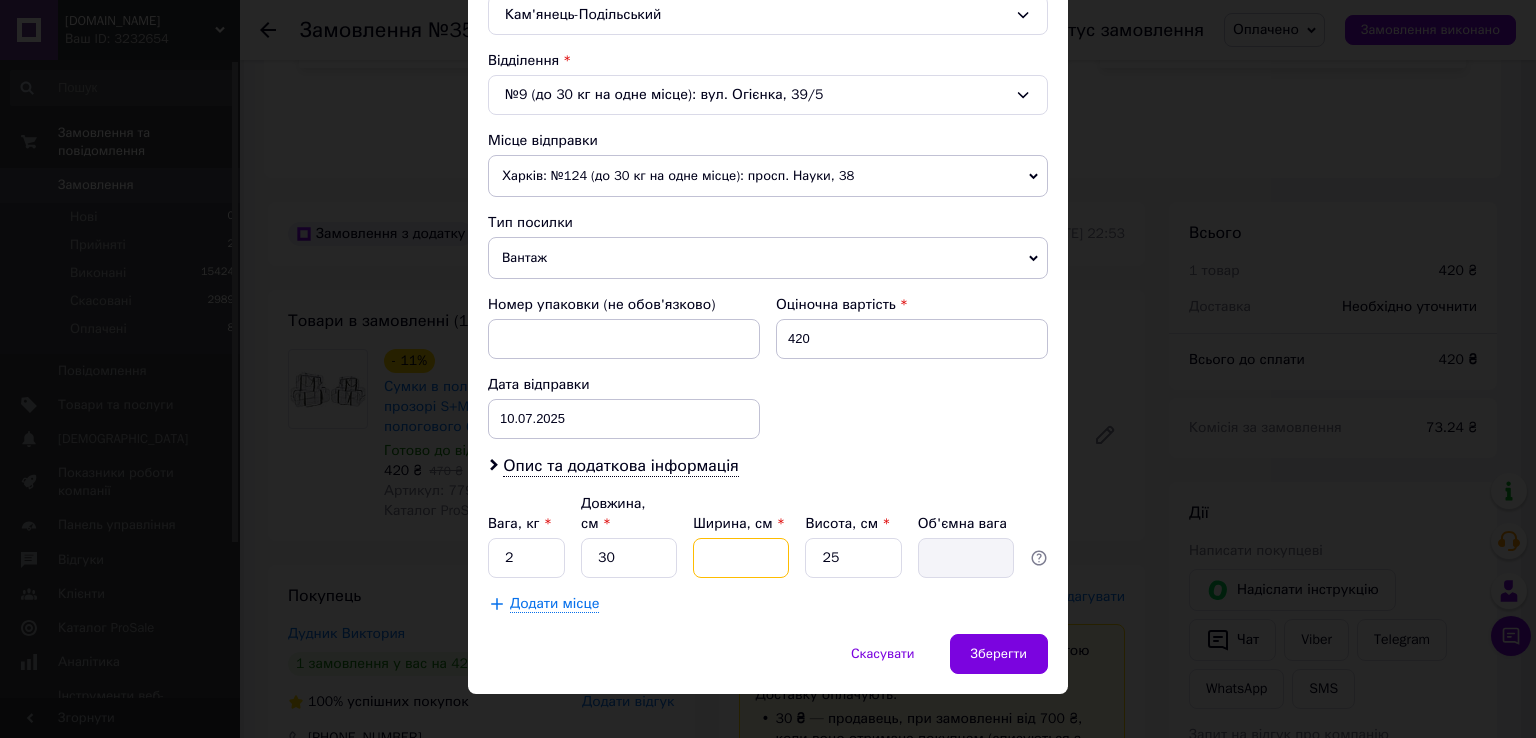 type on "3" 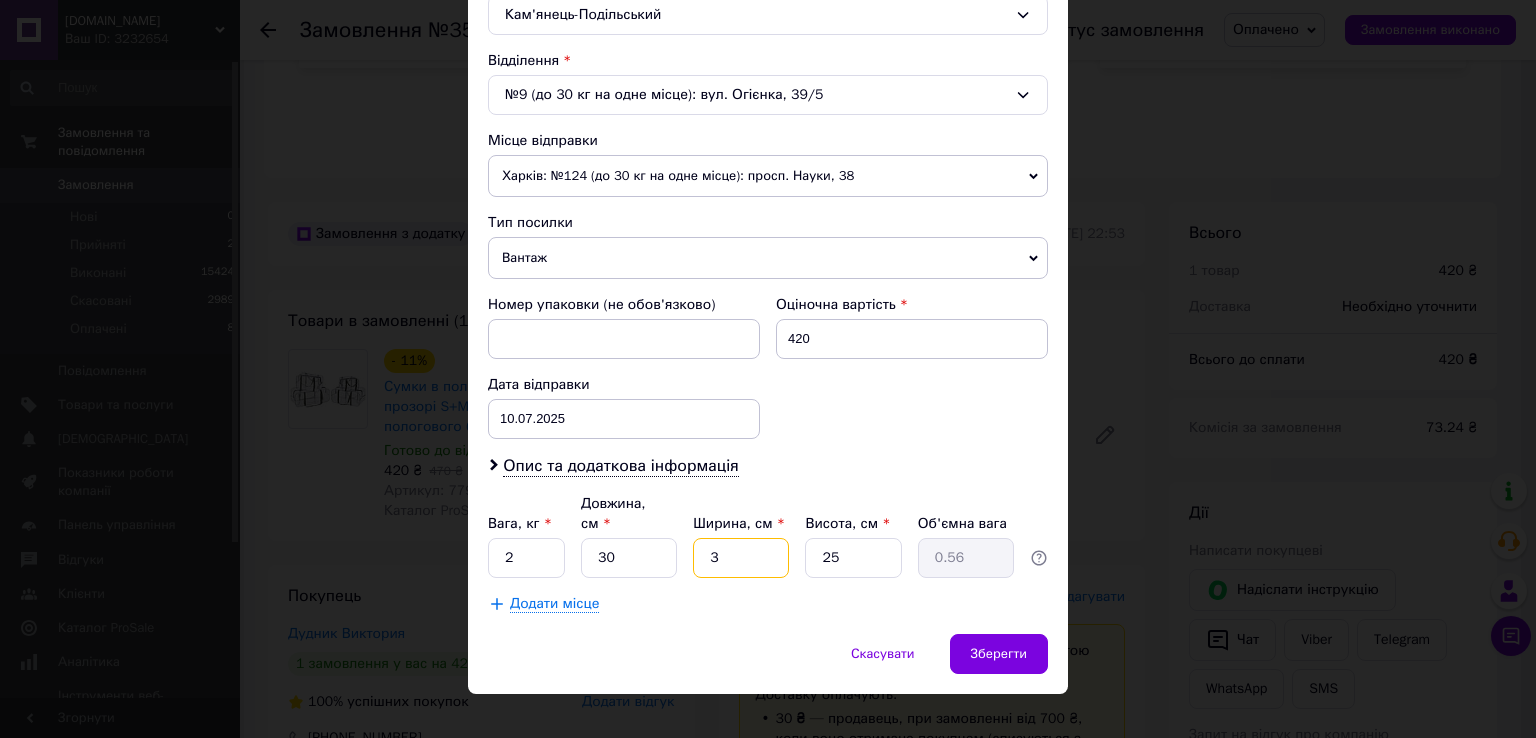 type on "30" 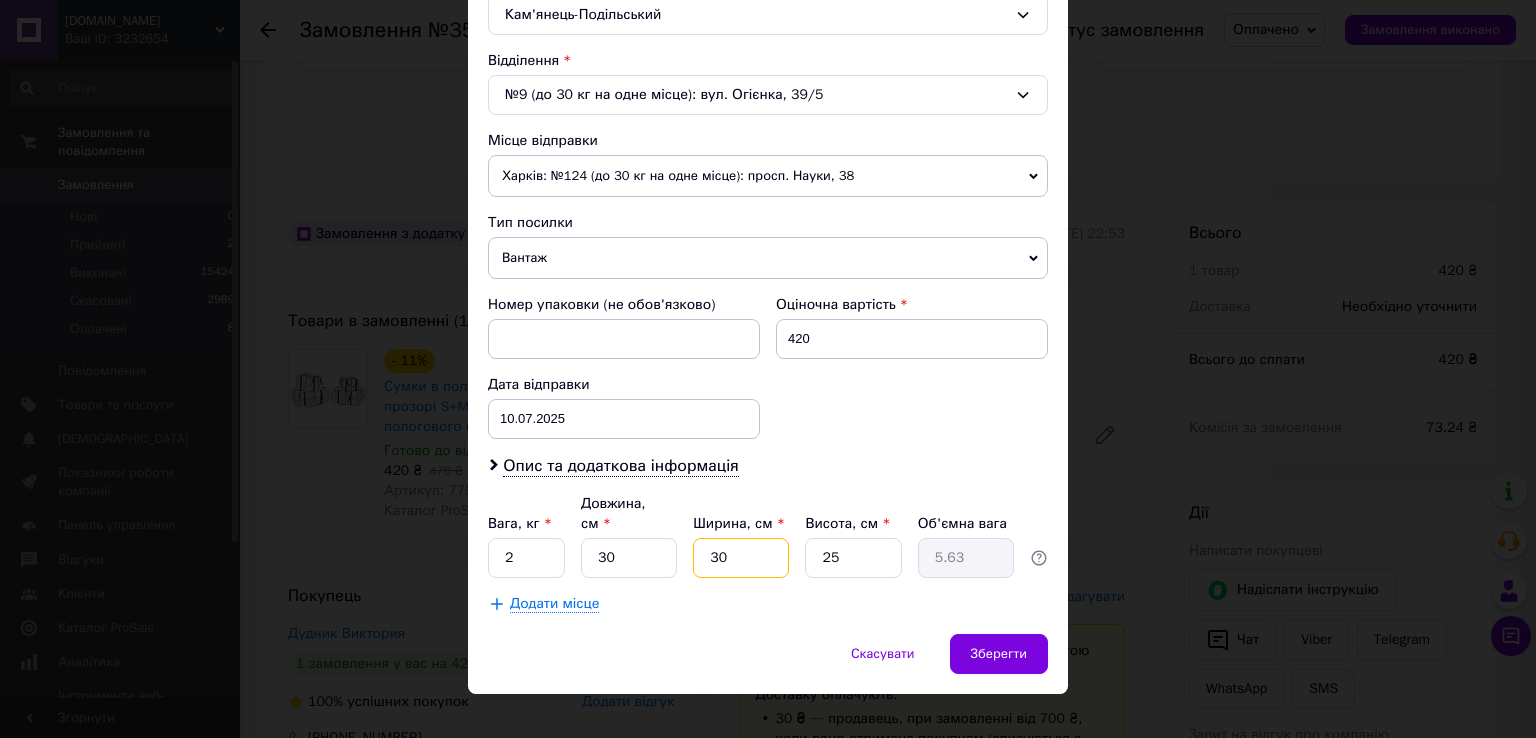 type on "30" 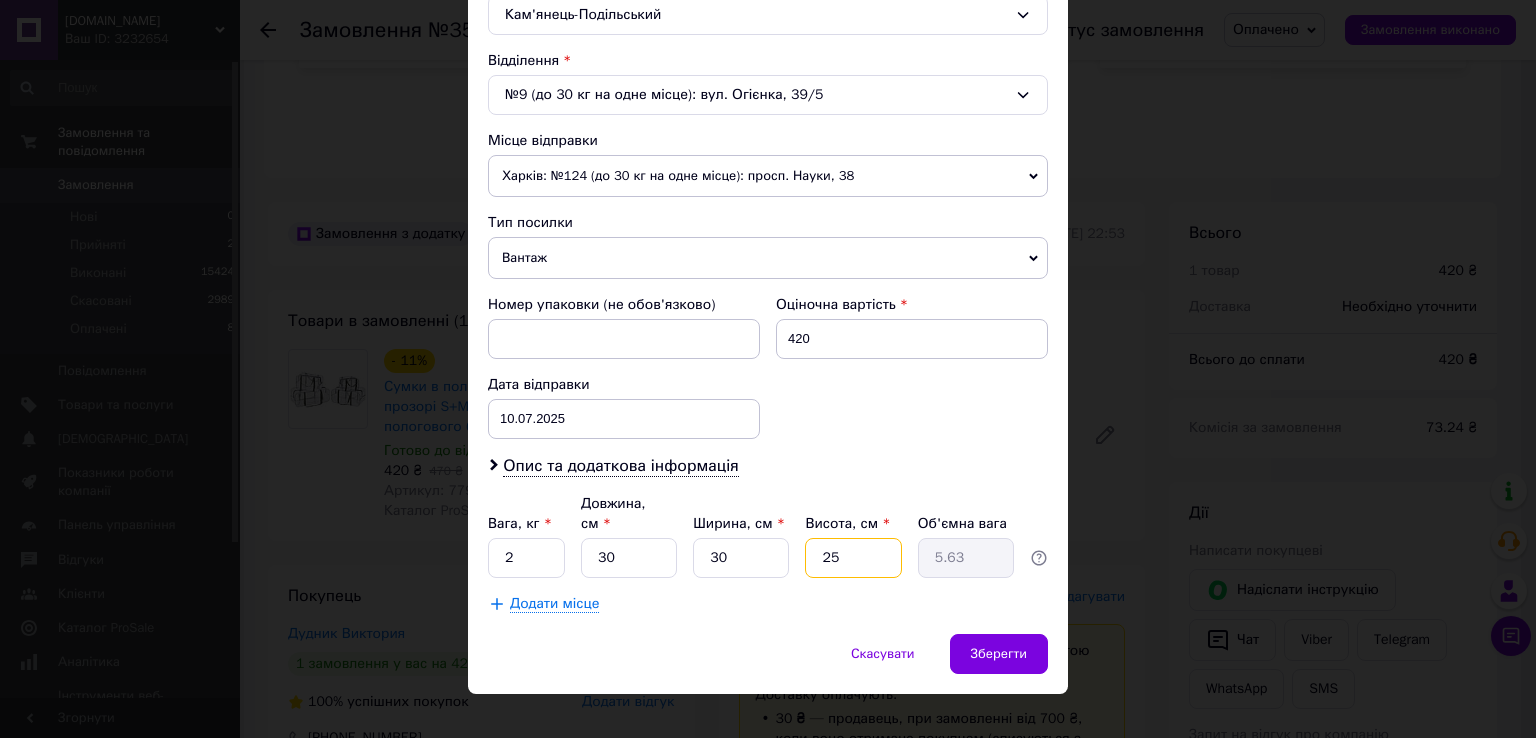 click on "25" at bounding box center [853, 558] 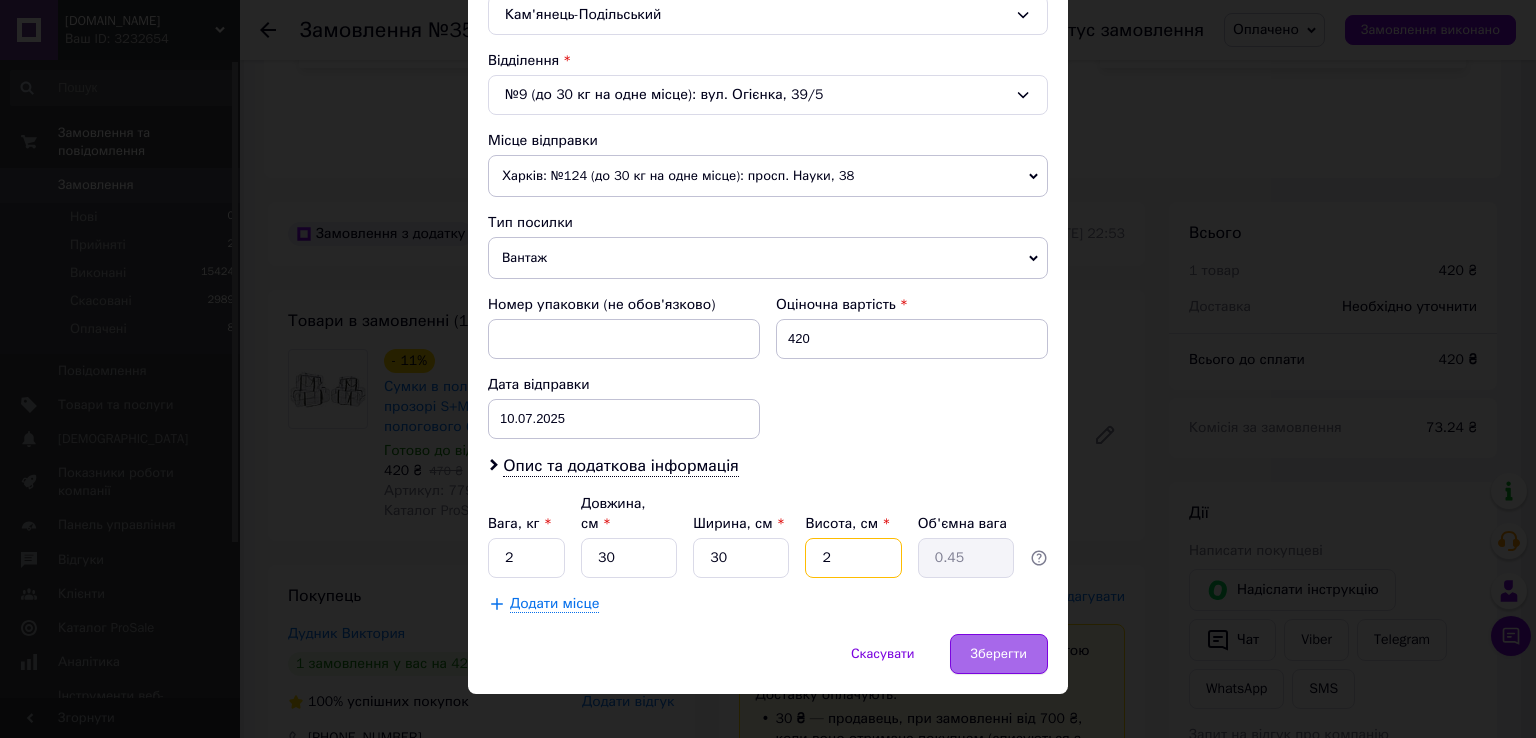 type on "2" 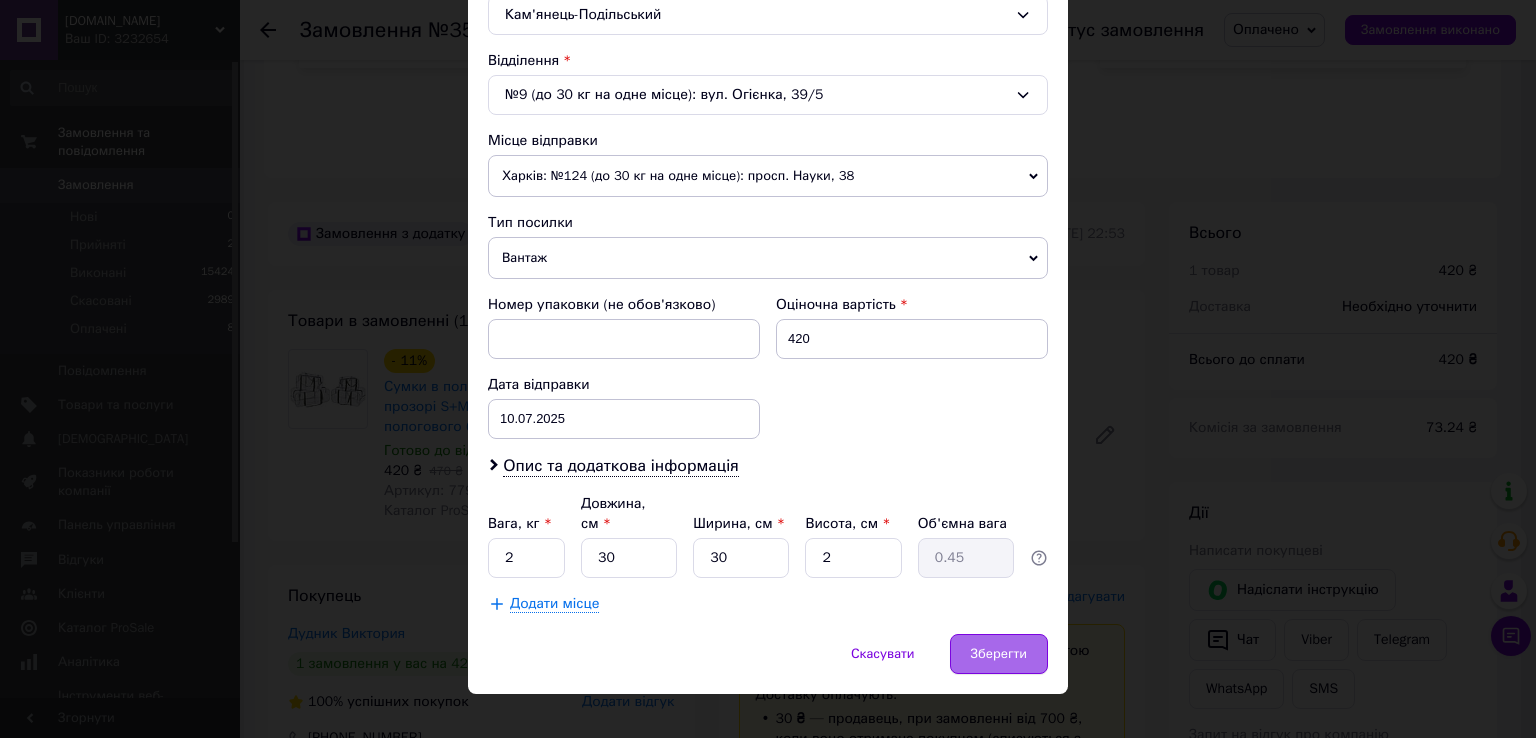 click on "Зберегти" at bounding box center (999, 654) 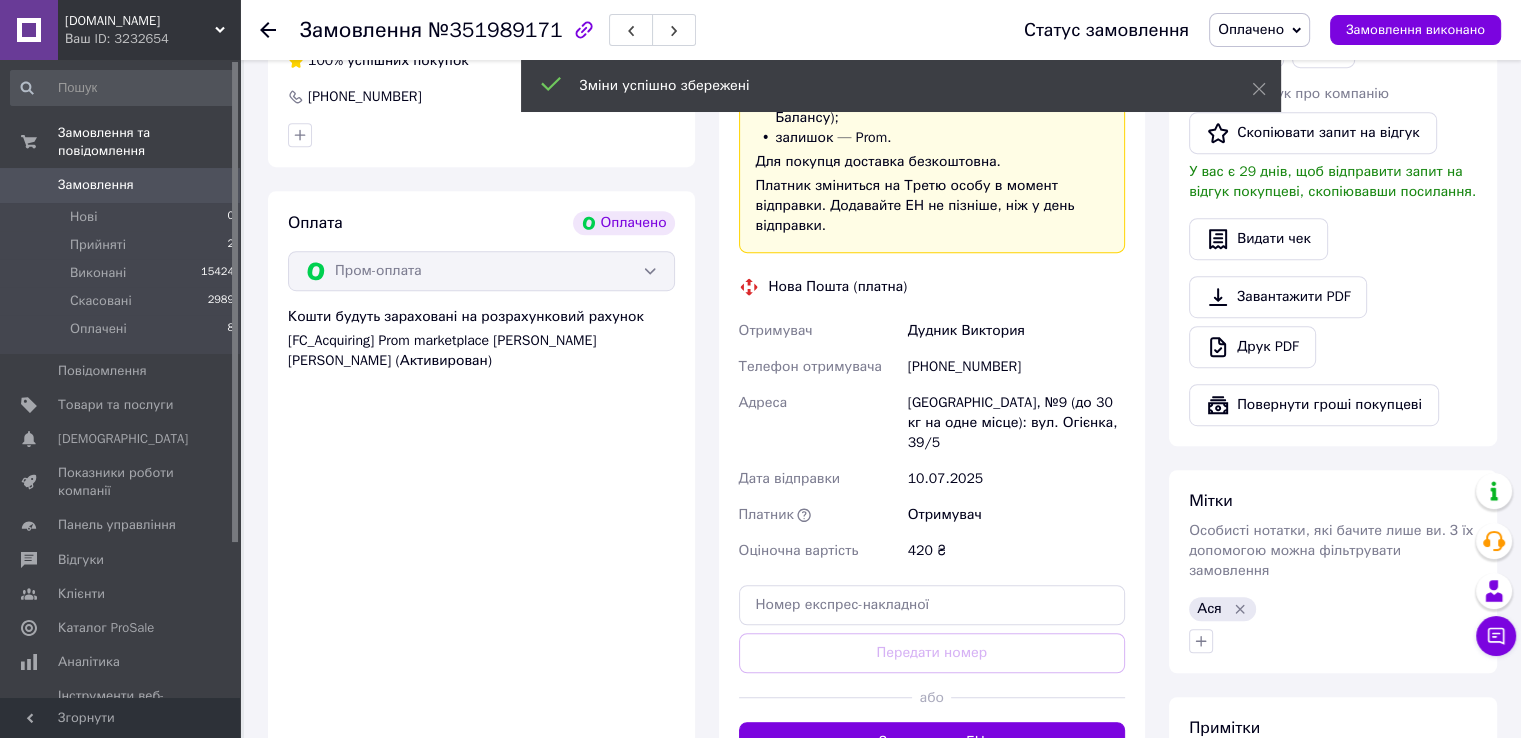 scroll, scrollTop: 1119, scrollLeft: 0, axis: vertical 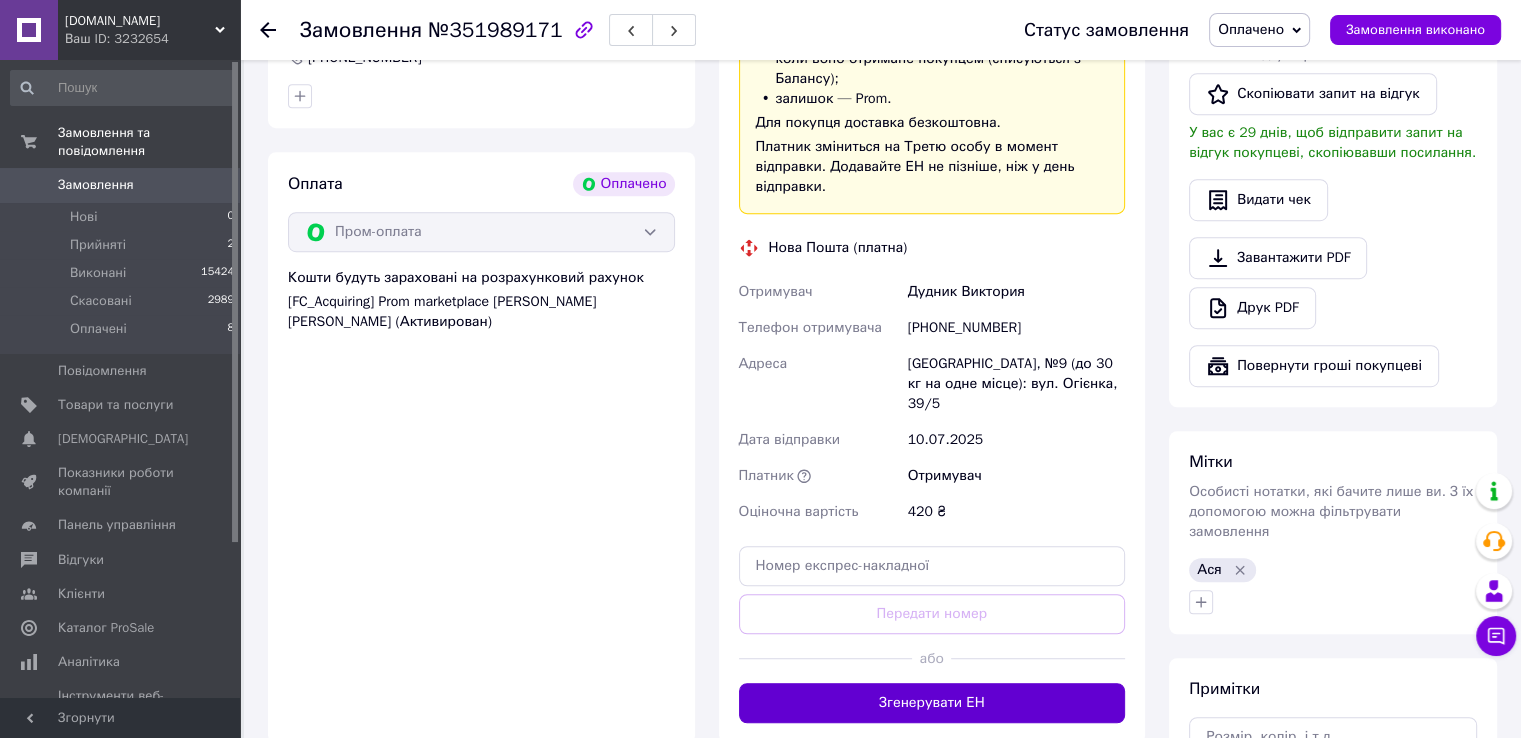 click on "Згенерувати ЕН" at bounding box center [932, 703] 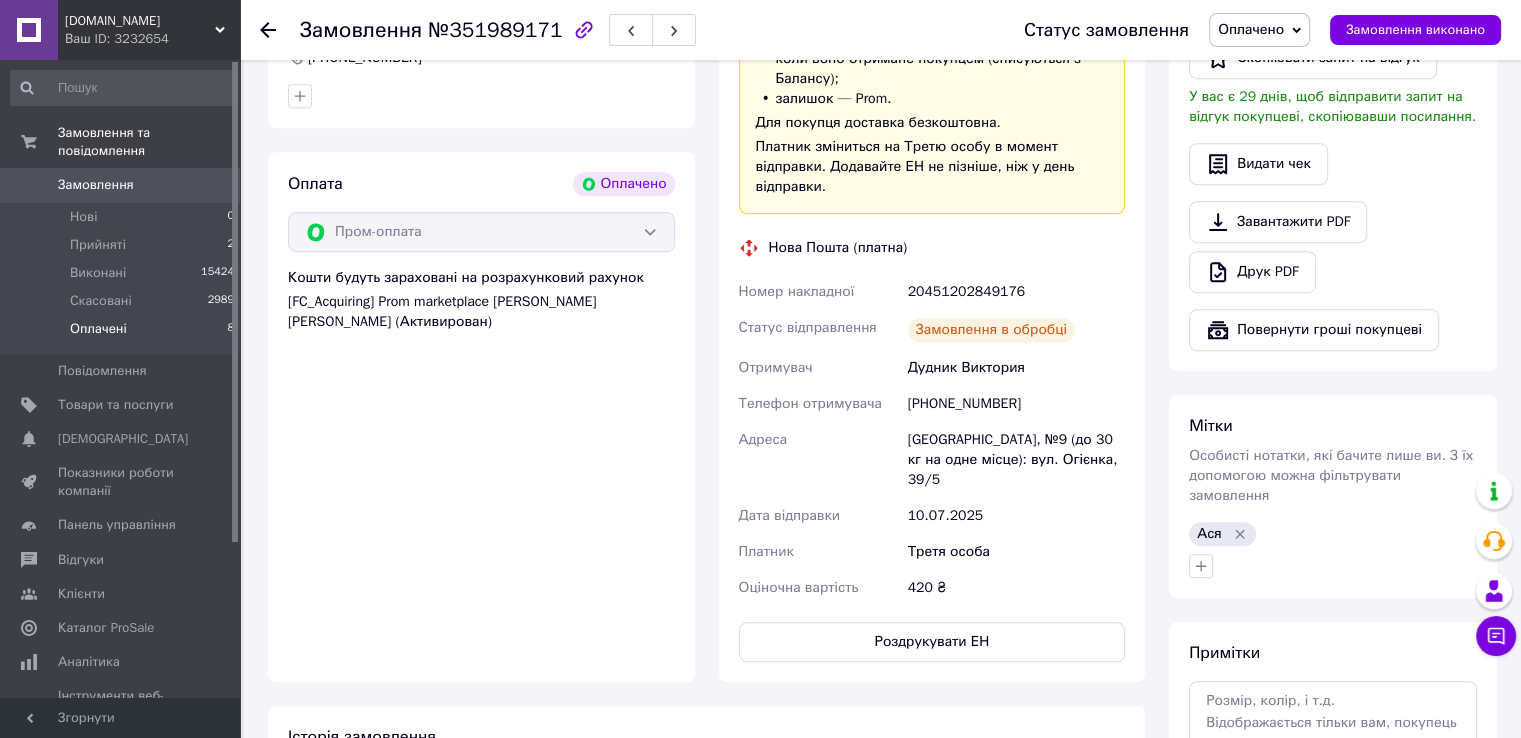 click on "Оплачені 8" at bounding box center (123, 334) 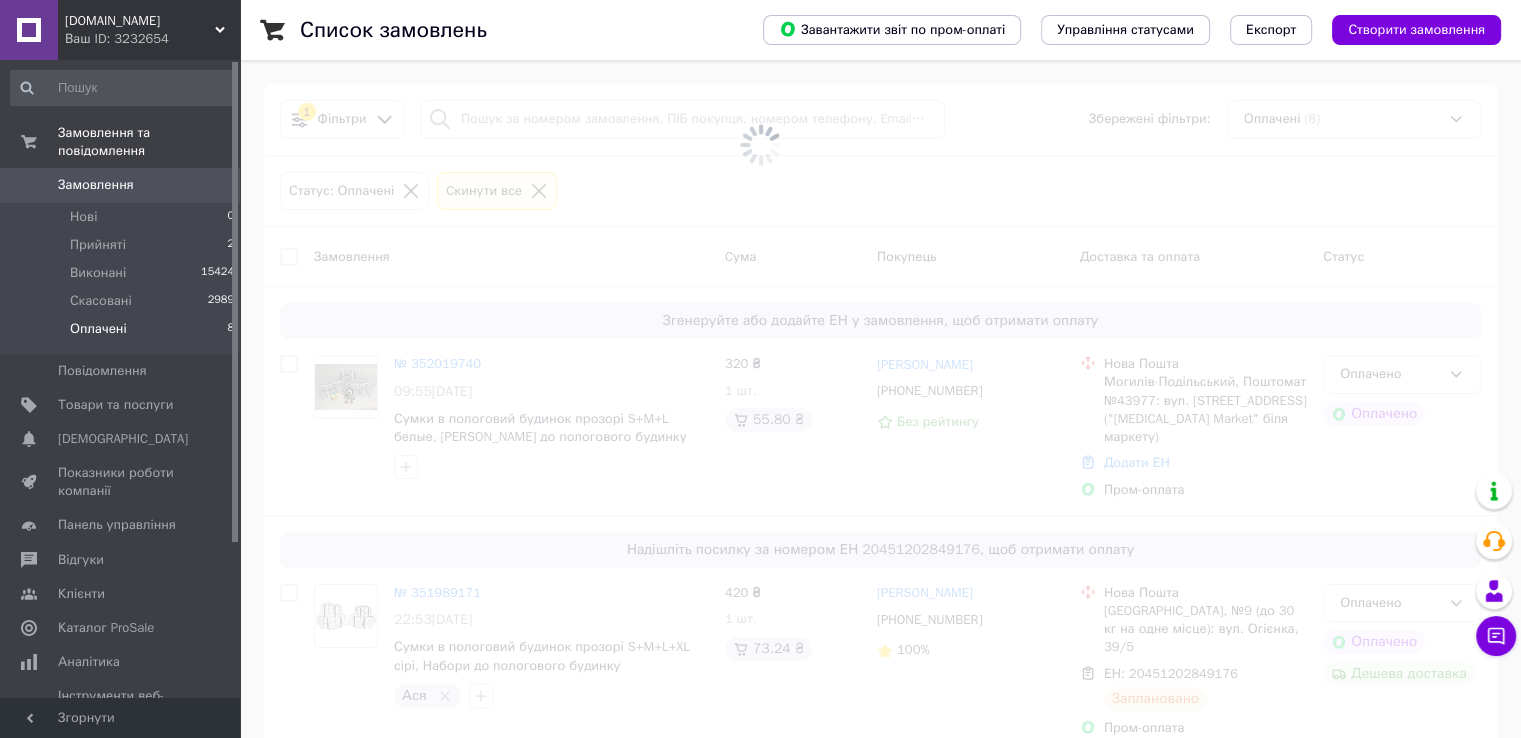 click at bounding box center (760, 144) 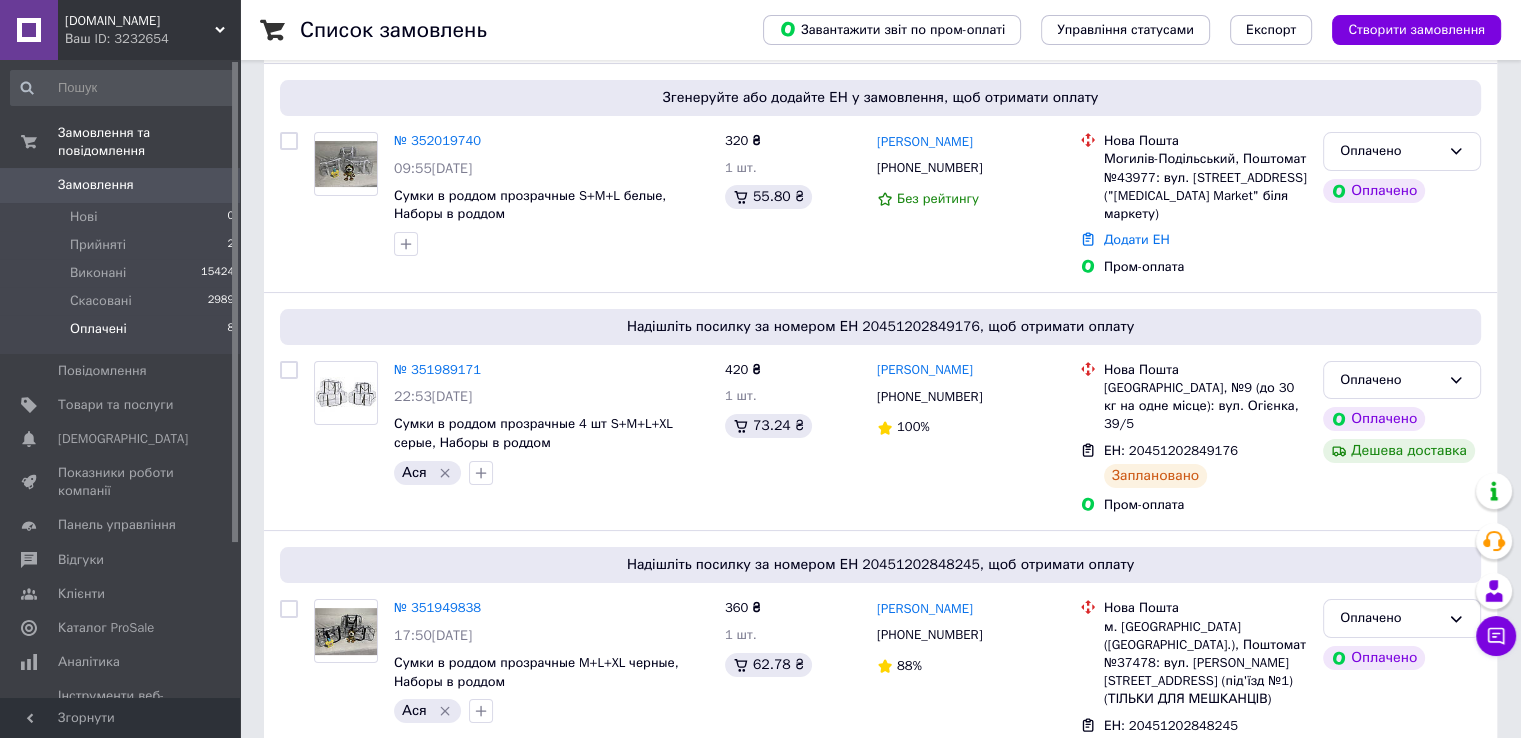 scroll, scrollTop: 240, scrollLeft: 0, axis: vertical 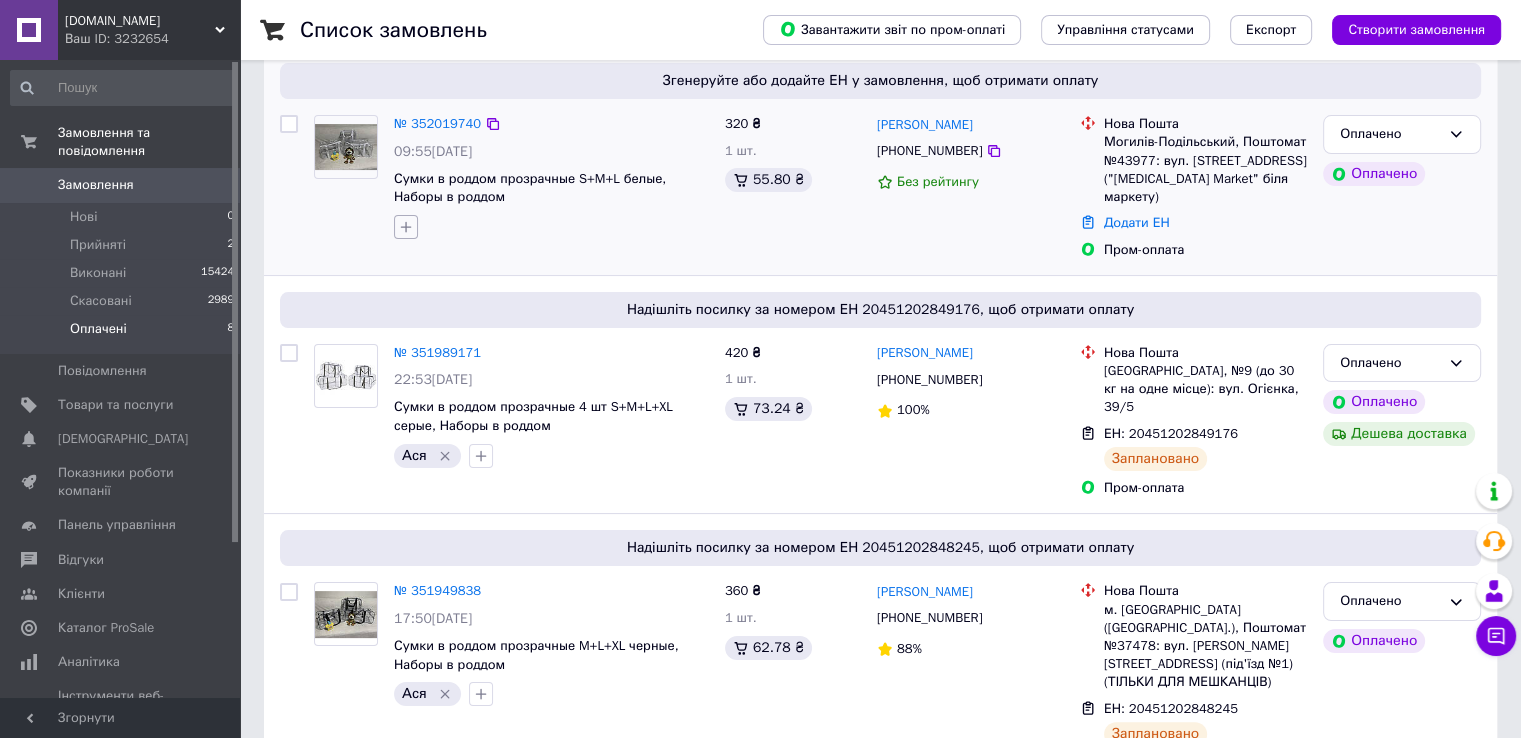 click at bounding box center [406, 227] 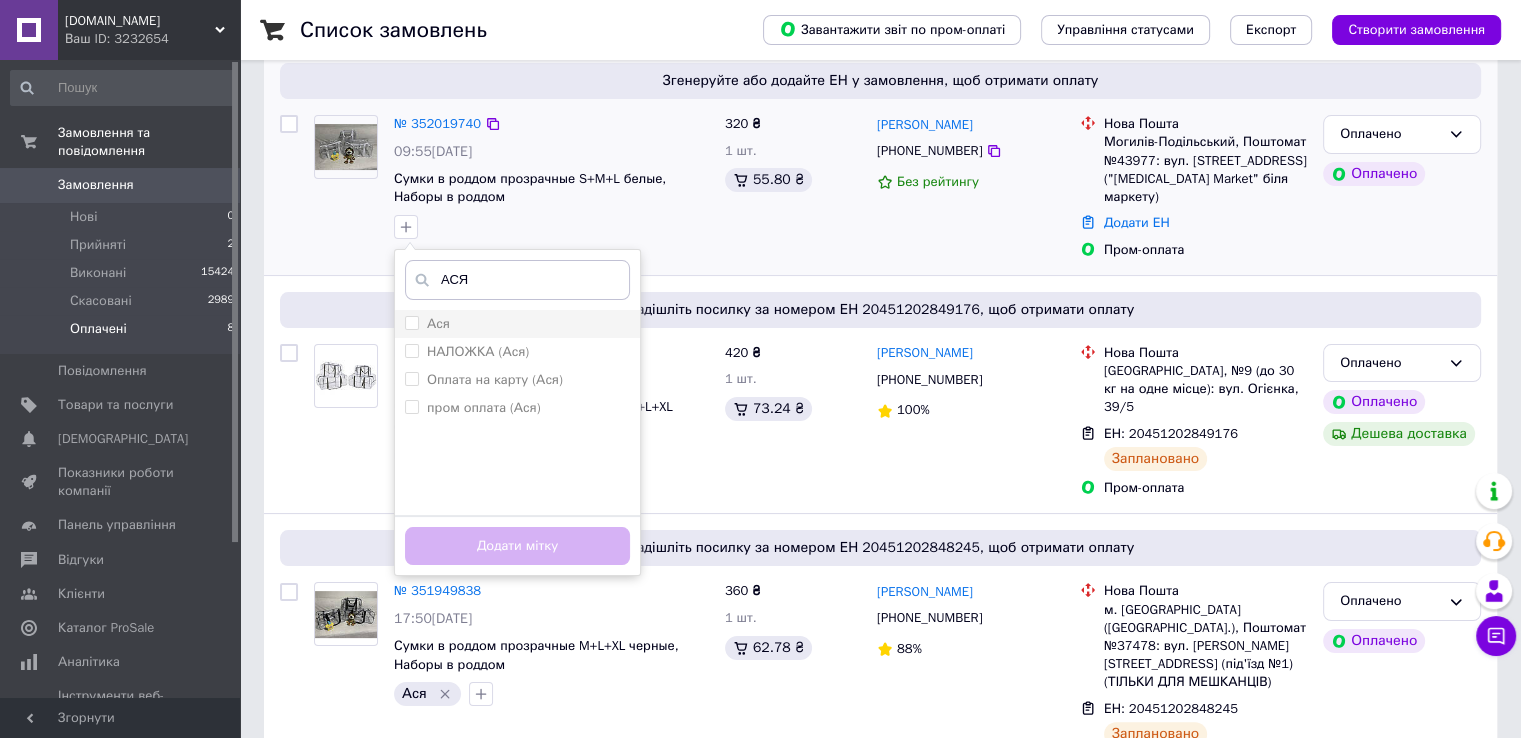 type on "АСЯ" 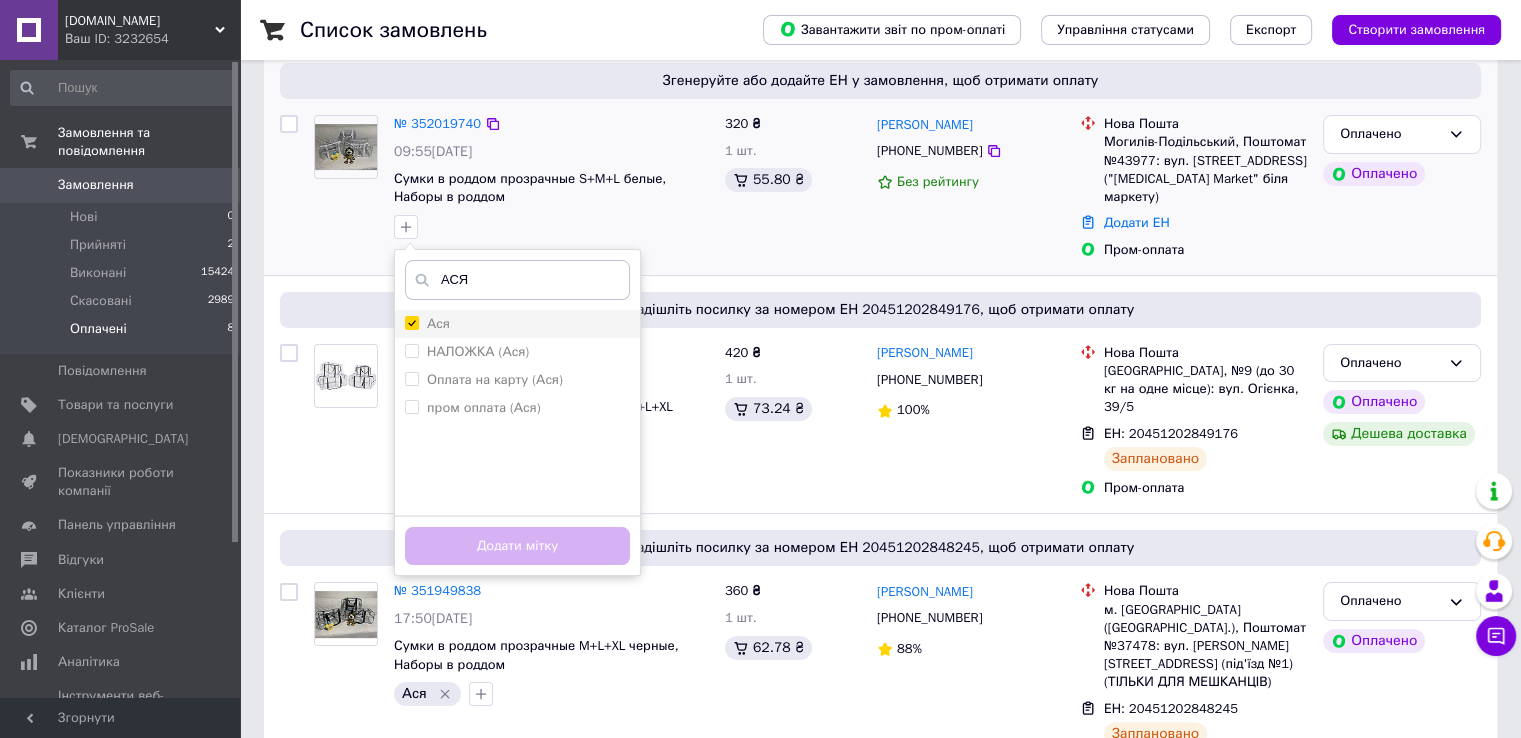 checkbox on "true" 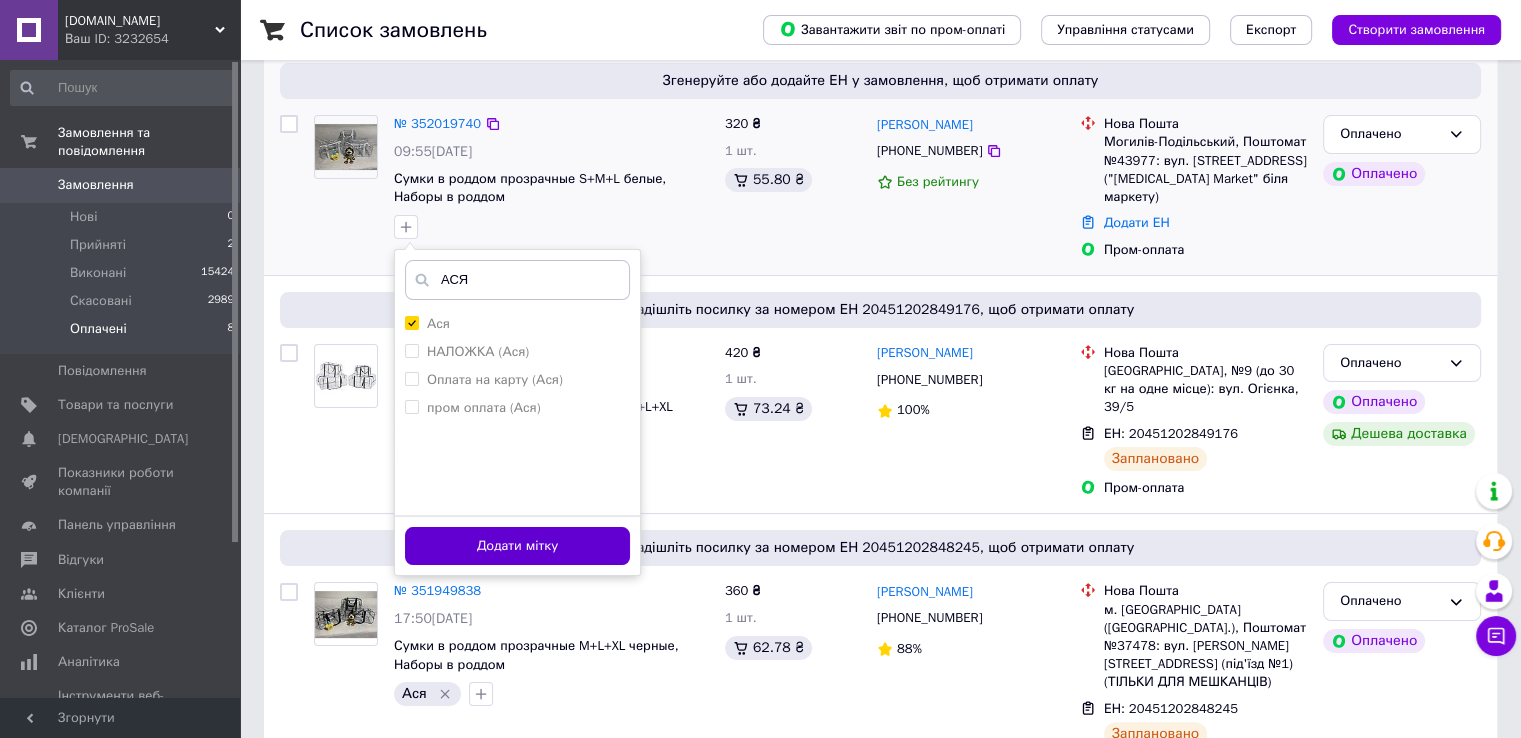 click on "Додати мітку" at bounding box center (517, 546) 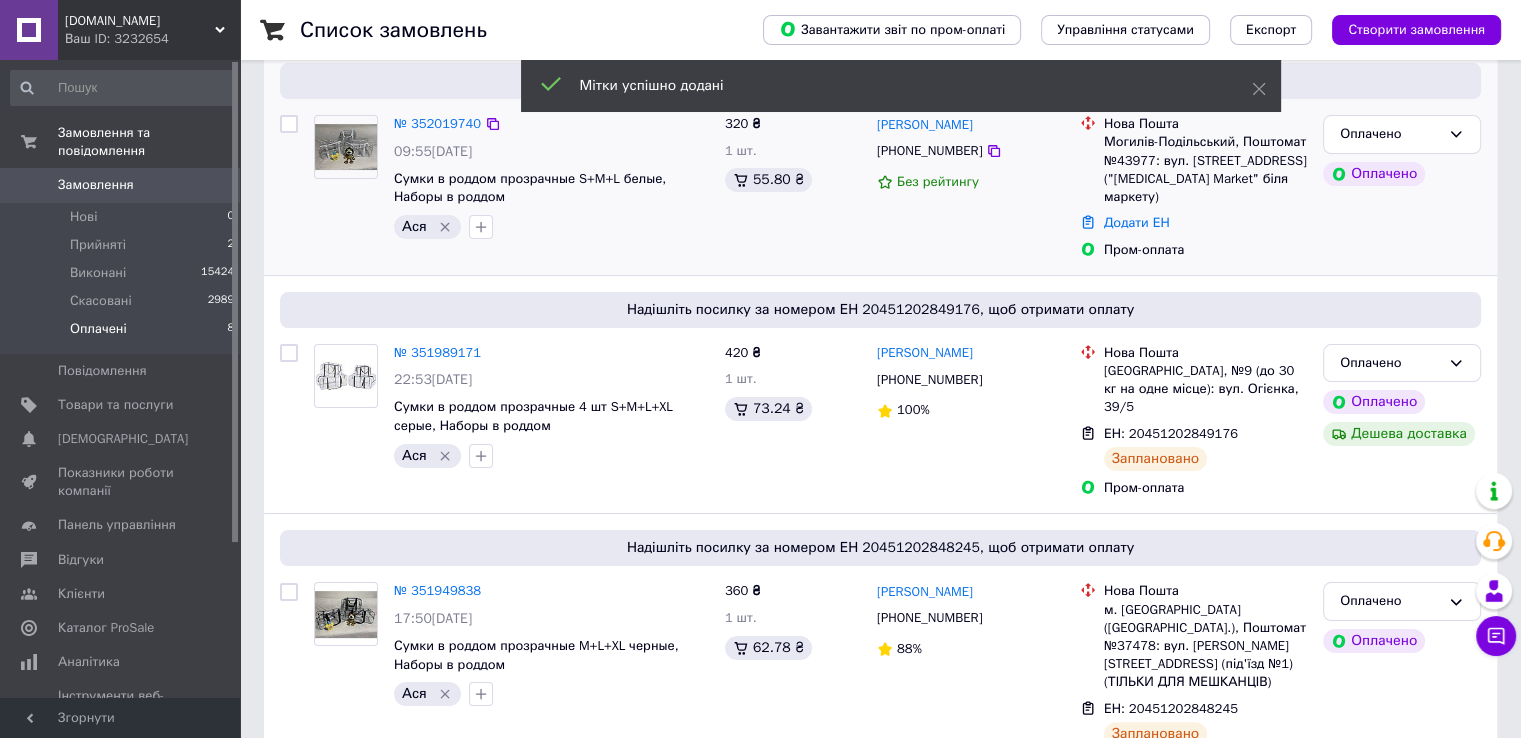 click on "№ 352019740 09:55[DATE] Сумки в роддом прозрачные S+M+L белые, [PERSON_NAME] в роддом Ася" at bounding box center (551, 177) 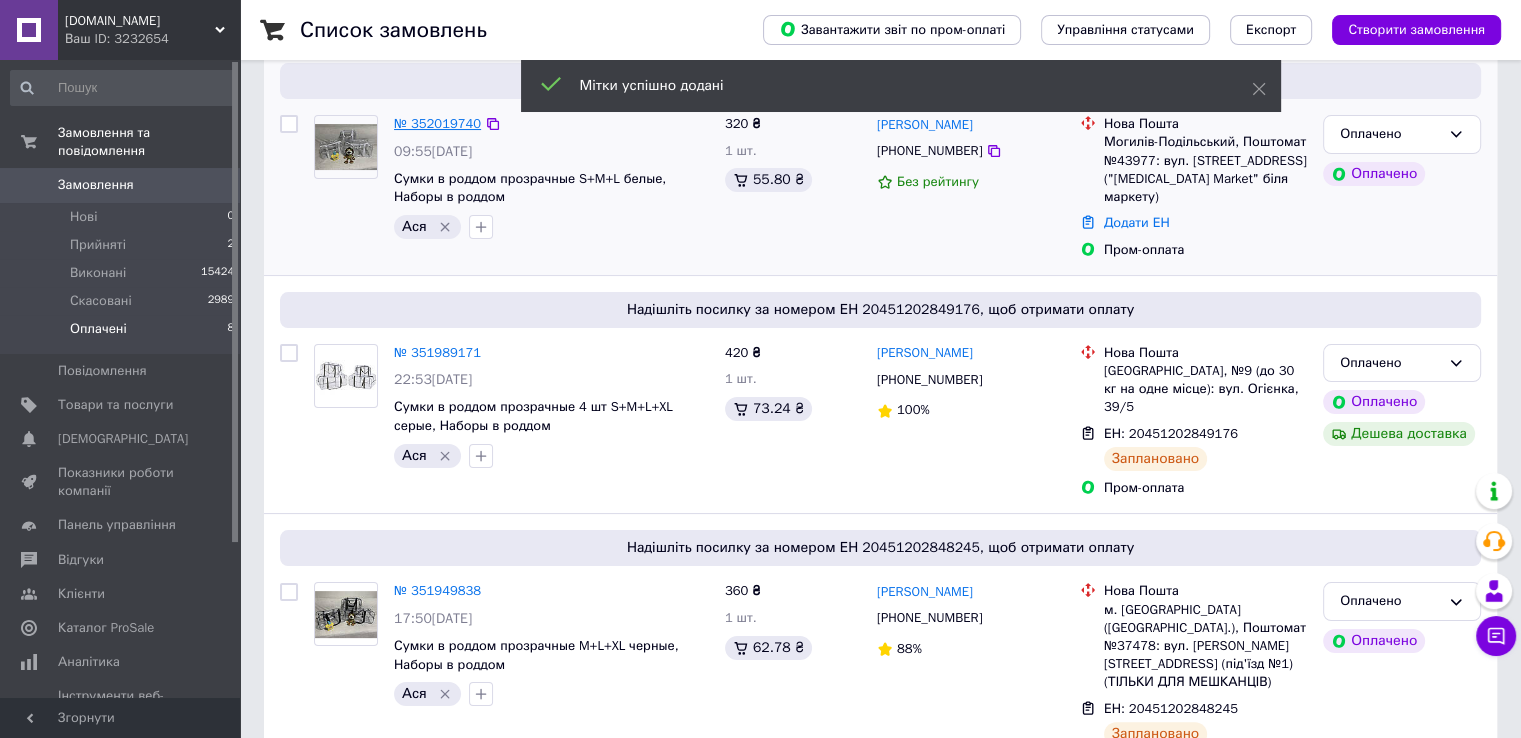 click on "№ 352019740" at bounding box center [437, 123] 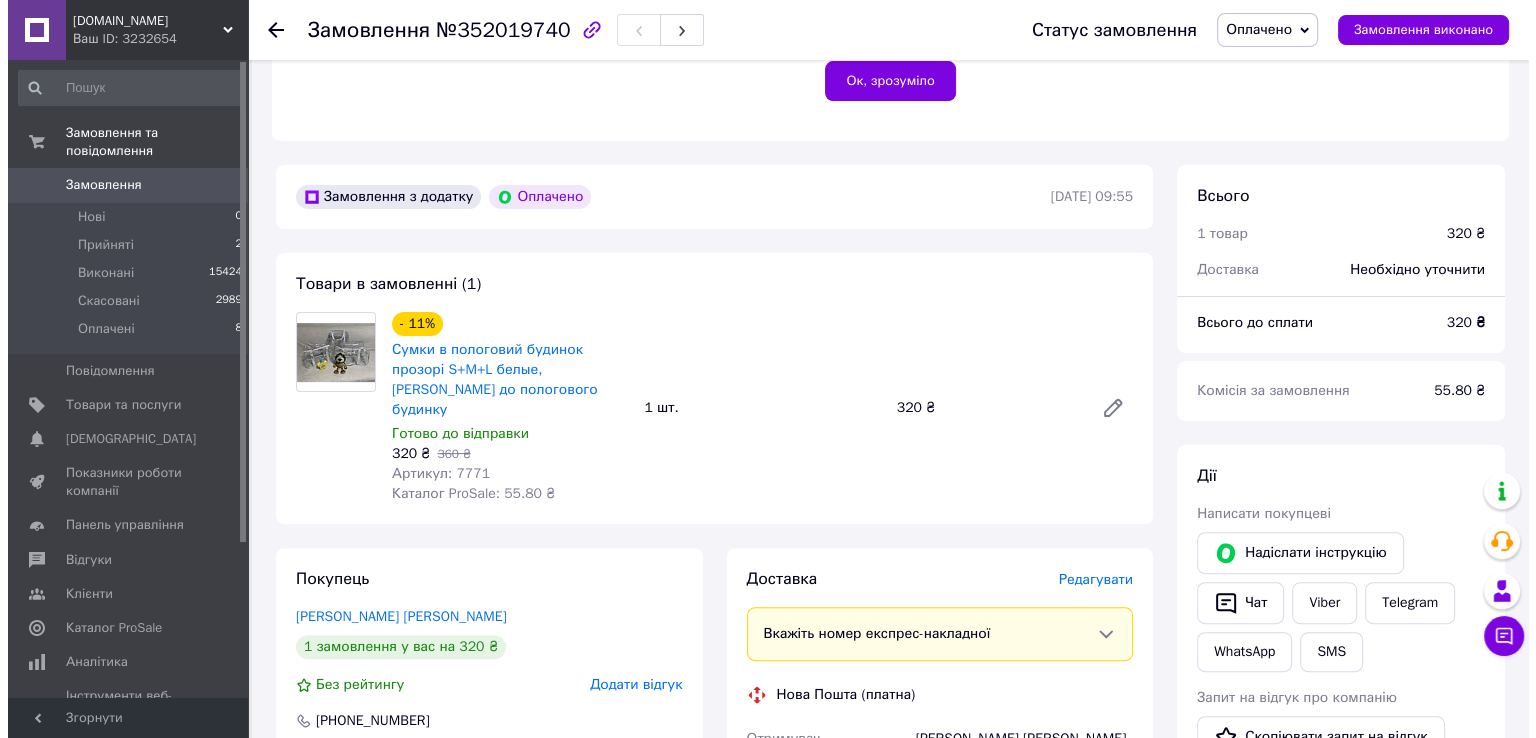 scroll, scrollTop: 560, scrollLeft: 0, axis: vertical 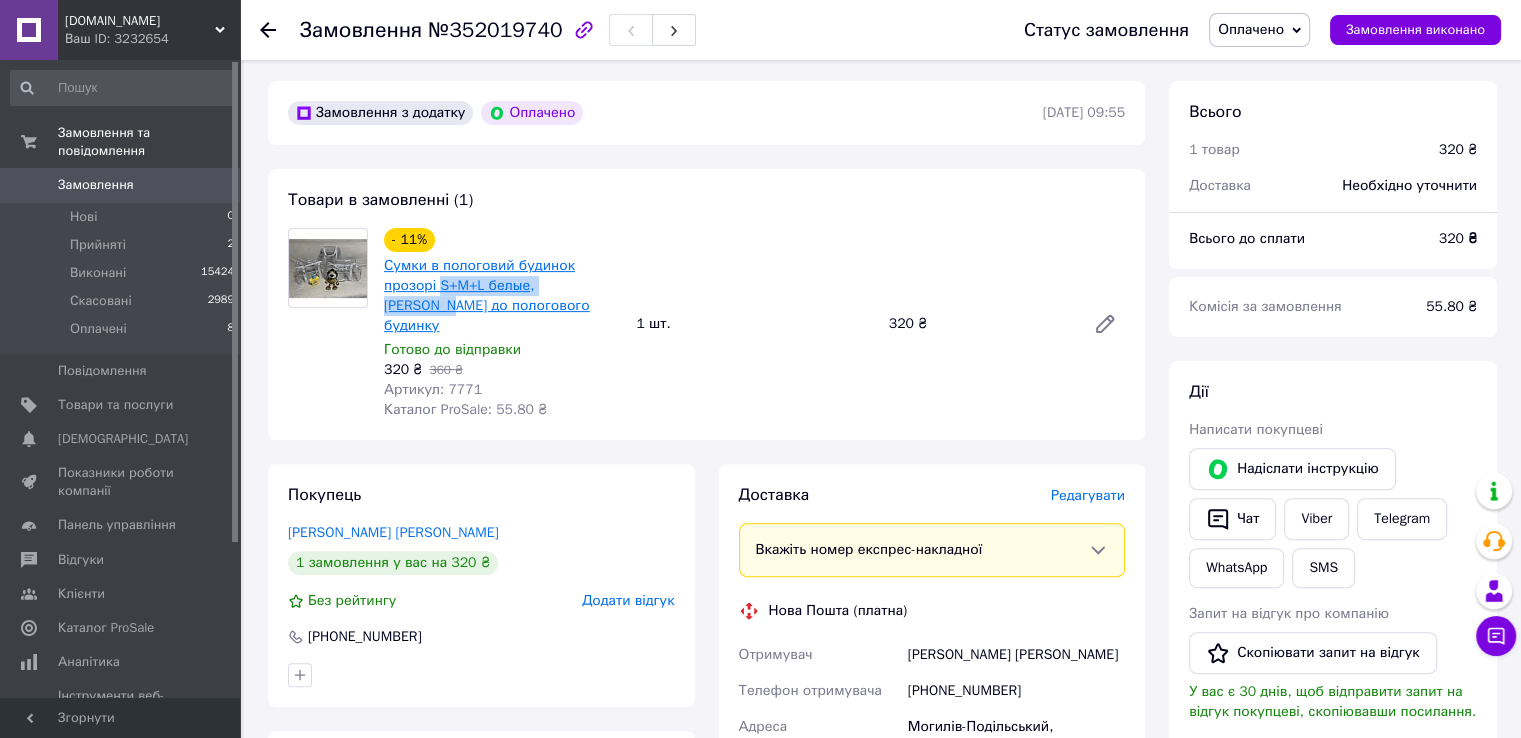 drag, startPoint x: 620, startPoint y: 285, endPoint x: 439, endPoint y: 288, distance: 181.02486 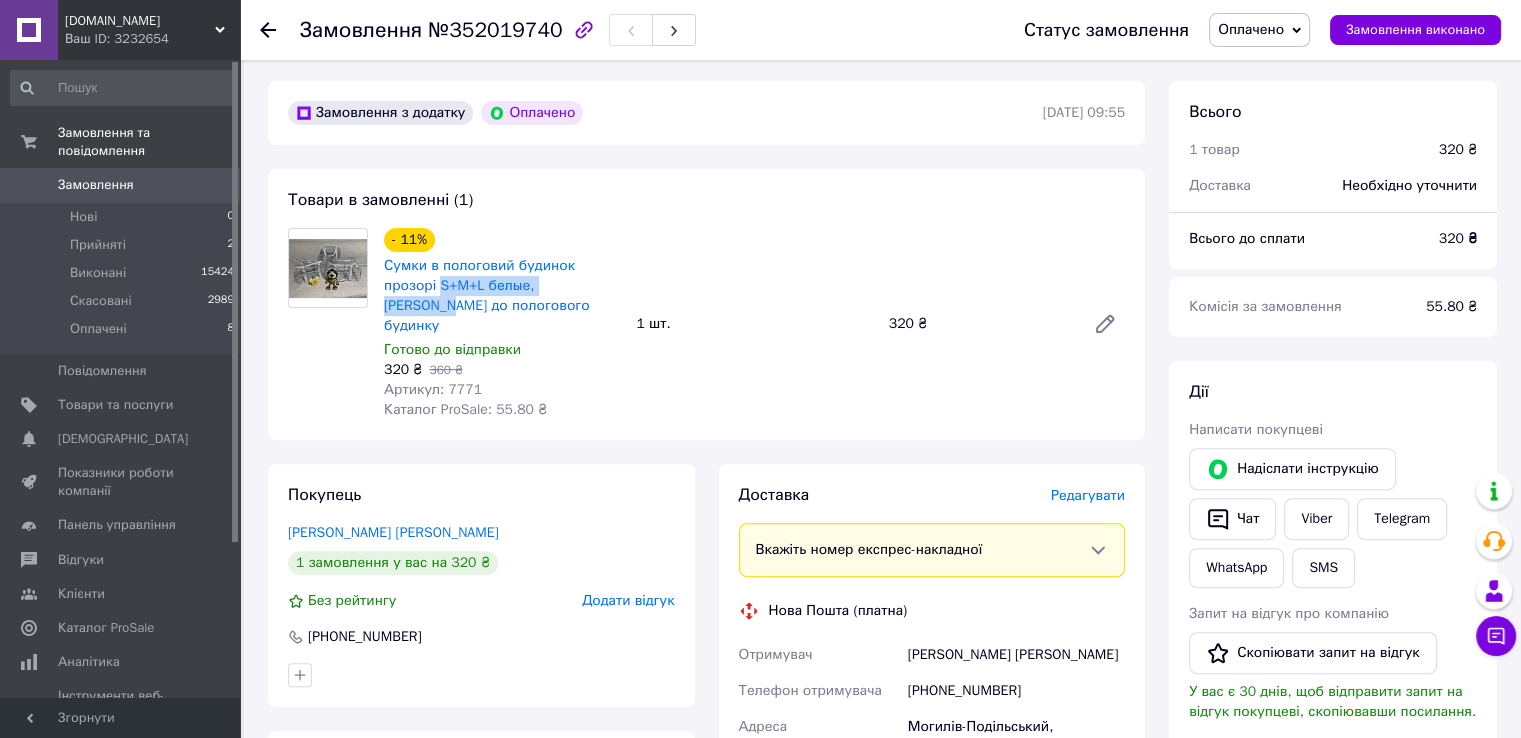 click on "Редагувати" at bounding box center [1088, 495] 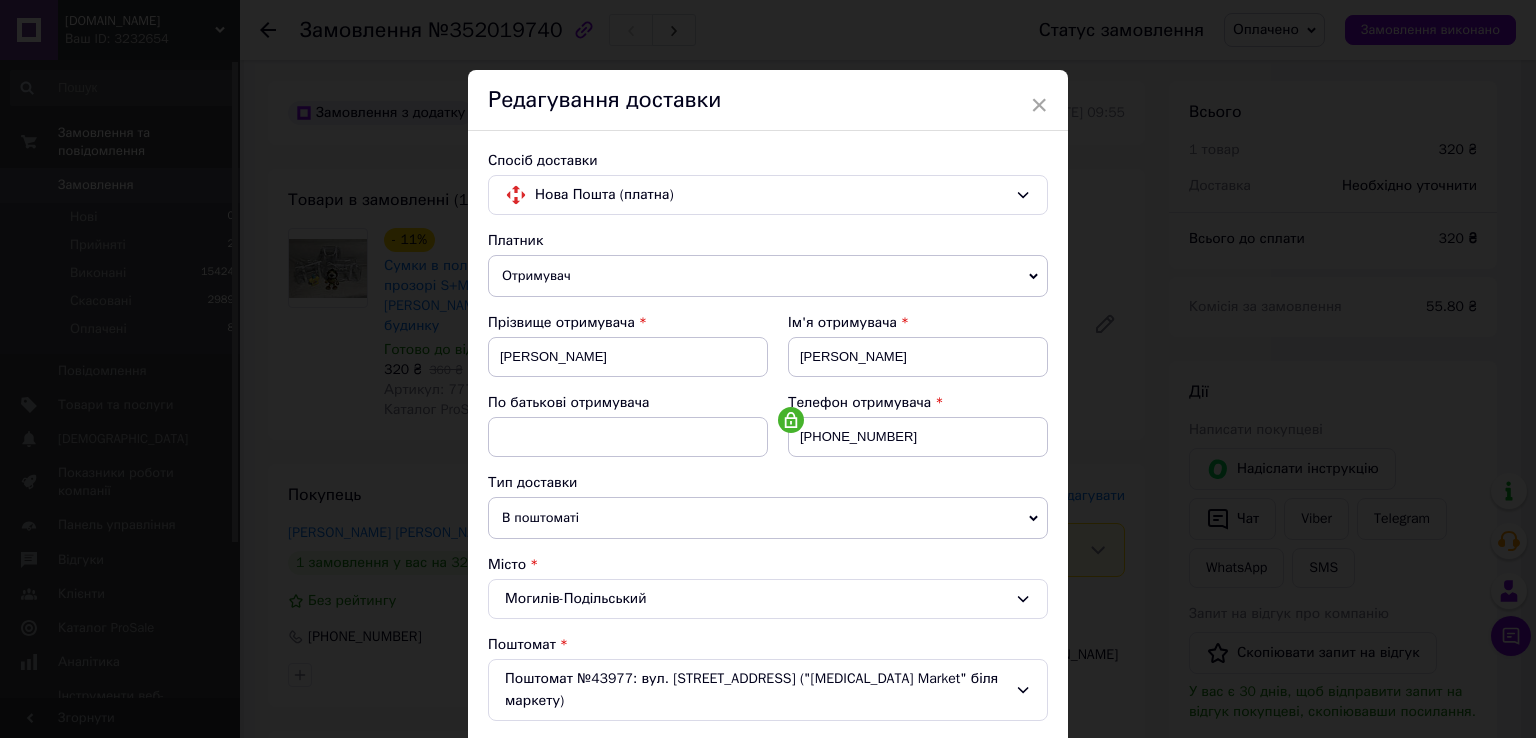 click on "Тип доставки" at bounding box center (768, 483) 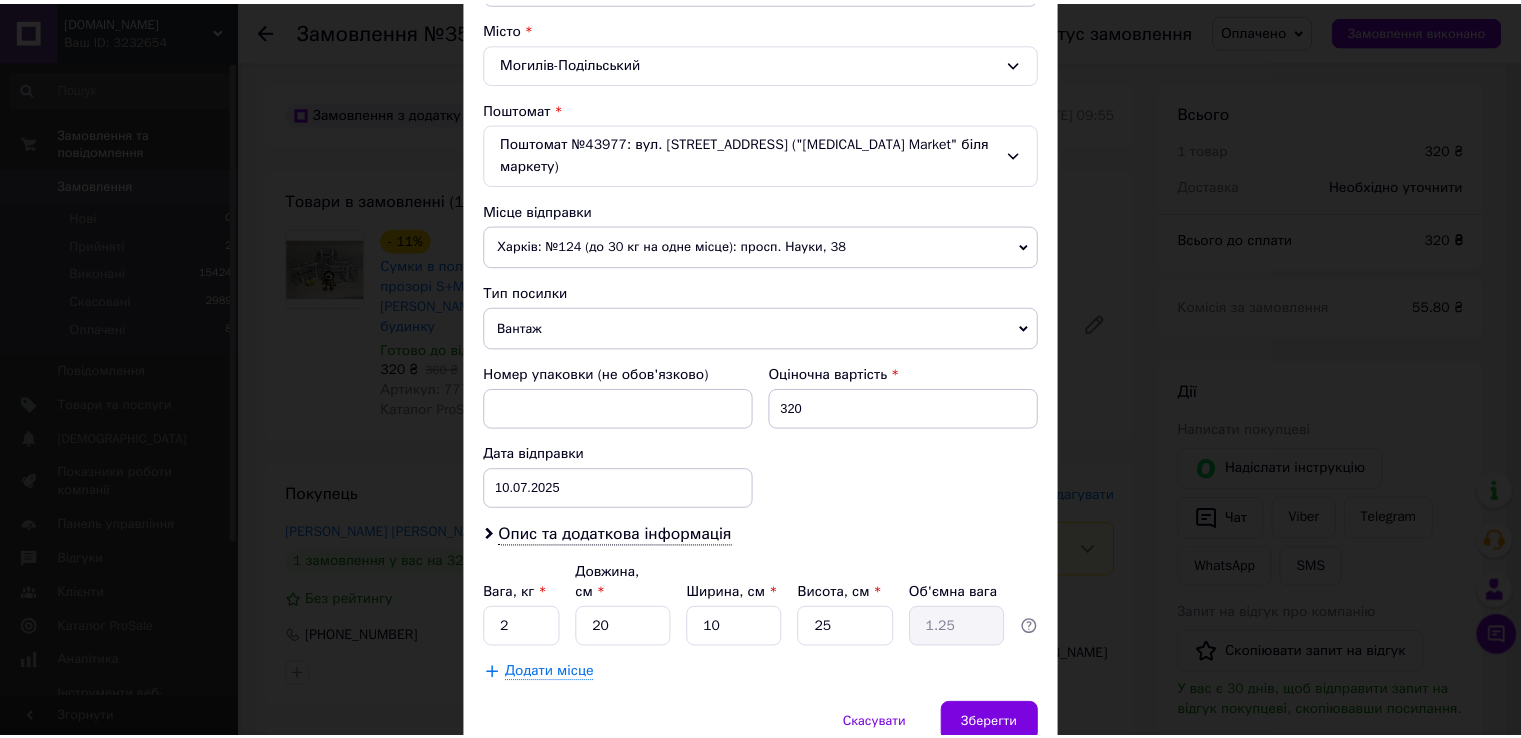 scroll, scrollTop: 584, scrollLeft: 0, axis: vertical 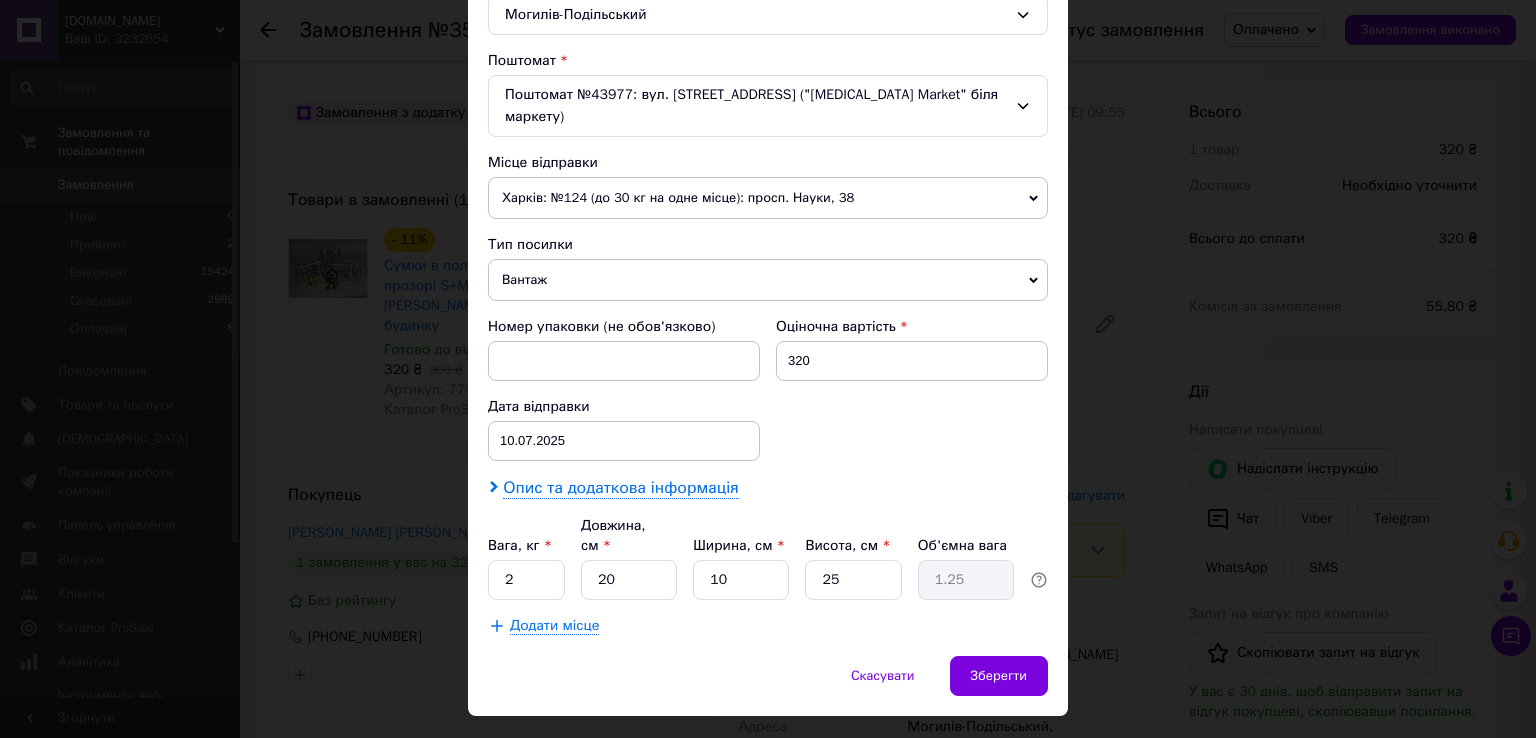 click on "Опис та додаткова інформація" at bounding box center (620, 488) 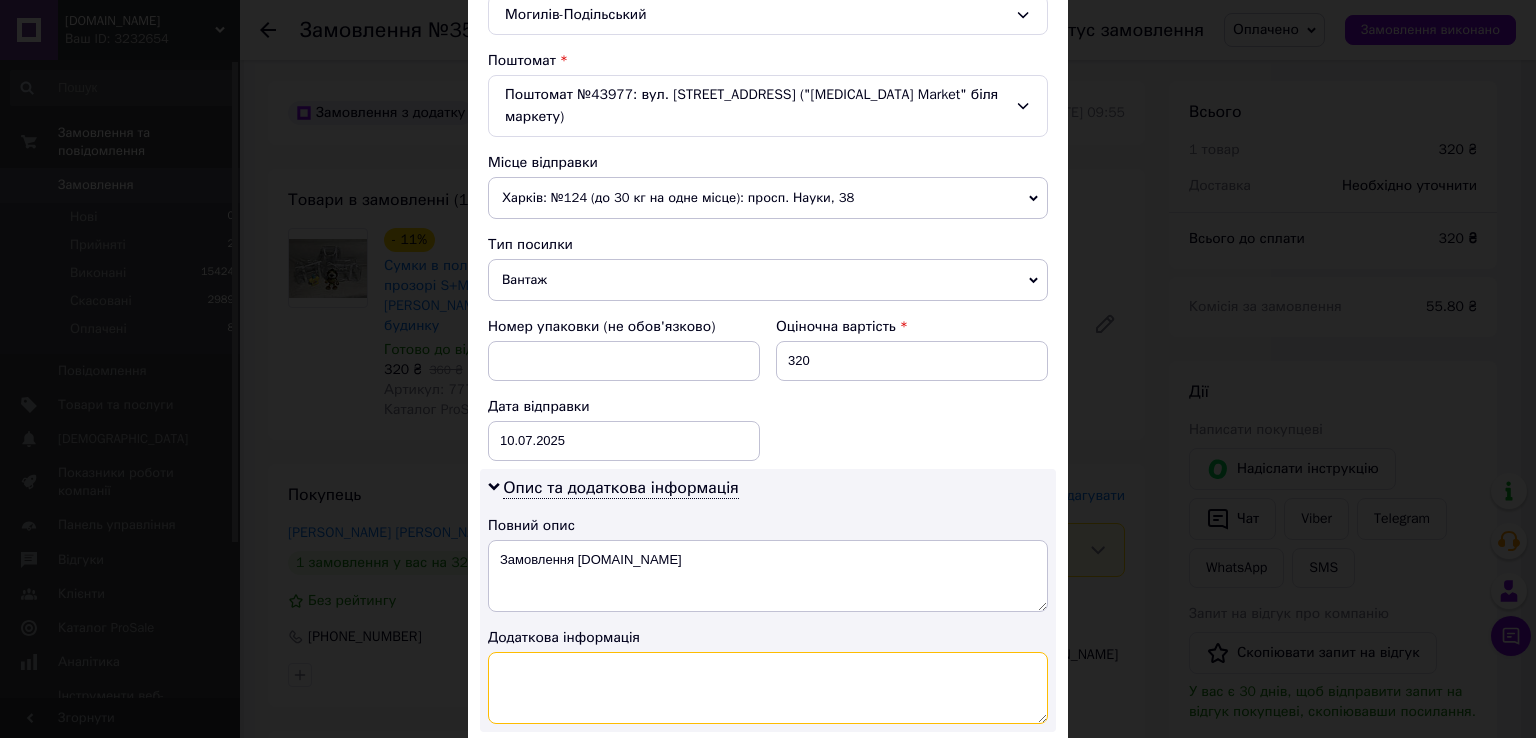 click at bounding box center [768, 688] 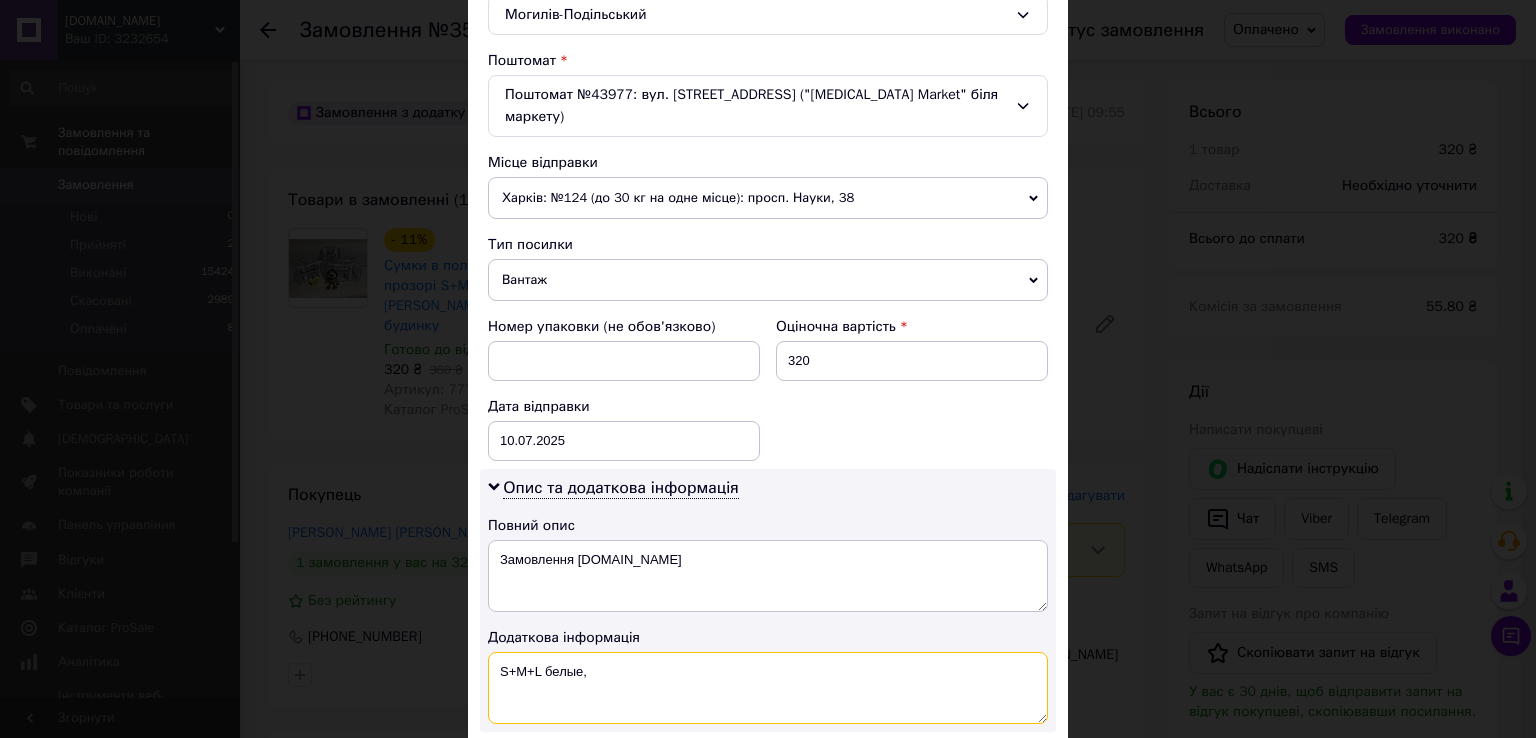 type on "S+M+L белые" 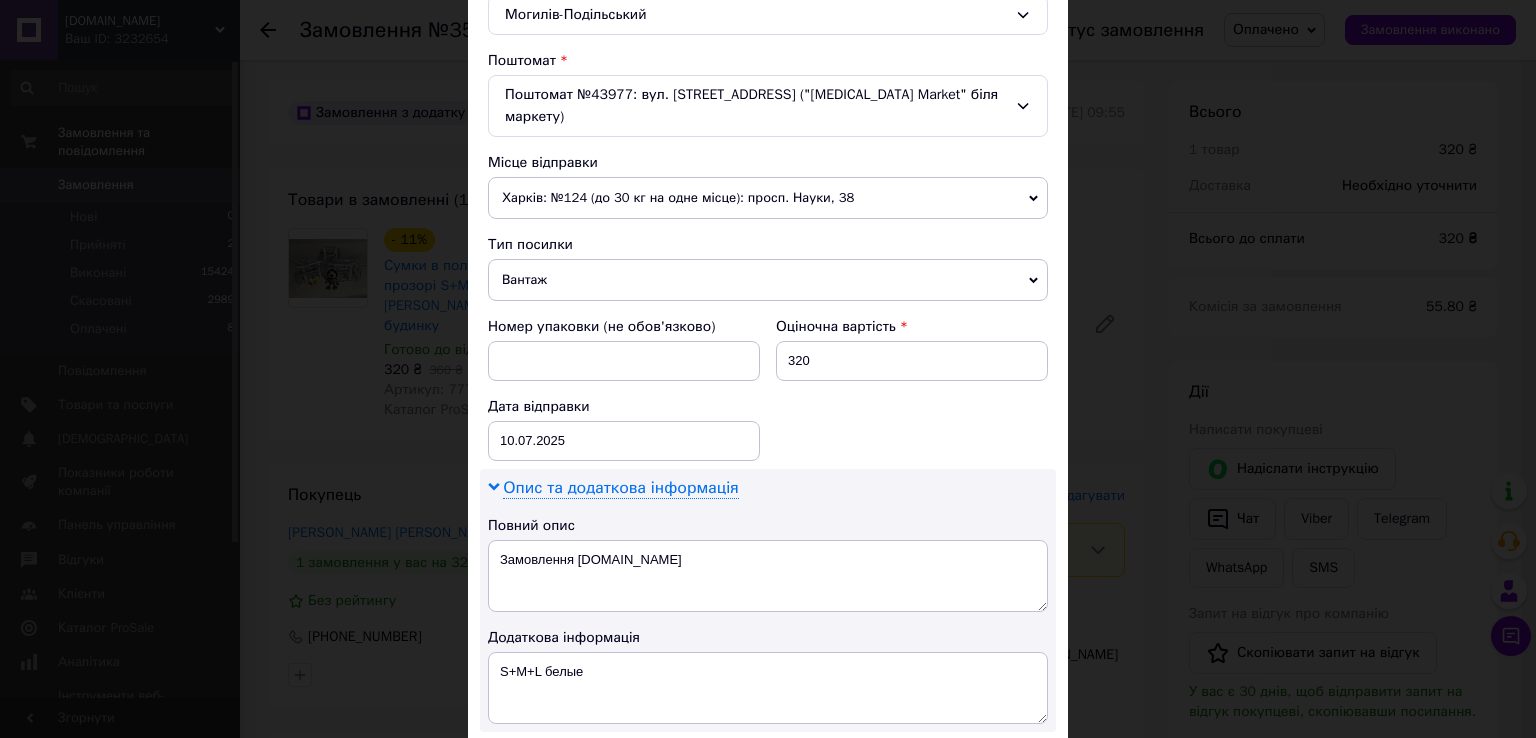 click on "Опис та додаткова інформація" at bounding box center (620, 488) 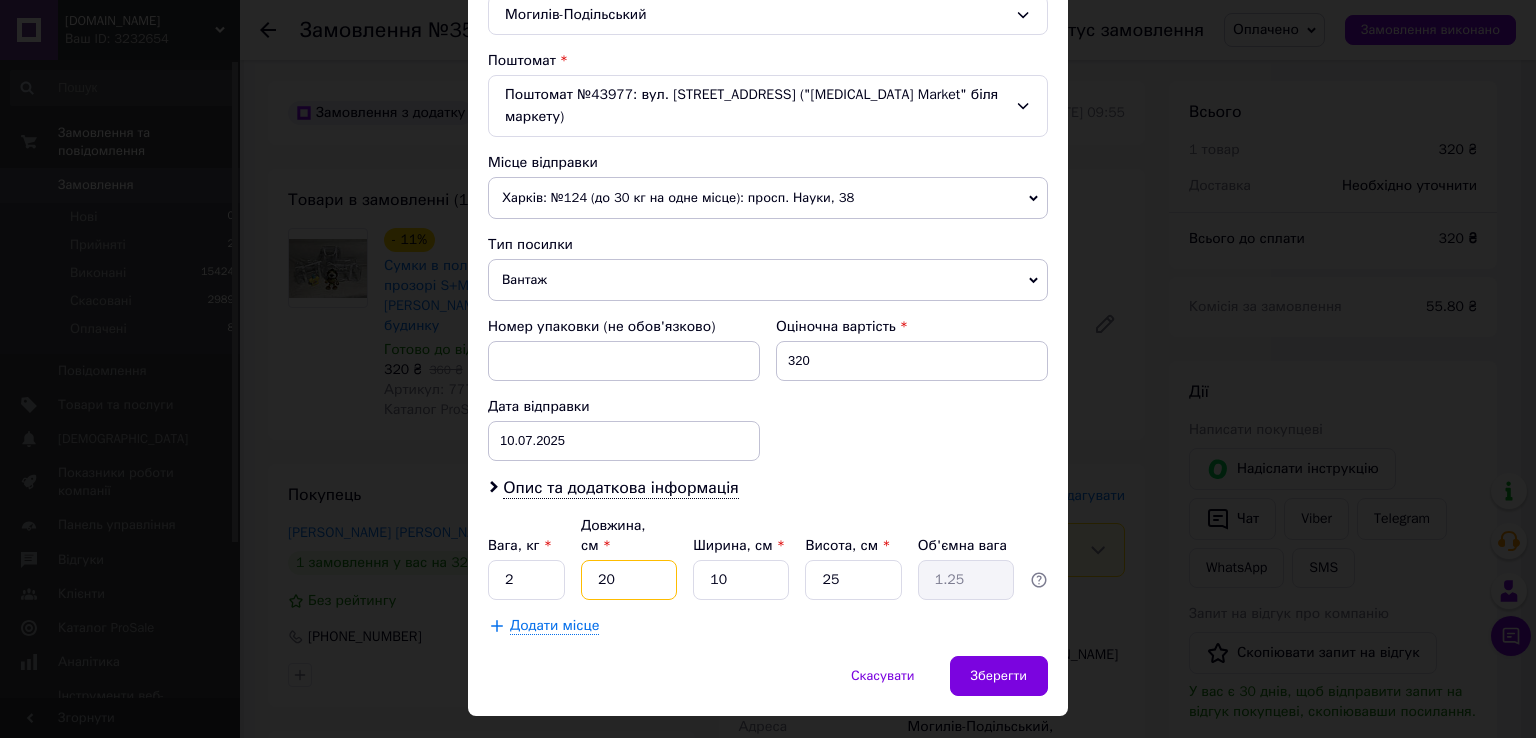 click on "20" at bounding box center (629, 580) 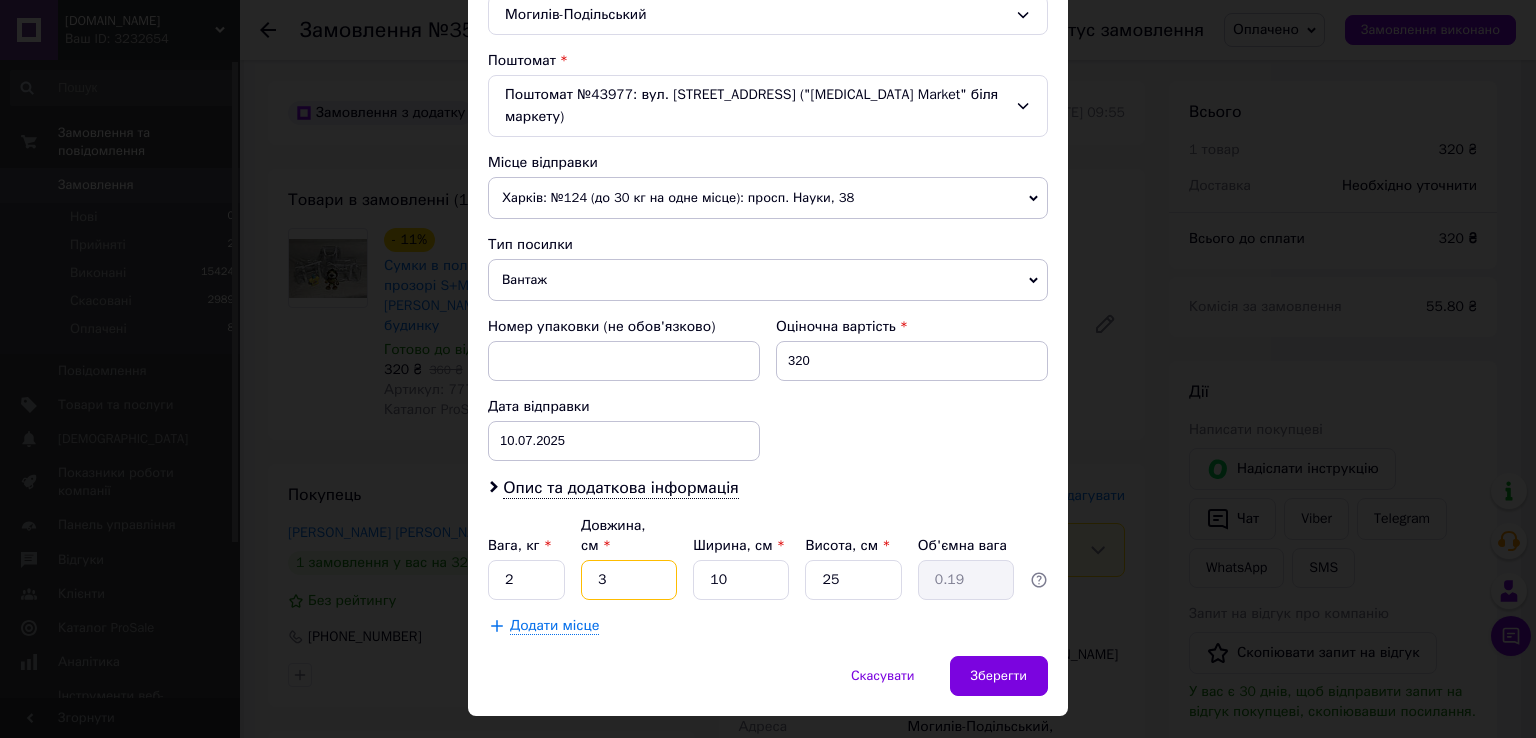type on "30" 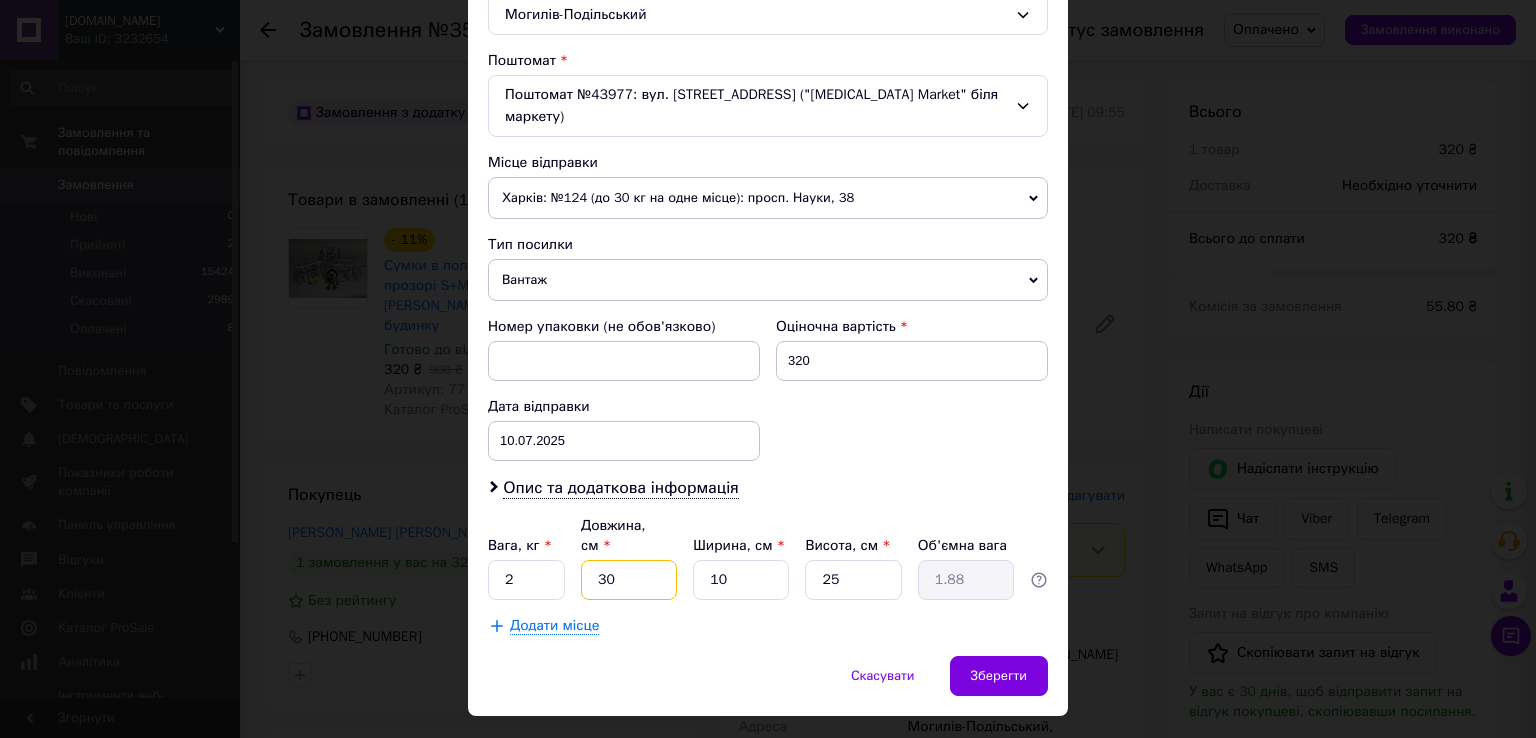 type on "30" 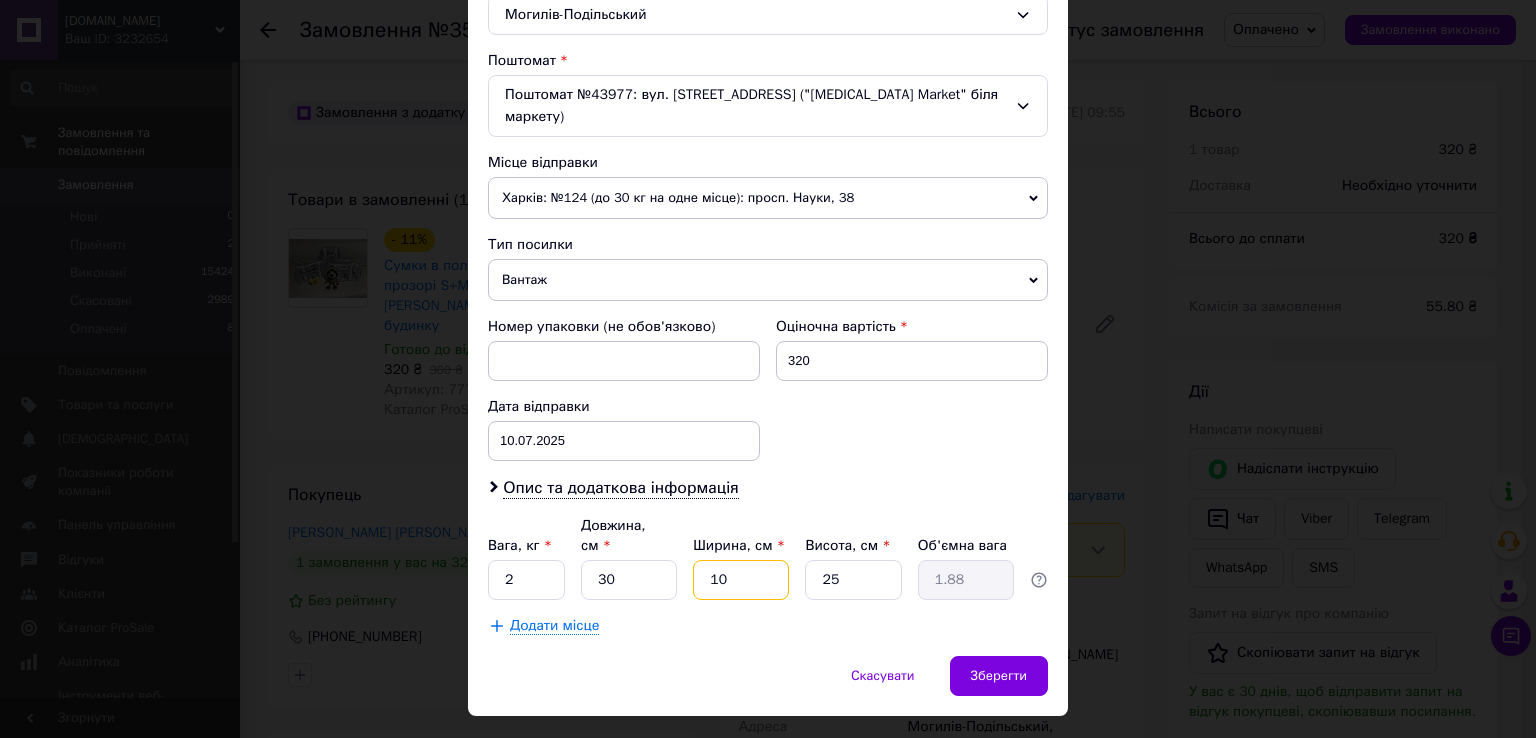 click on "10" at bounding box center (741, 580) 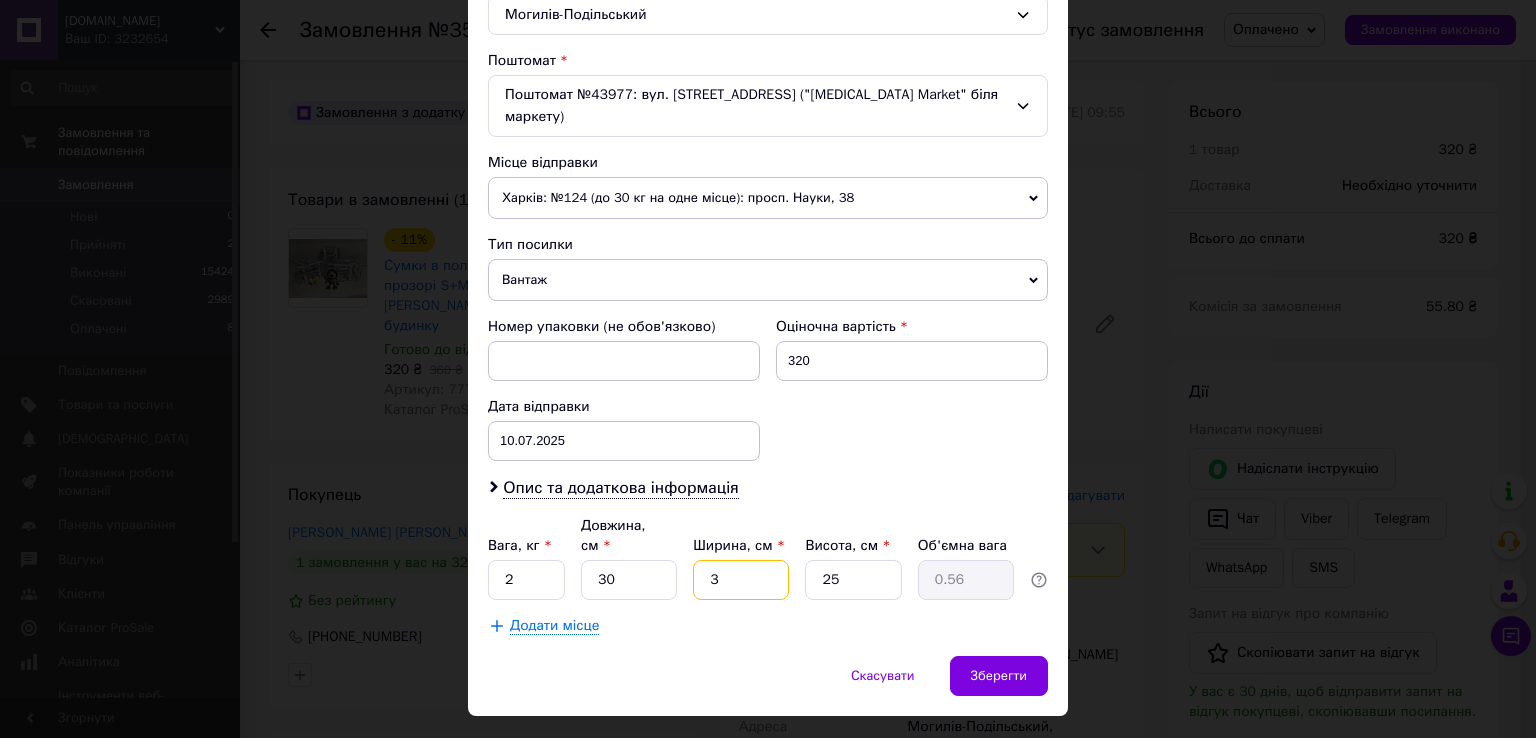 type on "30" 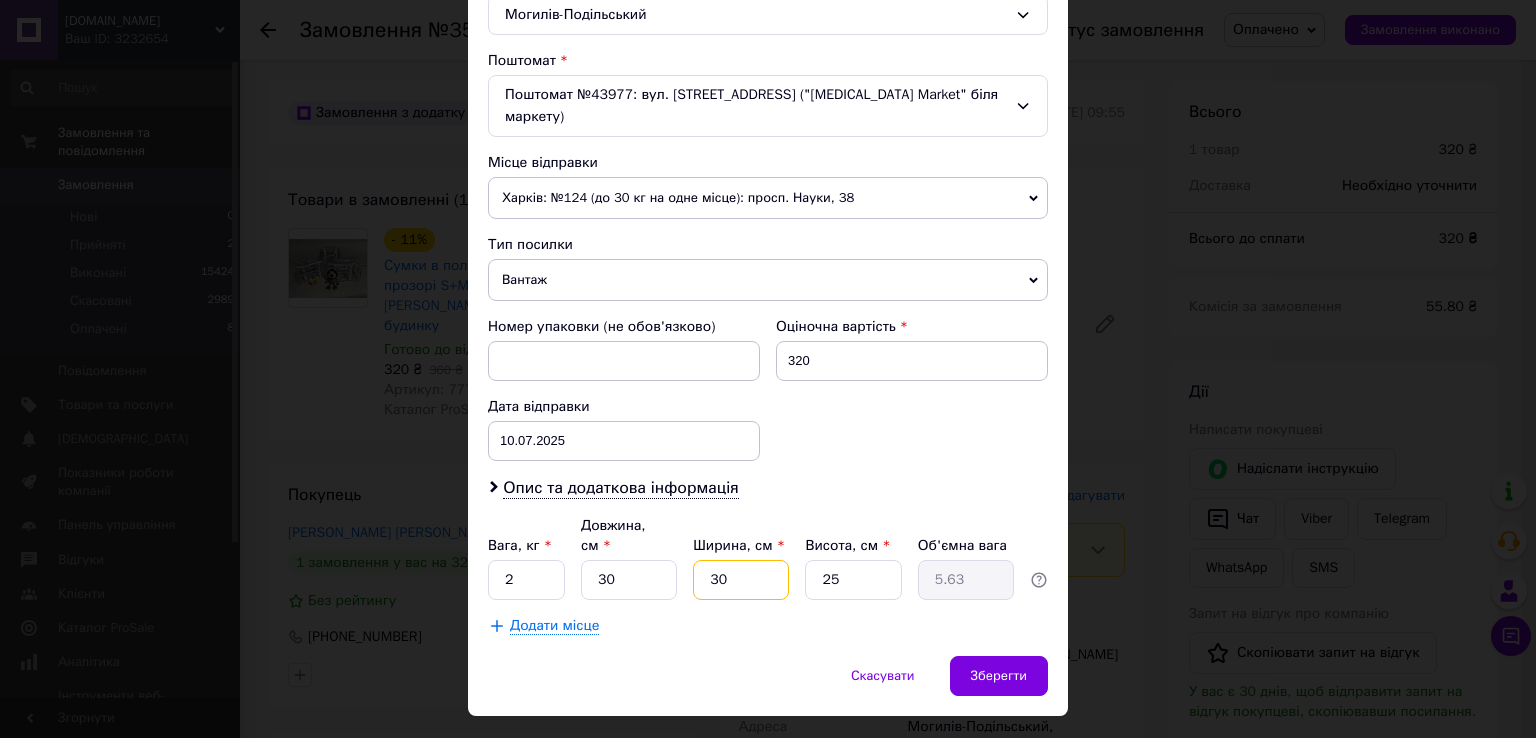 type on "30" 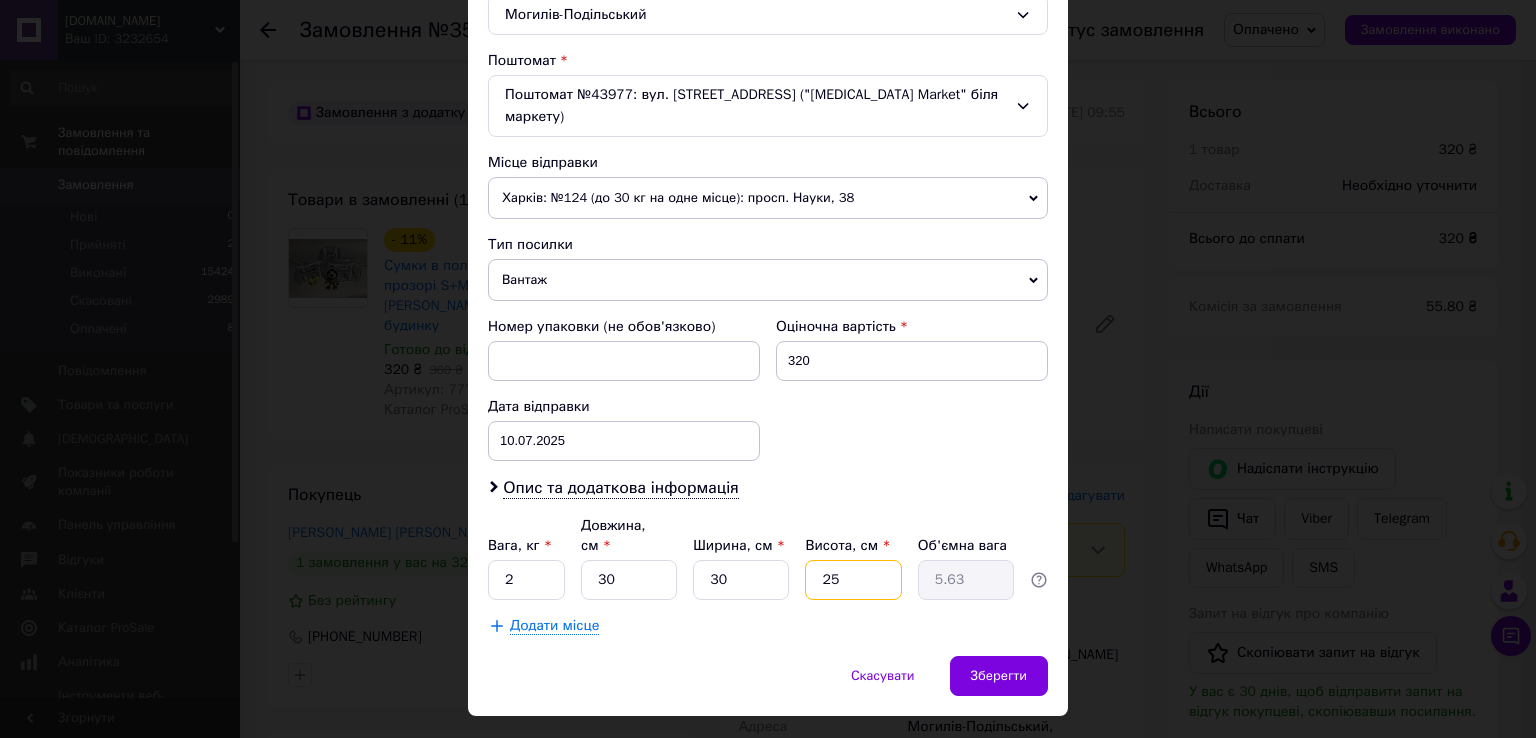 click on "25" at bounding box center [853, 580] 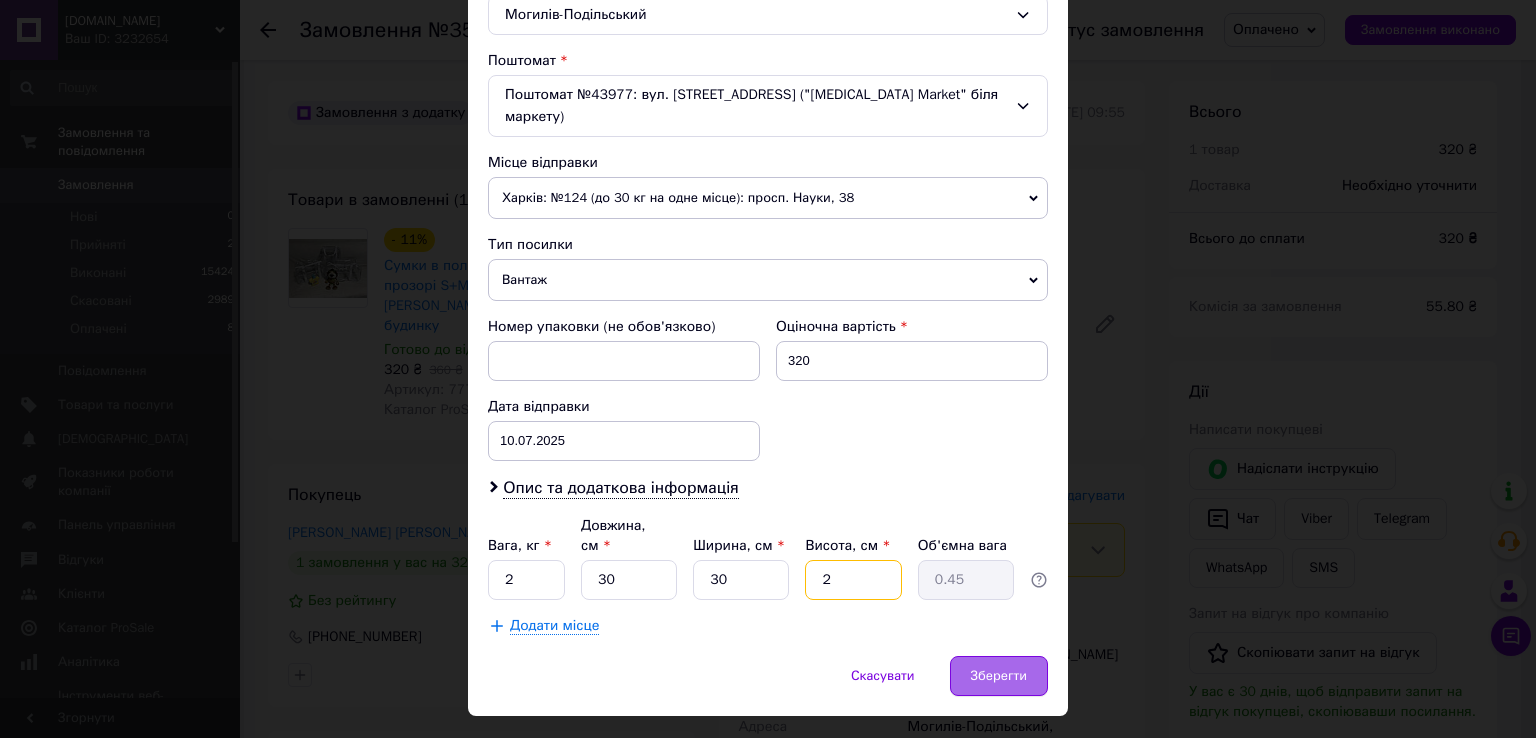 type on "2" 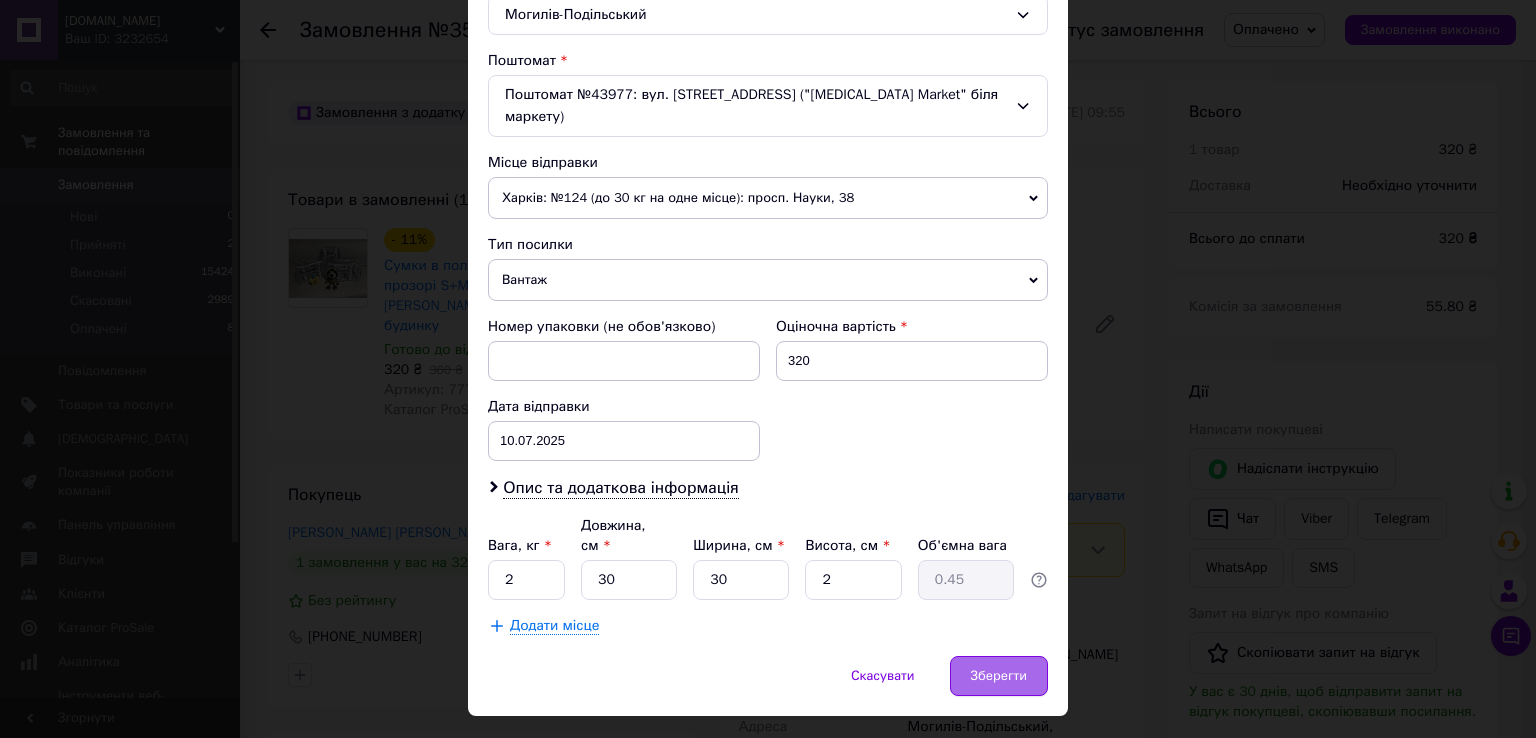 click on "Зберегти" at bounding box center (999, 676) 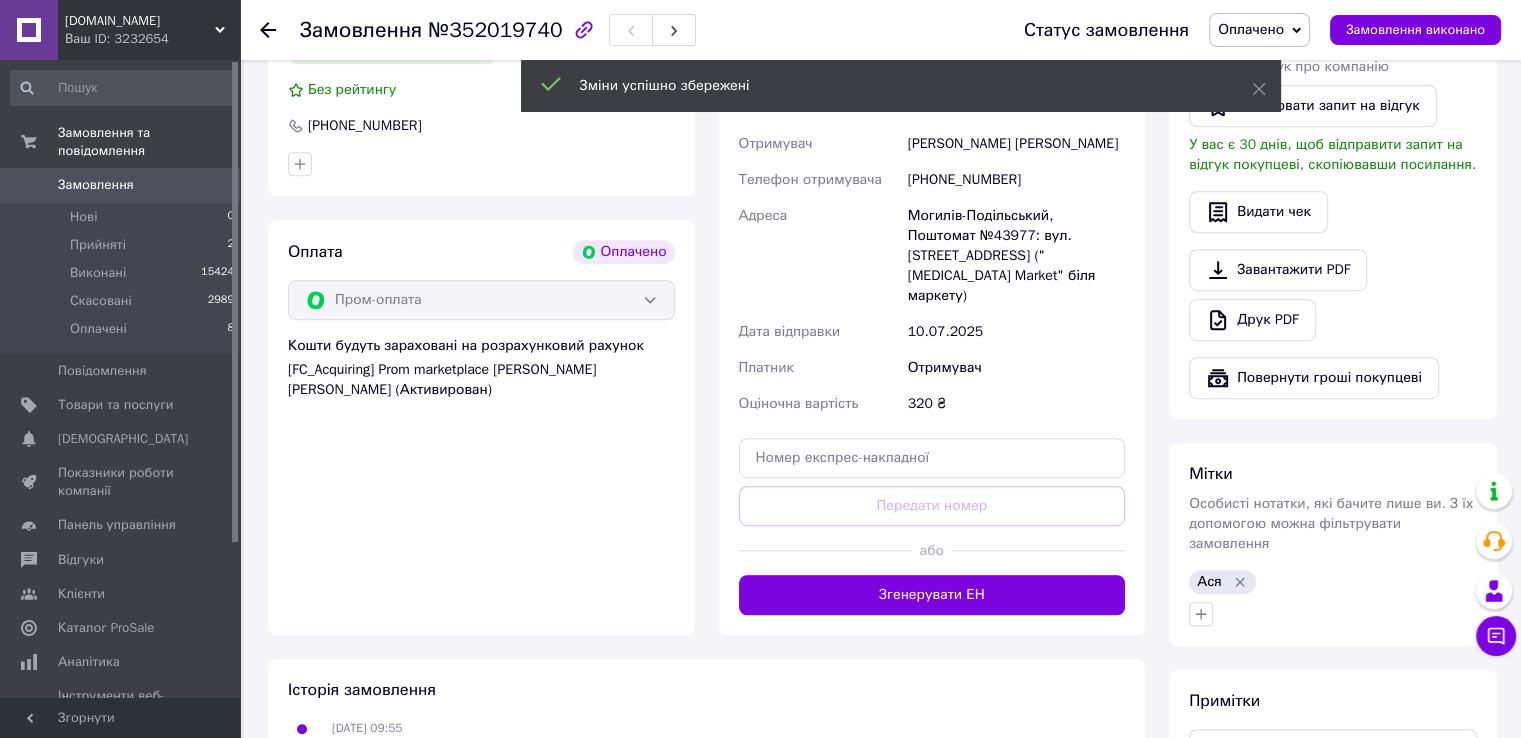 scroll, scrollTop: 1080, scrollLeft: 0, axis: vertical 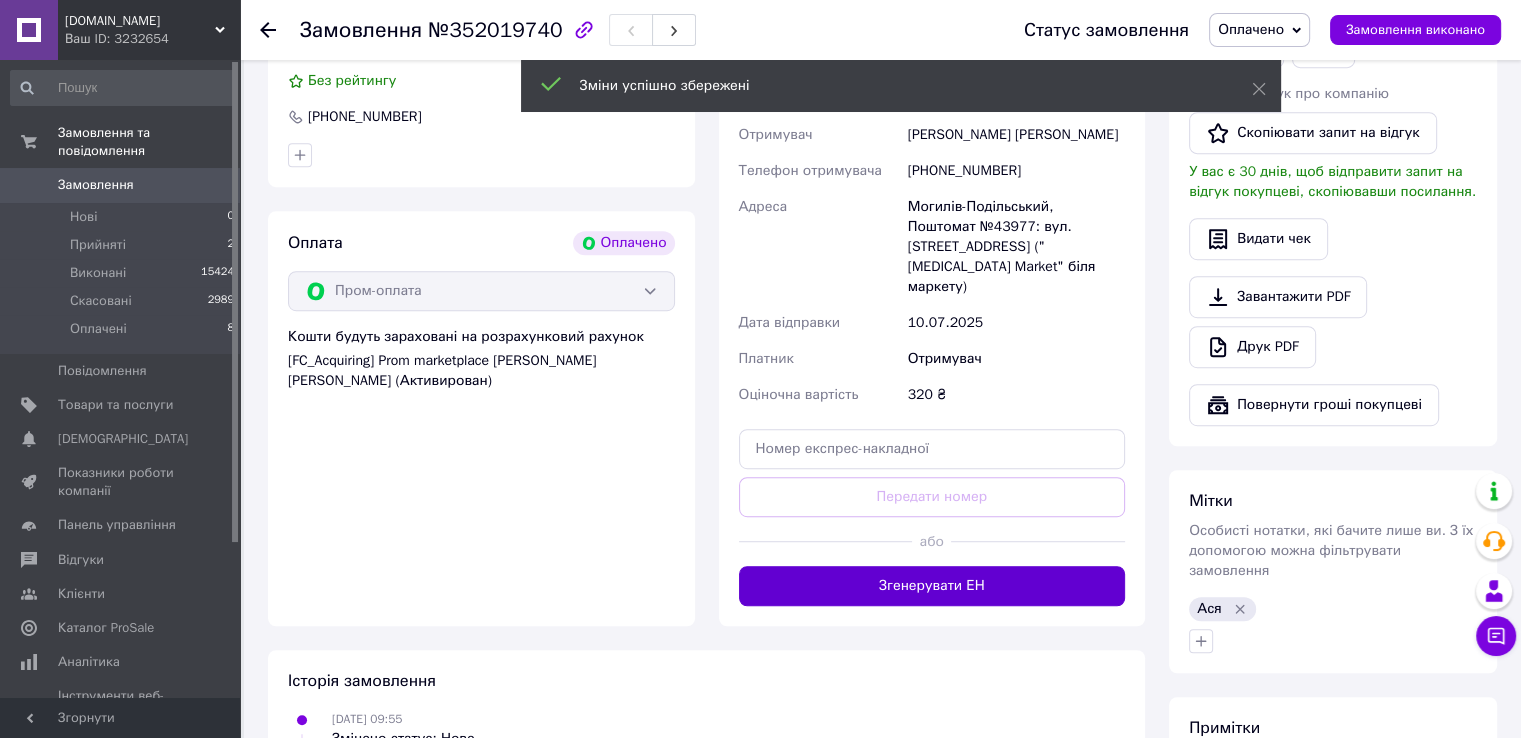 click on "Згенерувати ЕН" at bounding box center [932, 586] 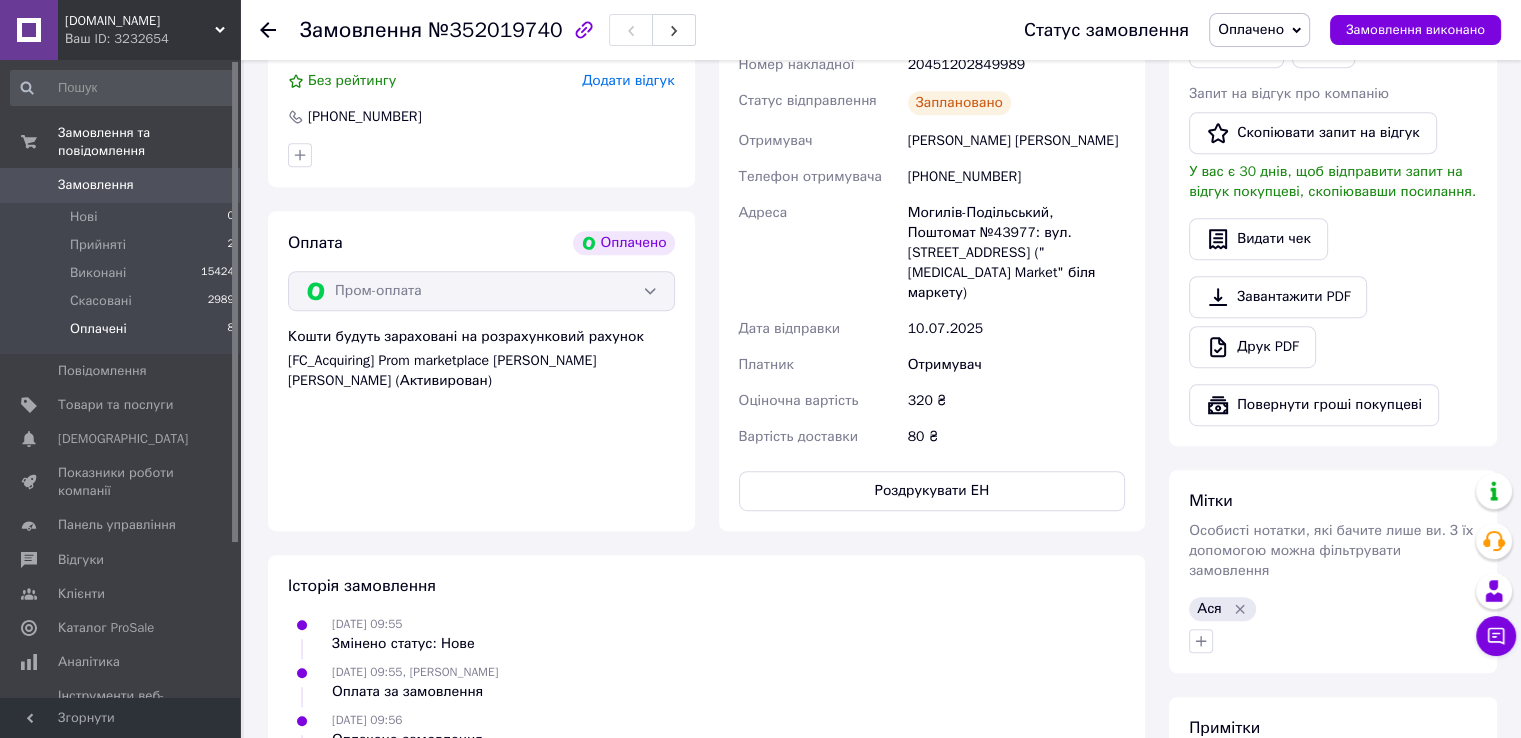 click on "Оплачені 8" at bounding box center [123, 334] 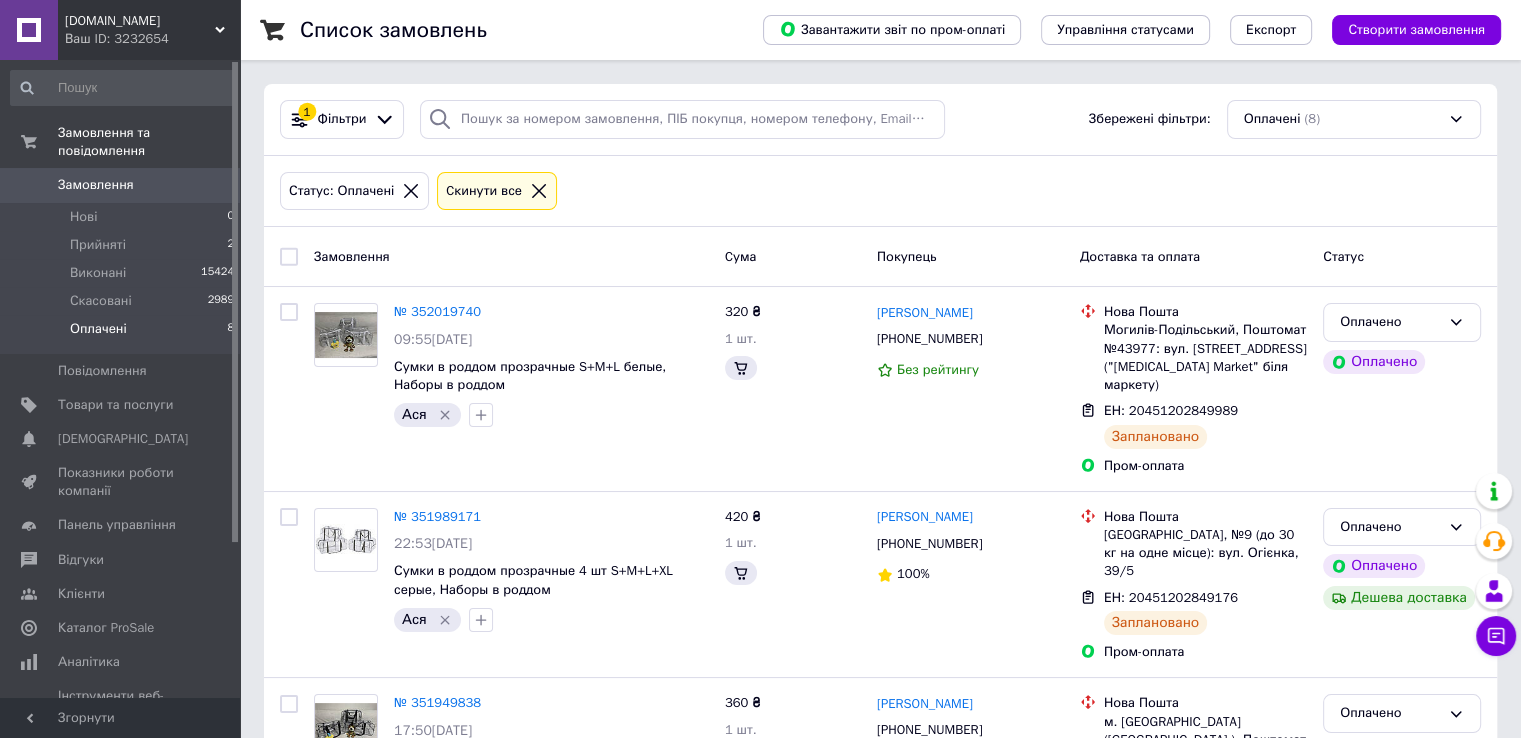 click on "Статус: Оплачені Cкинути все" at bounding box center [880, 191] 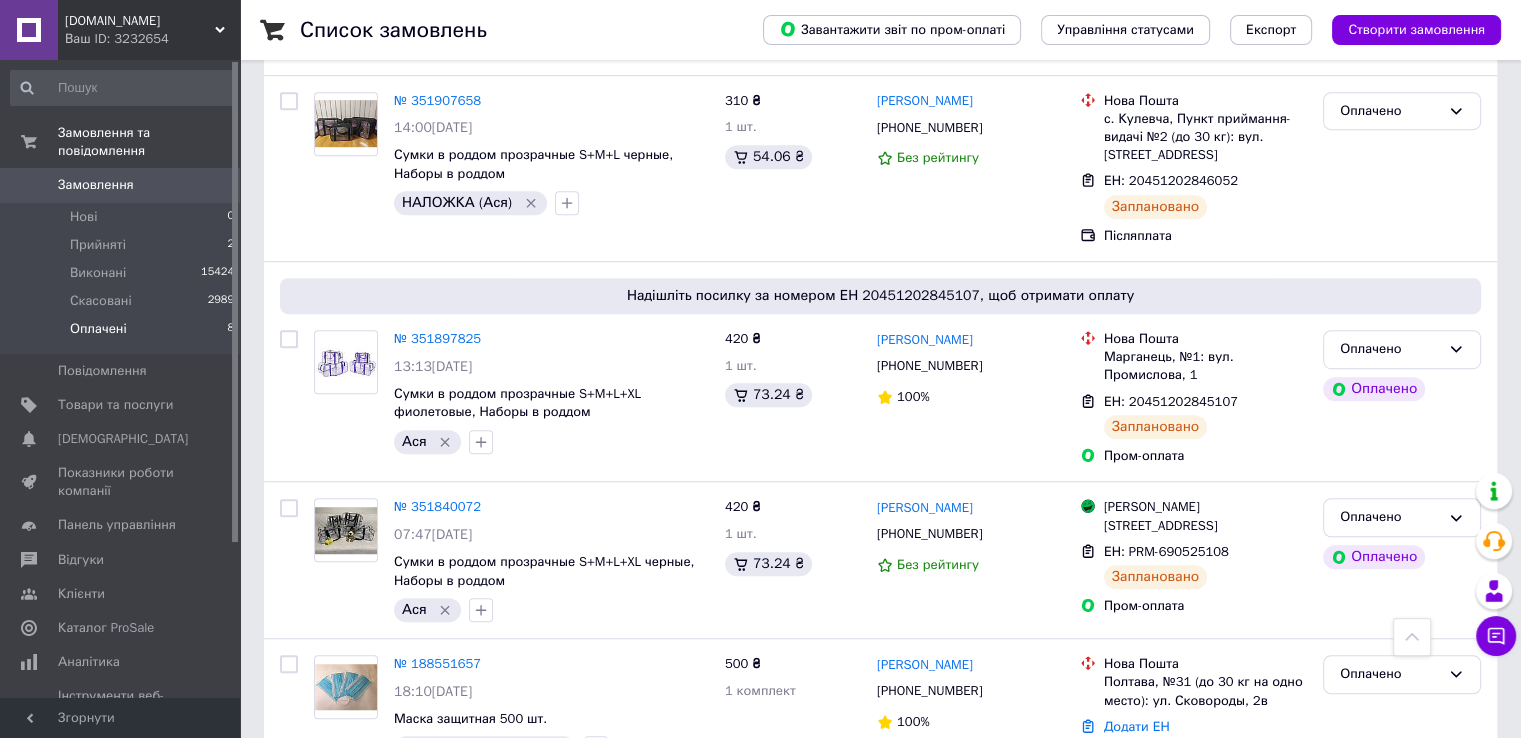 scroll, scrollTop: 1228, scrollLeft: 0, axis: vertical 